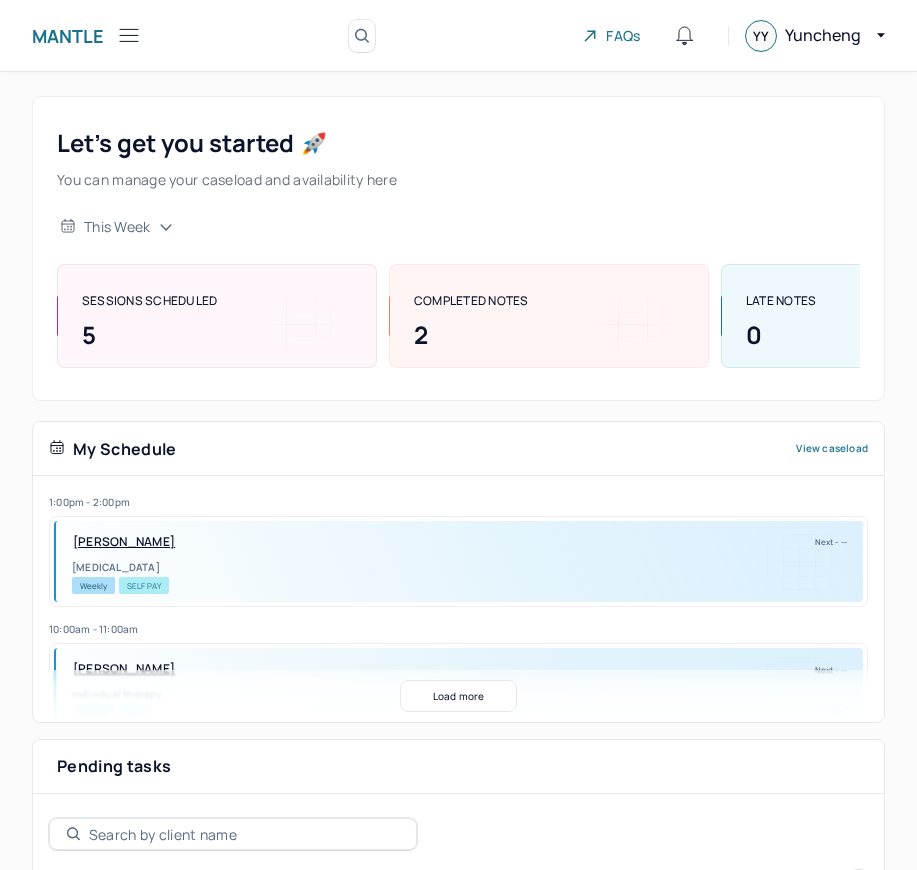 click 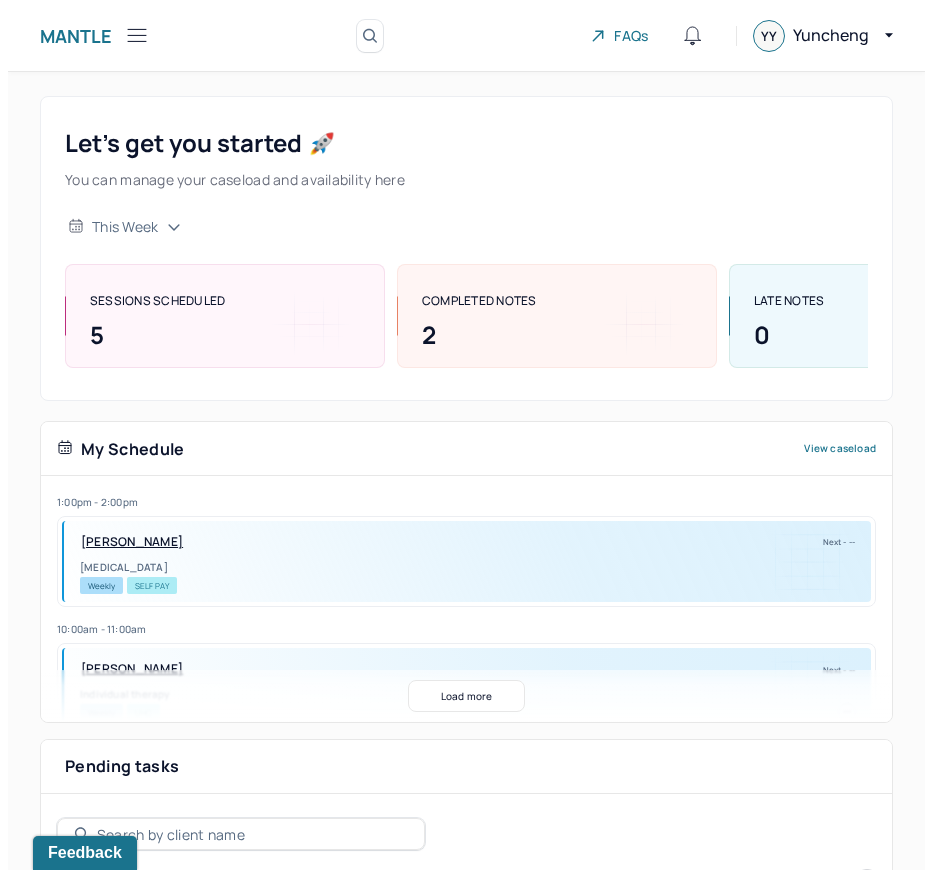 scroll, scrollTop: 0, scrollLeft: 0, axis: both 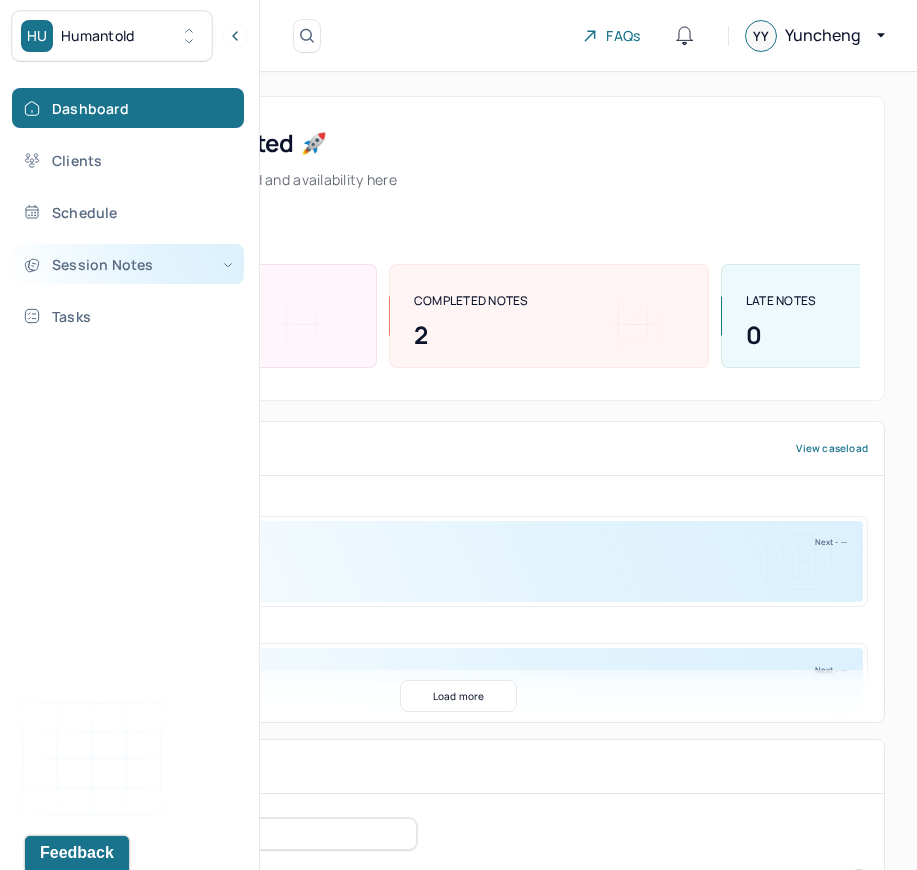click on "Session Notes" at bounding box center (128, 264) 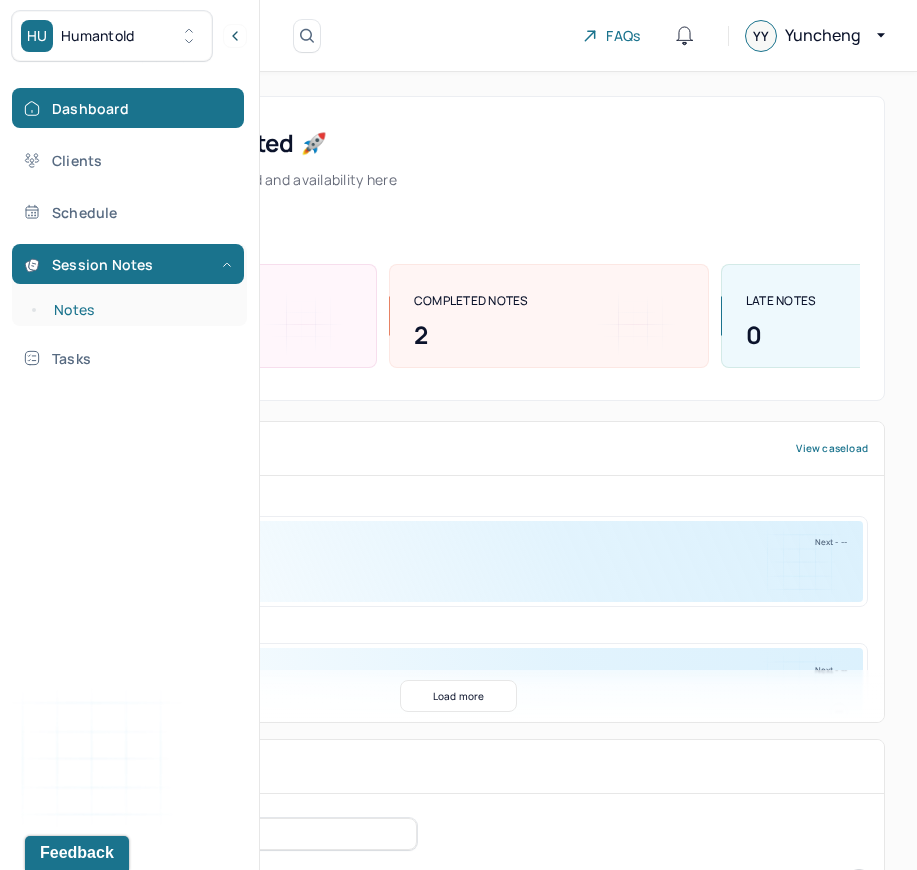 click on "Notes" at bounding box center (139, 310) 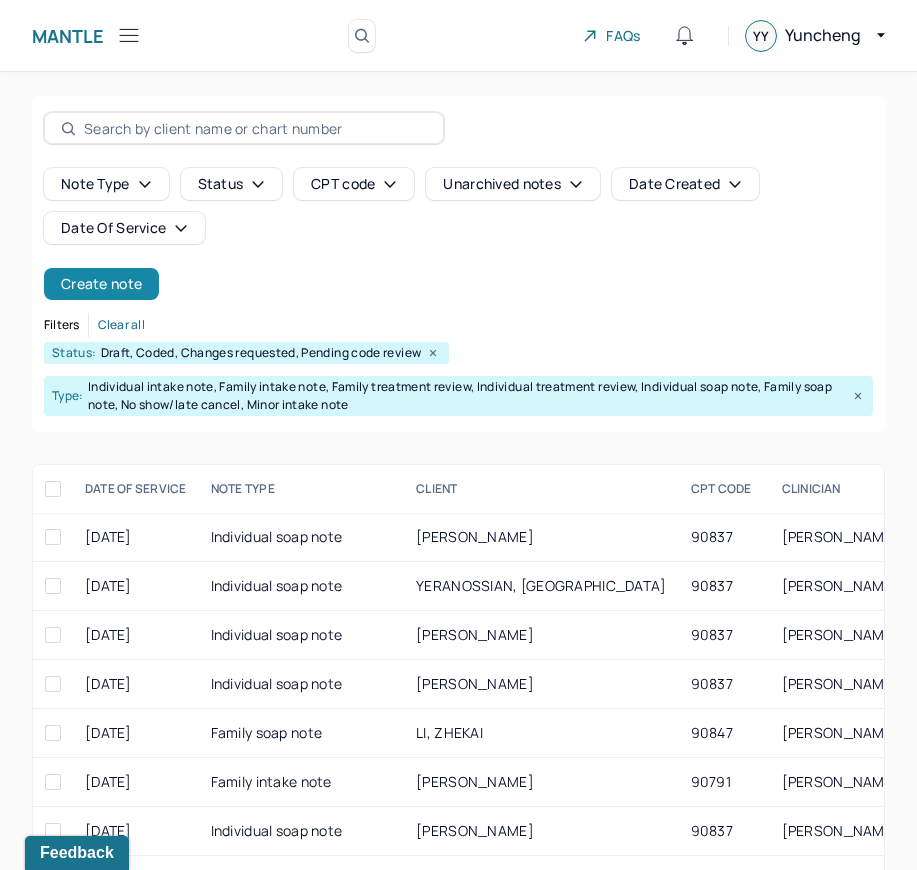 click on "Create note" at bounding box center (101, 284) 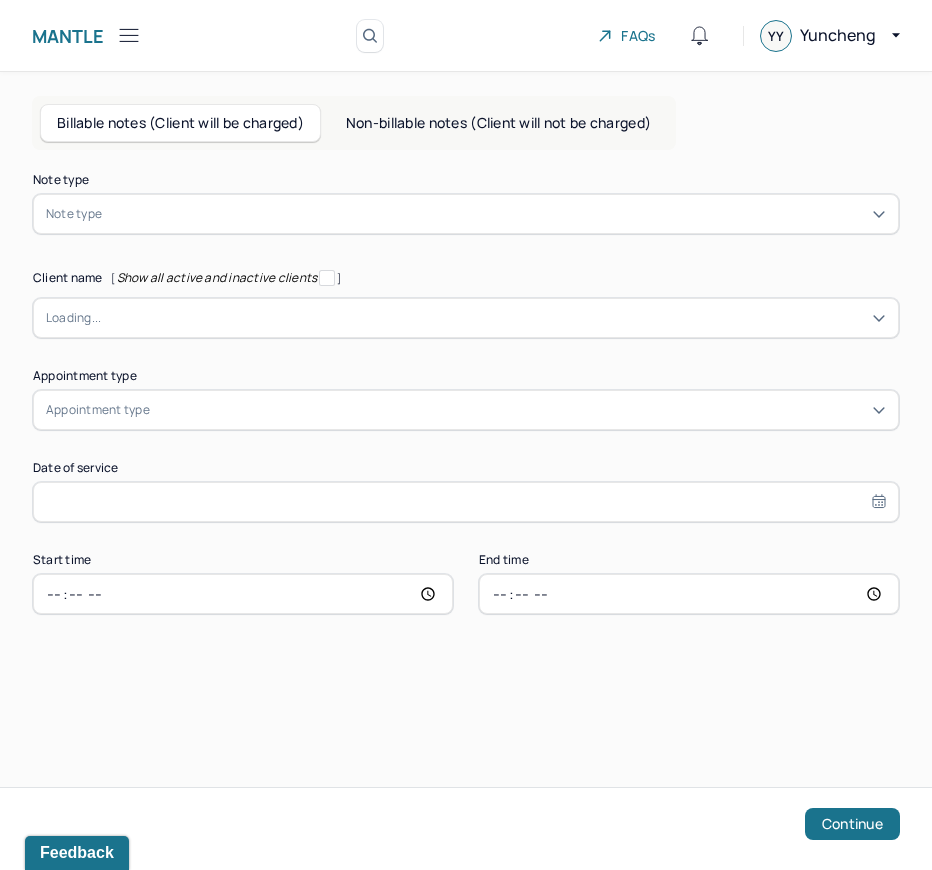 click at bounding box center (496, 214) 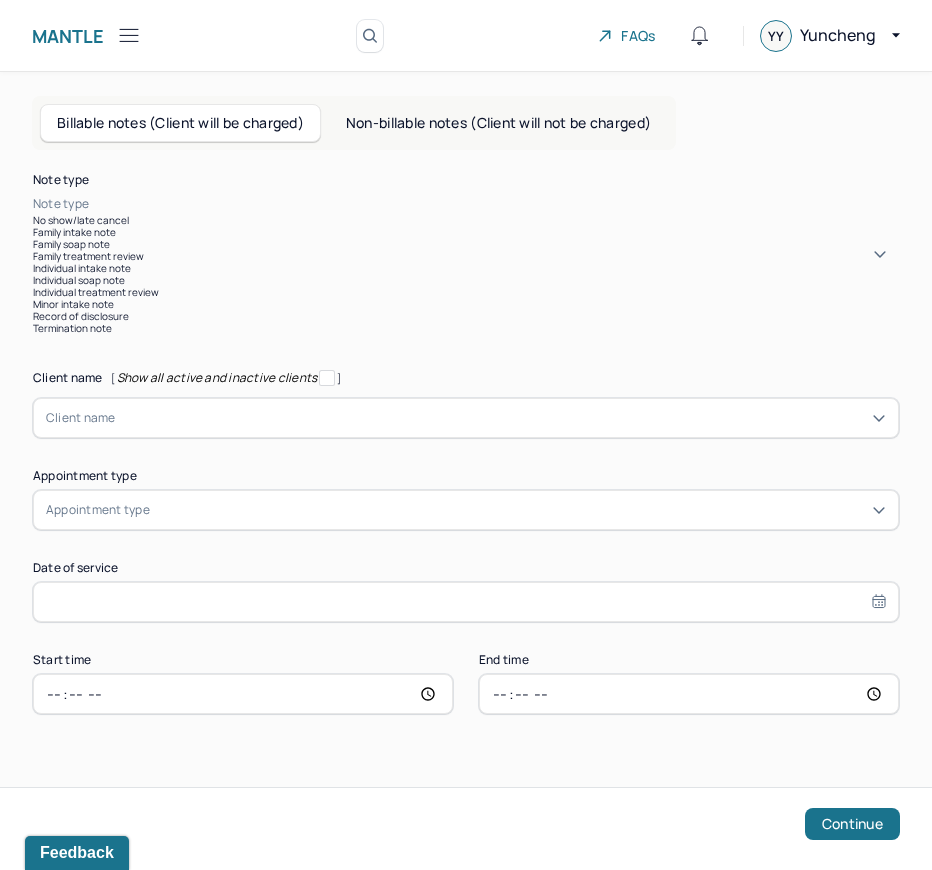 click on "Individual soap note" at bounding box center (466, 280) 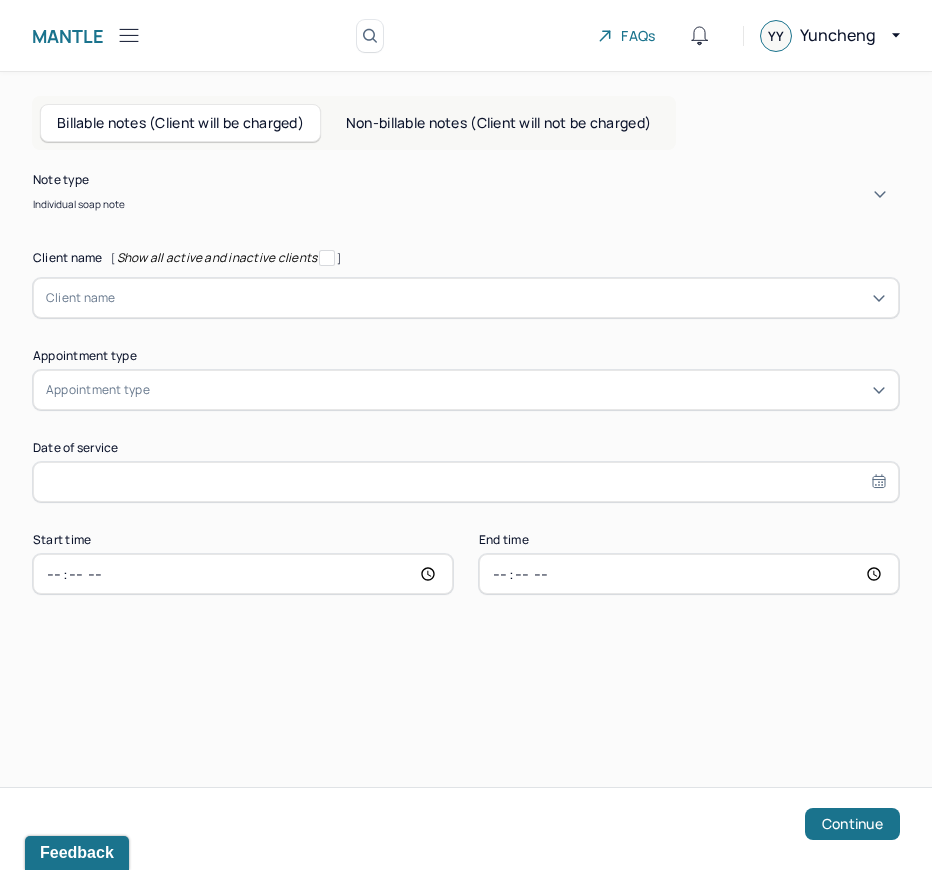 click on "Show all active and inactive clients" at bounding box center (217, 258) 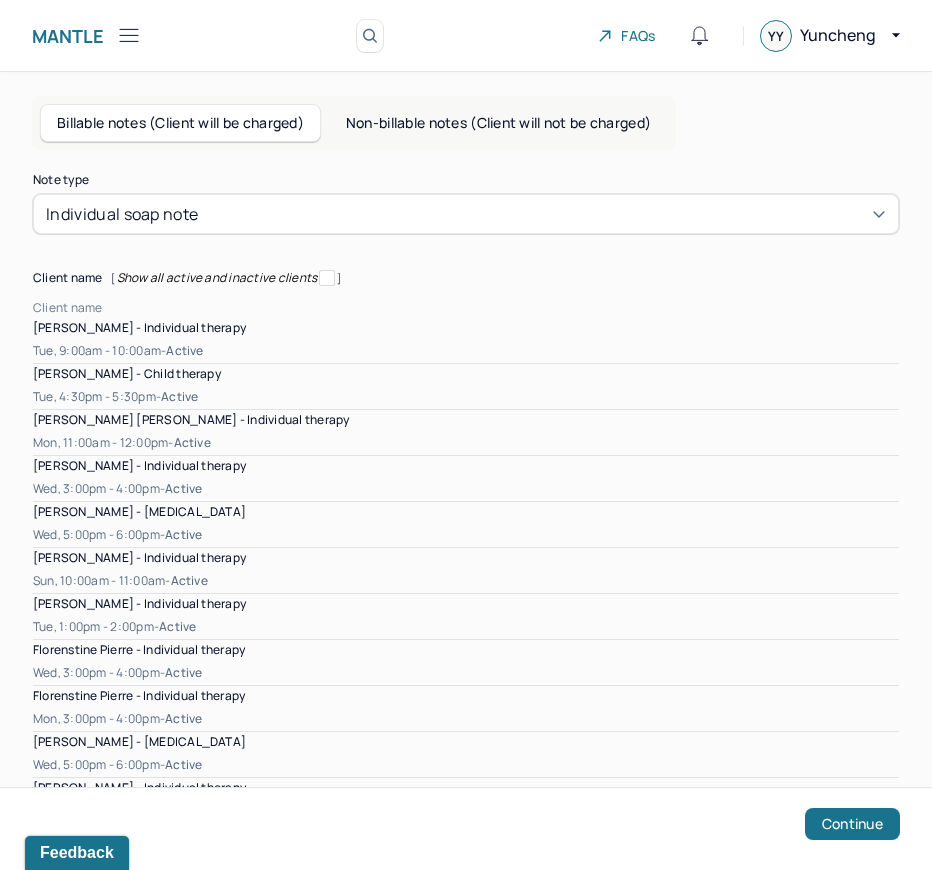 click at bounding box center (501, 308) 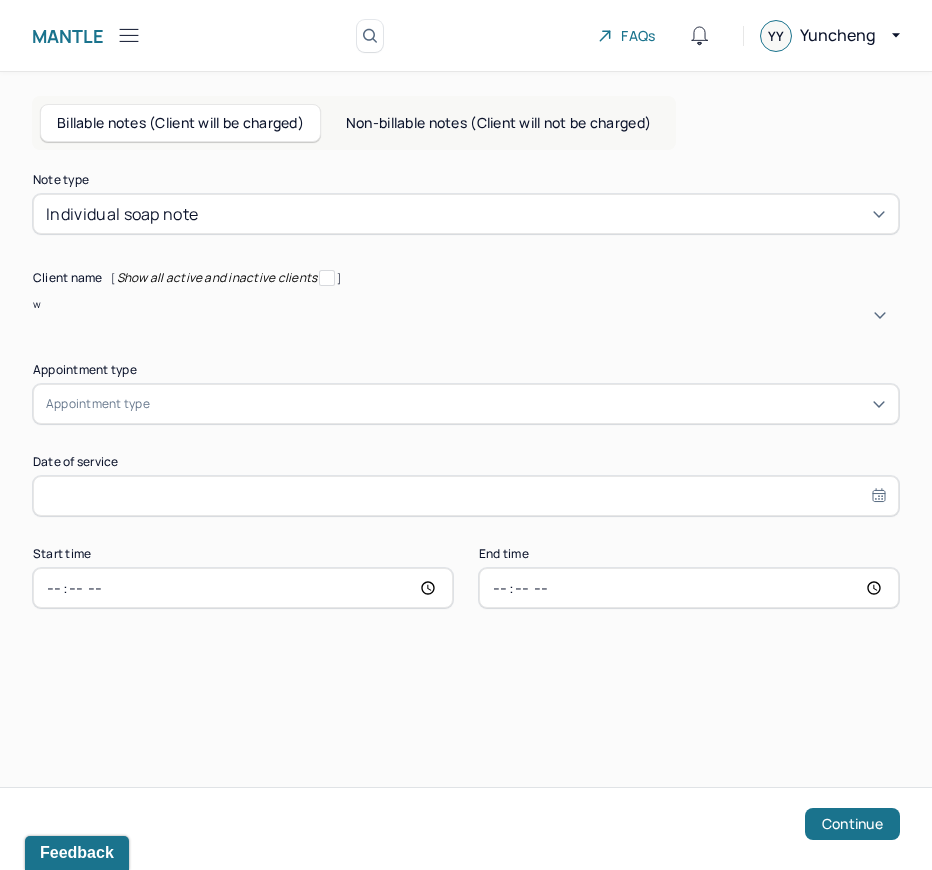 type on "wi" 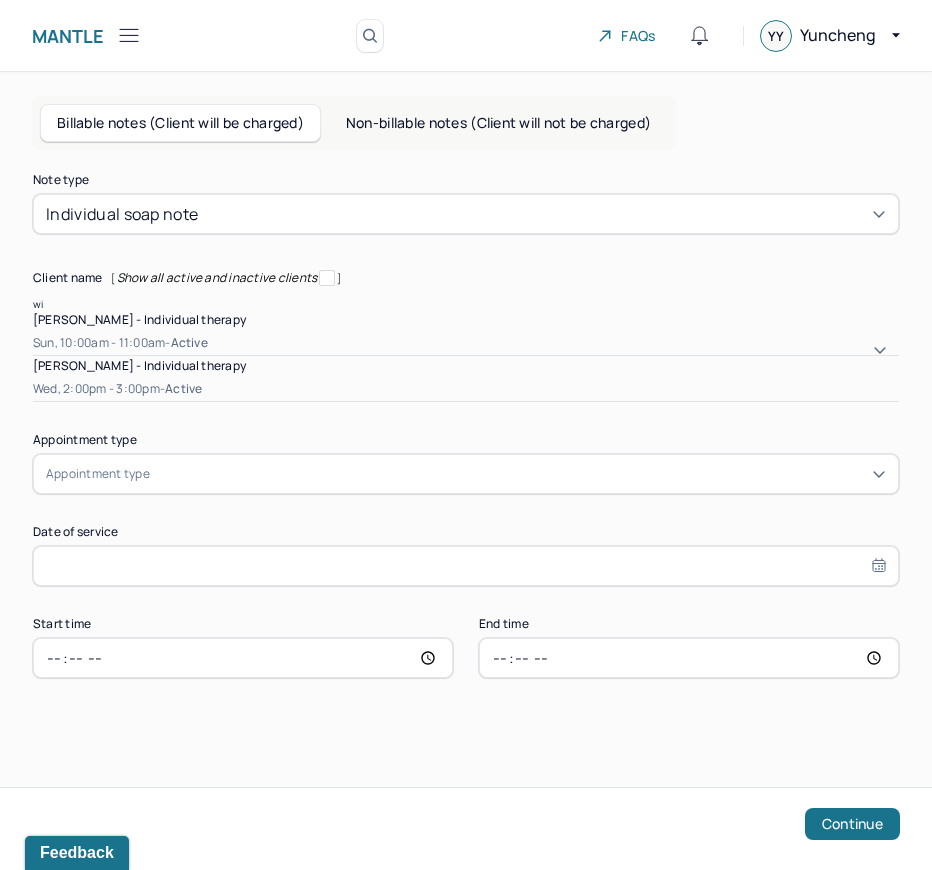 click on "[PERSON_NAME] - Individual therapy" at bounding box center [139, 365] 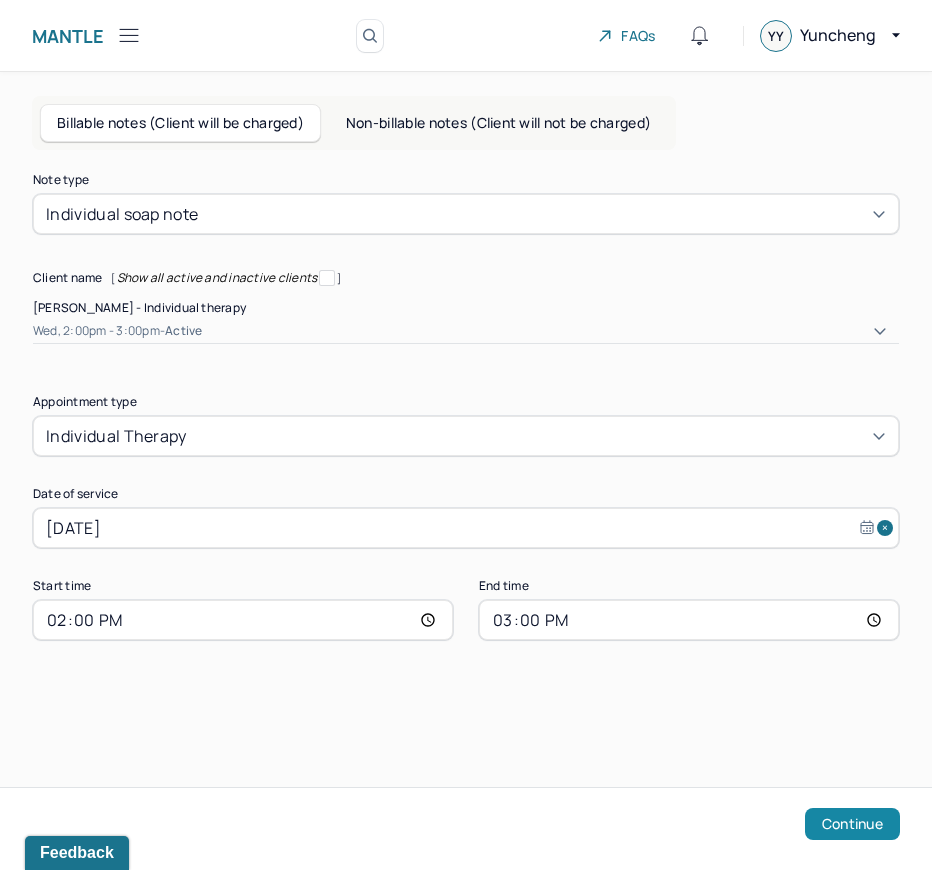 click on "Continue" at bounding box center (852, 824) 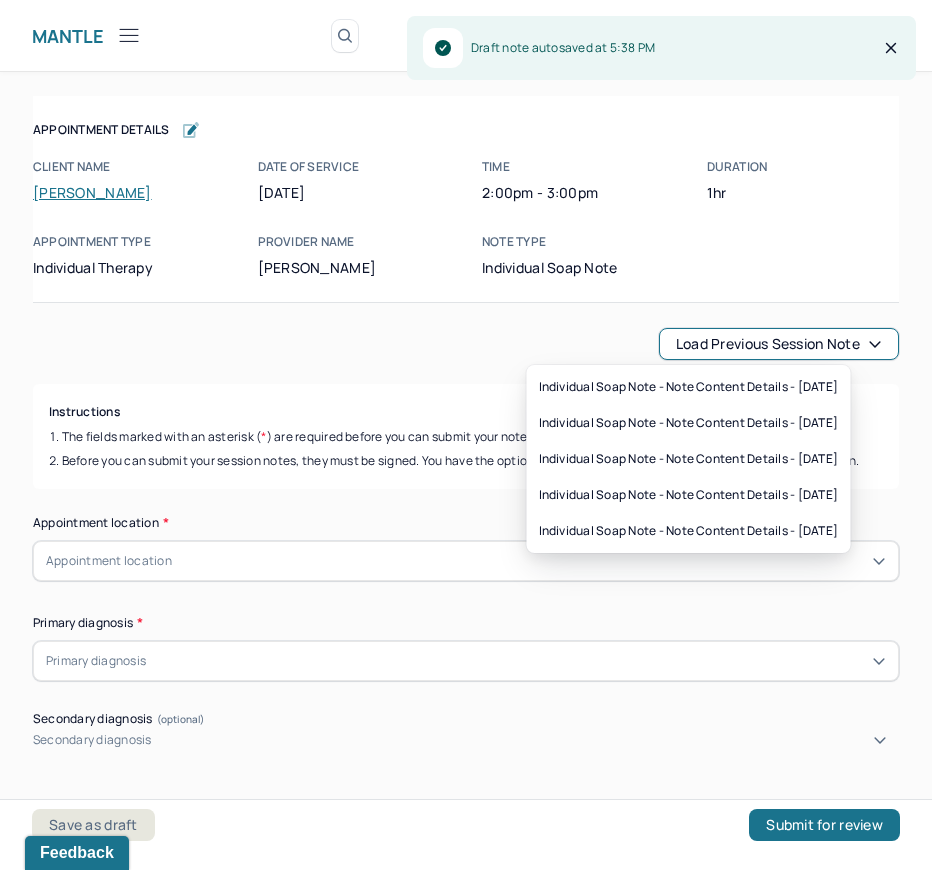 click on "Load previous session note" at bounding box center [779, 344] 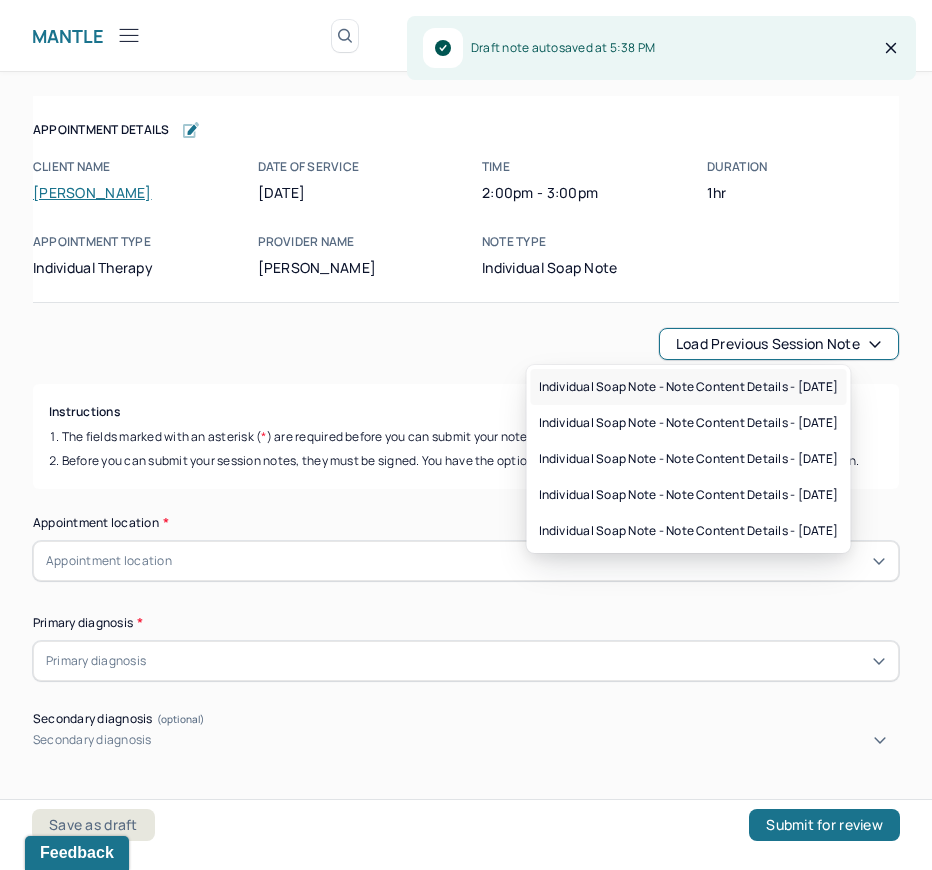 click on "Individual soap note   - Note content Details -   [DATE]" at bounding box center [689, 387] 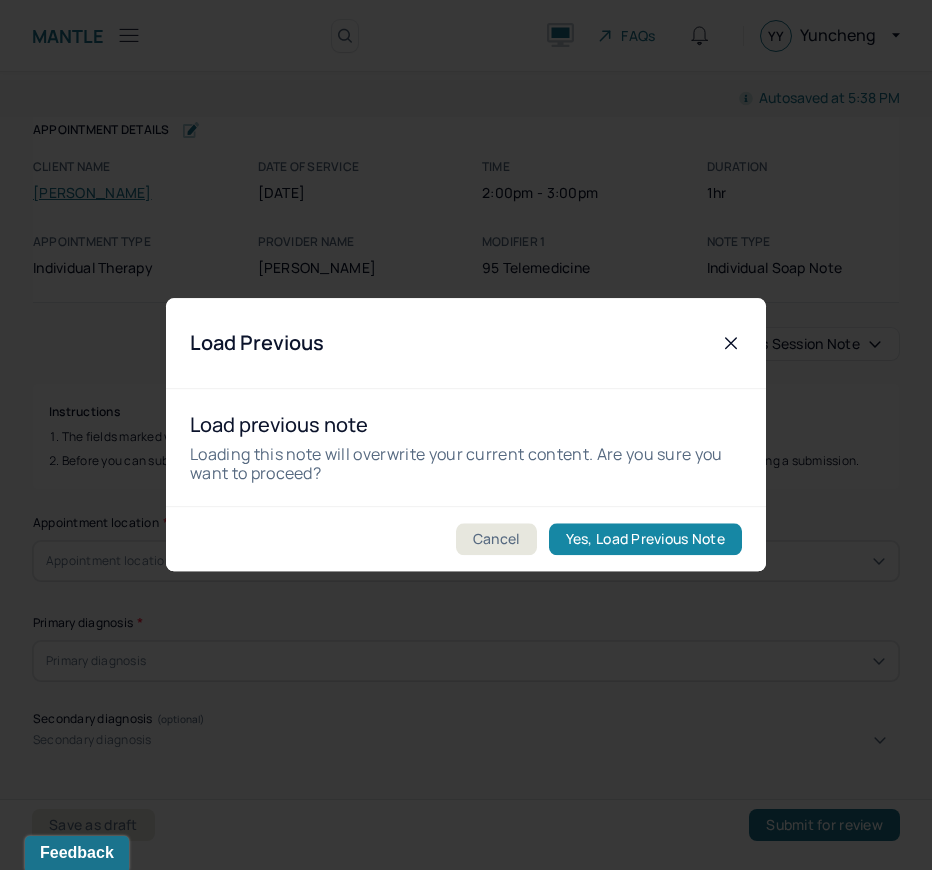 click on "Yes, Load Previous Note" at bounding box center [645, 540] 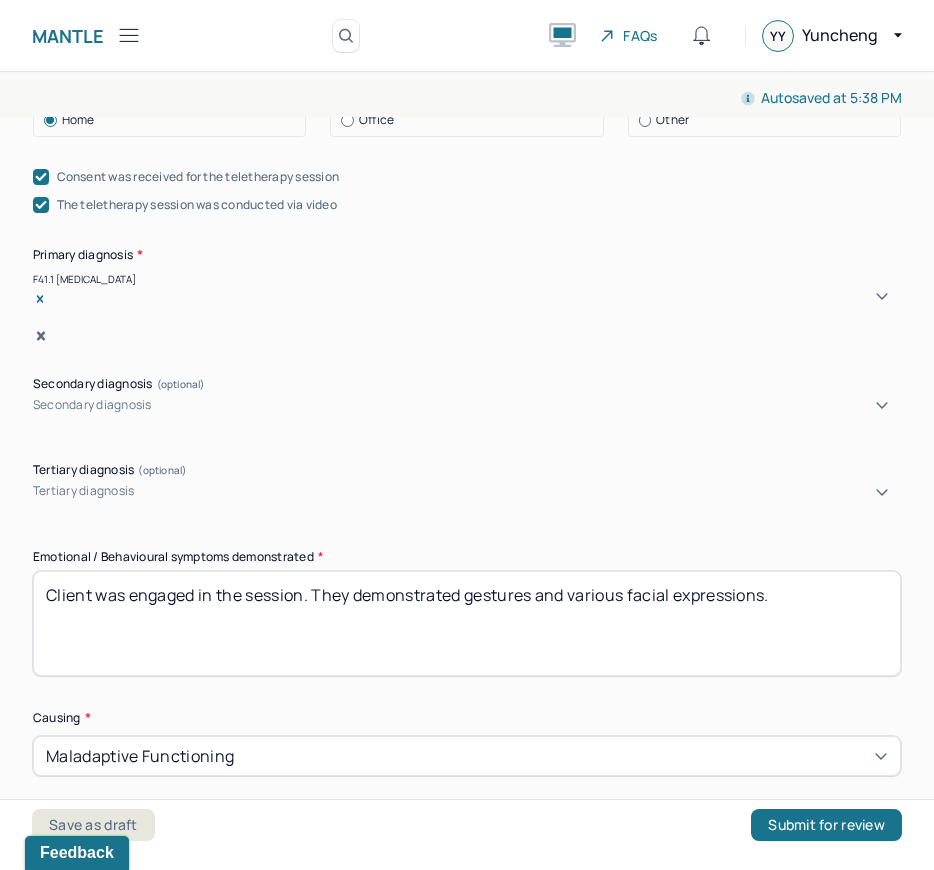 scroll, scrollTop: 870, scrollLeft: 0, axis: vertical 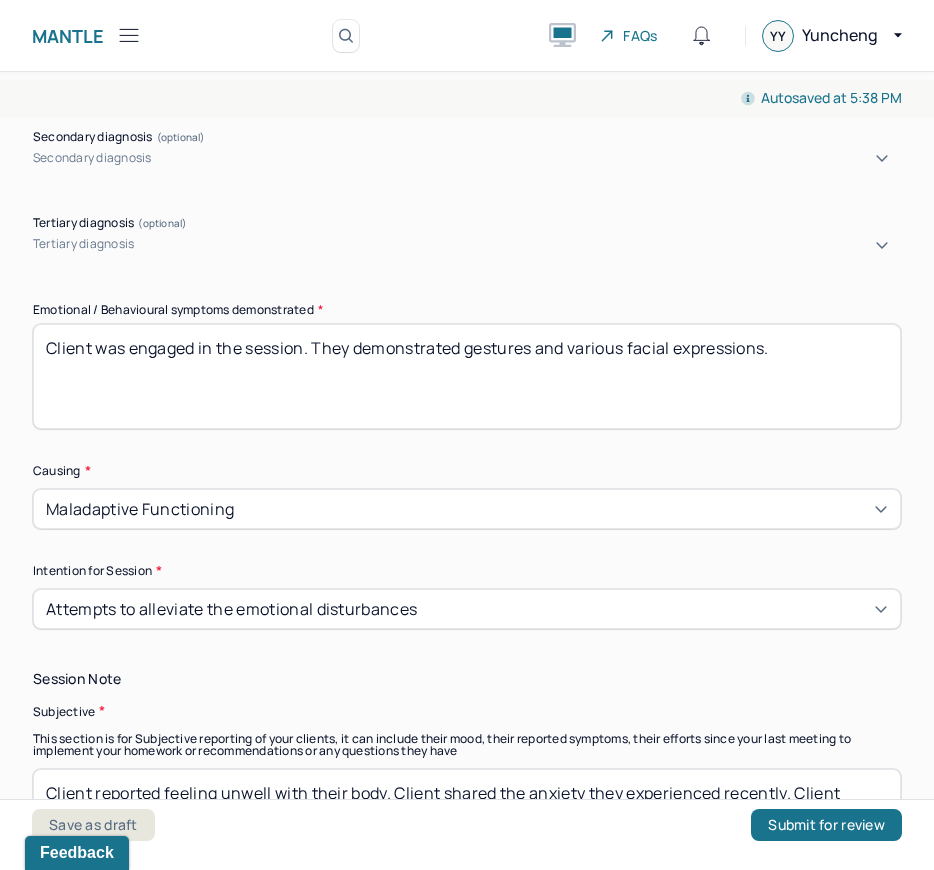 drag, startPoint x: 768, startPoint y: 352, endPoint x: 538, endPoint y: 349, distance: 230.01956 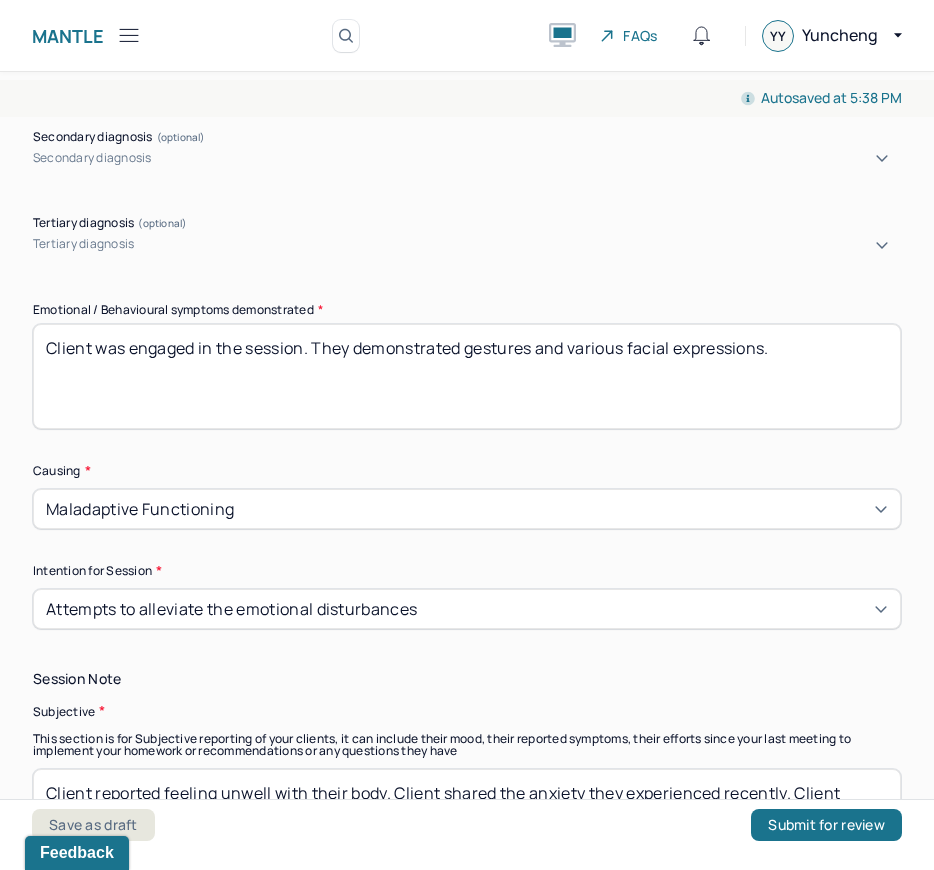 click on "Client was engaged in the session. They demonstrated gestures and various facial expressions." at bounding box center [467, 376] 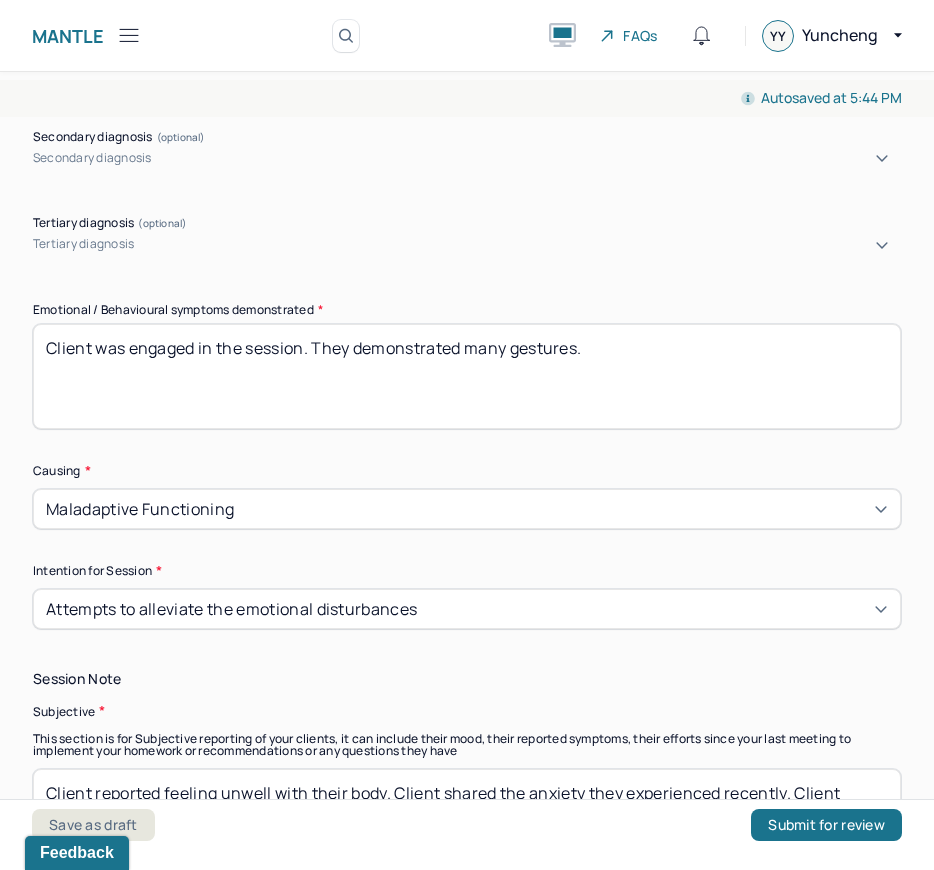 click on "Client was engaged in the session. They demonstrated many gestures." at bounding box center (467, 376) 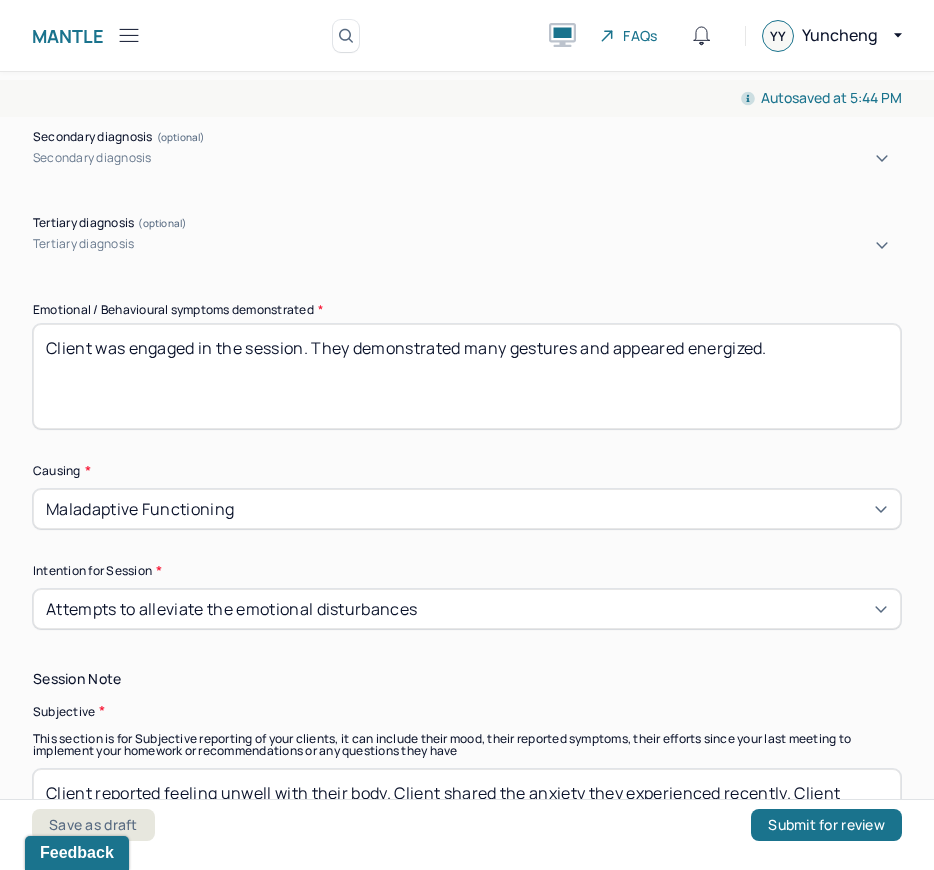 drag, startPoint x: 305, startPoint y: 352, endPoint x: 94, endPoint y: 349, distance: 211.02133 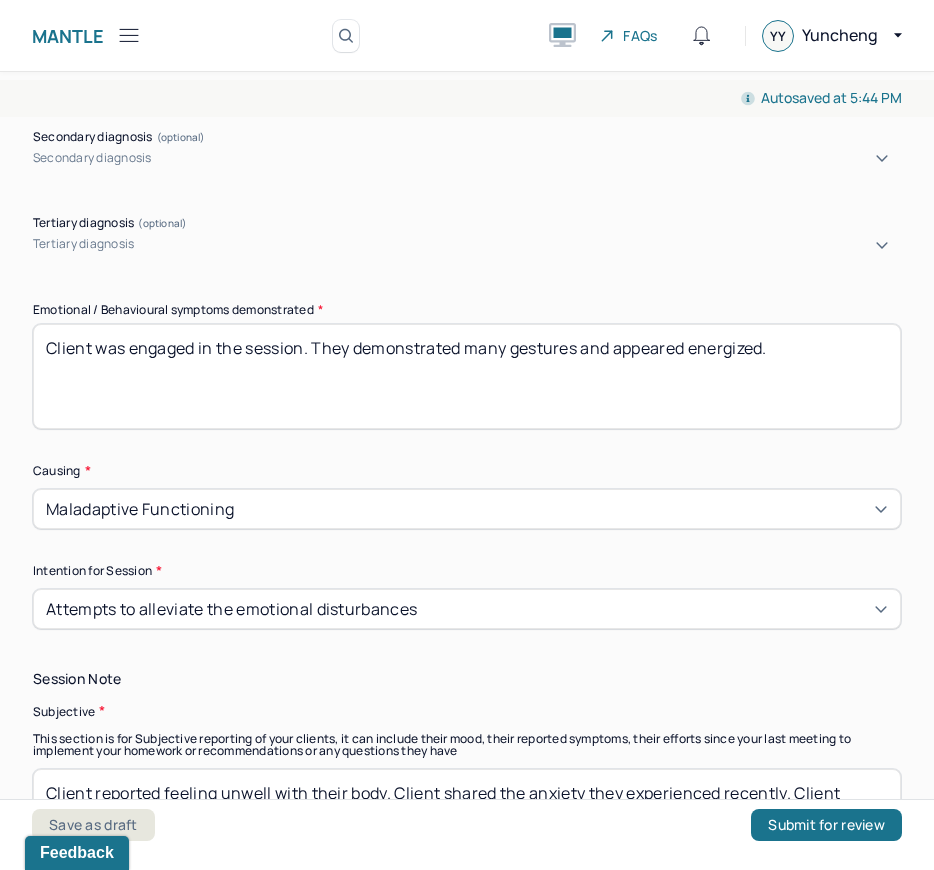 click on "Client was engaged in the session. They demonstrated many gestures and appeared energized." at bounding box center [467, 376] 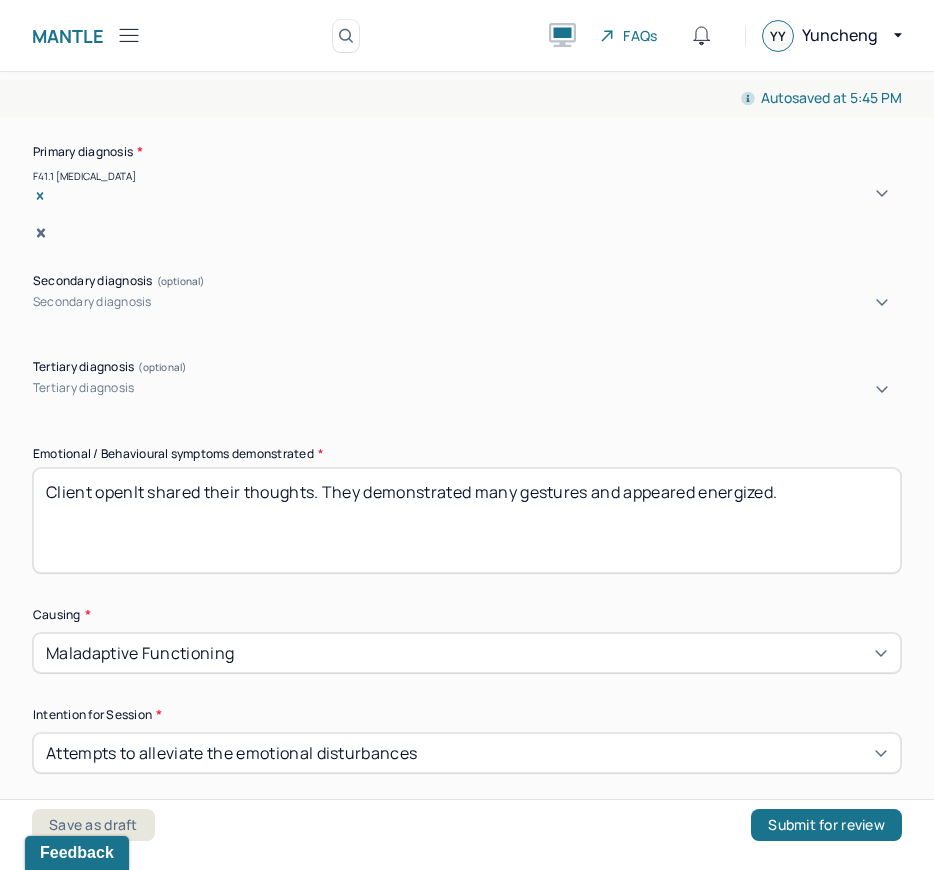 scroll, scrollTop: 733, scrollLeft: 0, axis: vertical 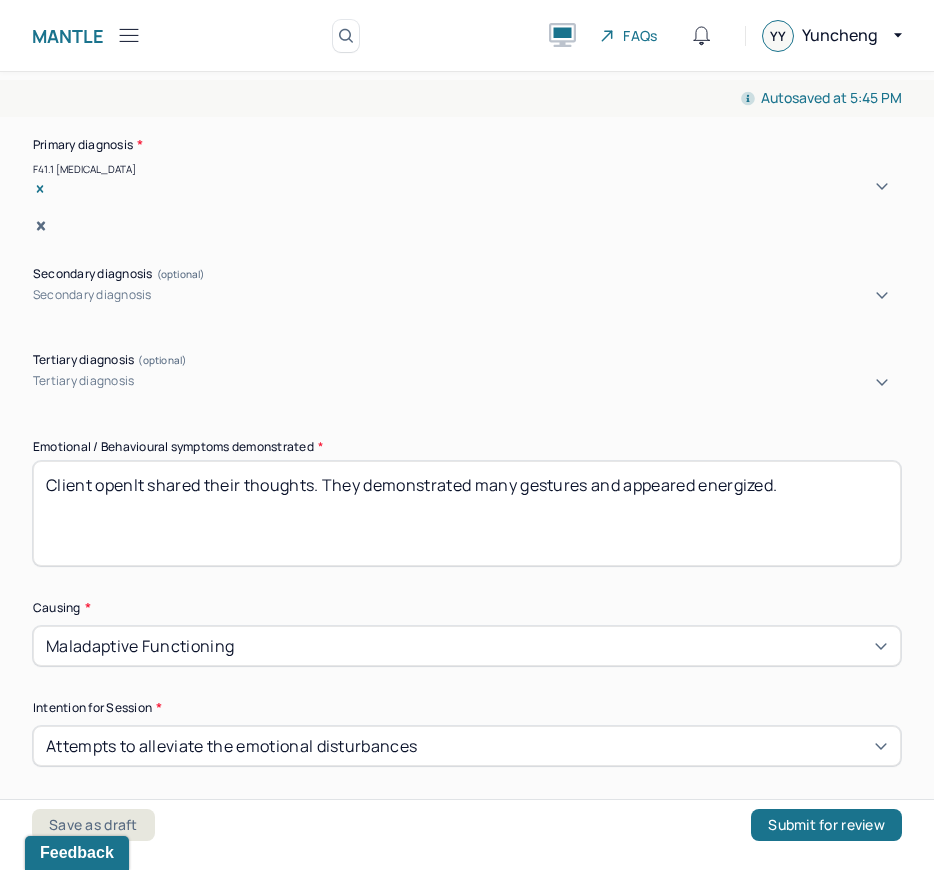 click on "Client openlt shared their thoughts. They demonstrated many gestures and appeared energized." at bounding box center (467, 513) 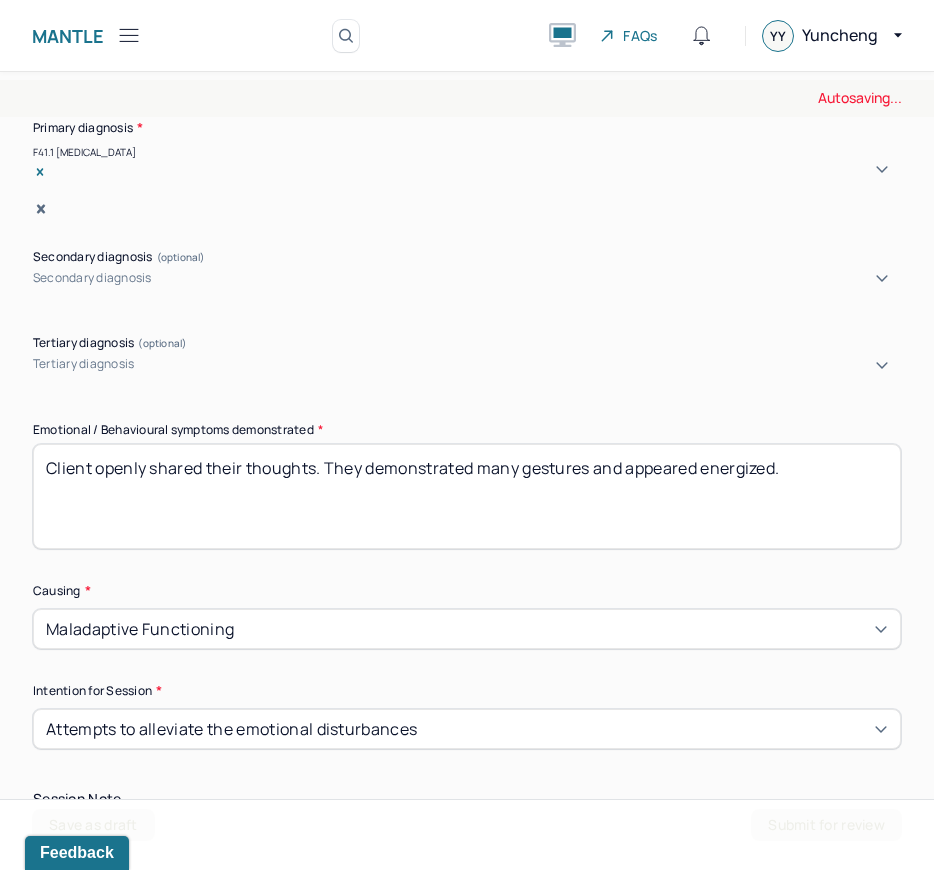 scroll, scrollTop: 892, scrollLeft: 0, axis: vertical 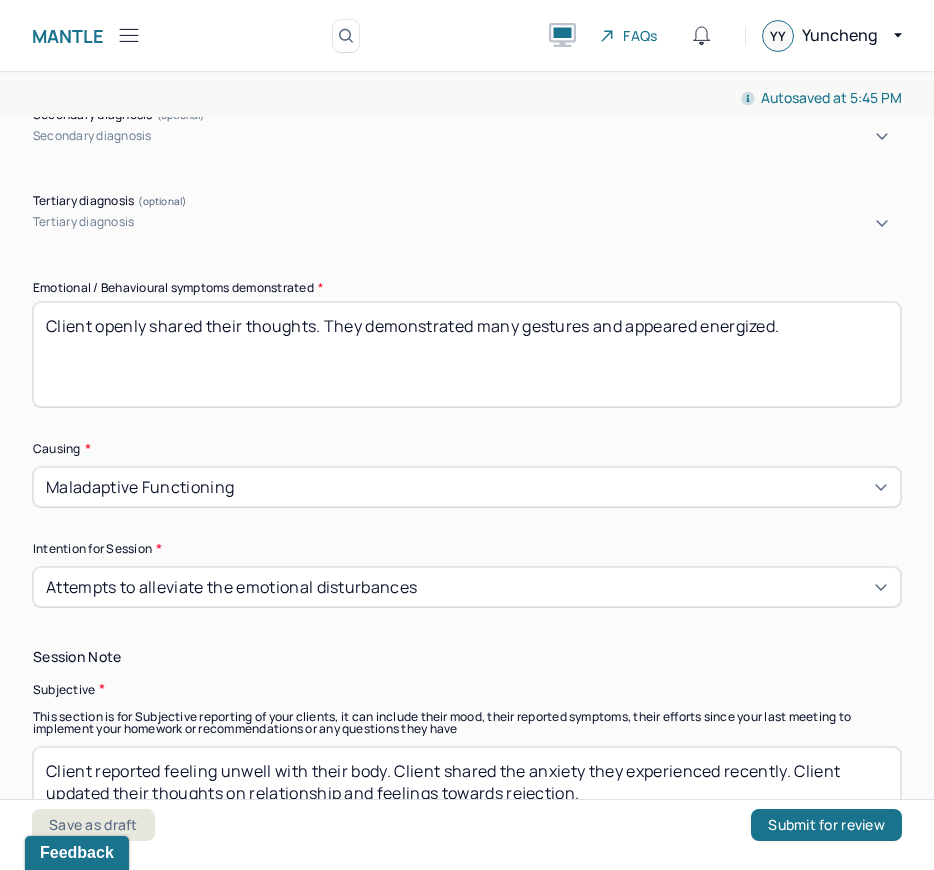 type on "Client openly shared their thoughts. They demonstrated many gestures and appeared energized." 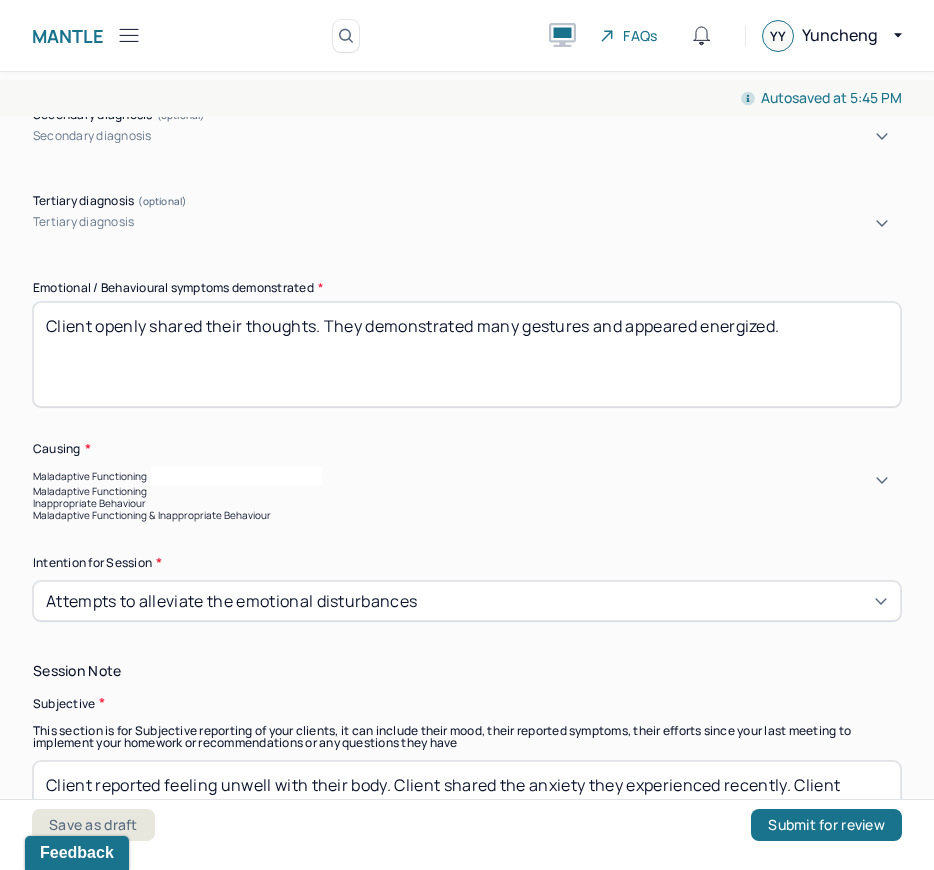 click on "Appointment location * Teletherapy Client Teletherapy Location Home Office Other Provider Teletherapy Location Home Office Other Consent was received for the teletherapy session The teletherapy session was conducted via video Primary diagnosis * F41.1 [MEDICAL_DATA] Secondary diagnosis (optional) Secondary diagnosis Tertiary diagnosis (optional) Tertiary diagnosis Emotional / Behavioural symptoms demonstrated * Client openly shared their thoughts. They demonstrated many gestures and appeared energized. Causing * Maladaptive Functioning selected, 1 of 3. 3 results available. Use Up and Down to choose options, press Enter to select the currently focused option, press Escape to exit the menu, press Tab to select the option and exit the menu. Maladaptive Functioning Maladaptive Functioning Inappropriate Behaviour Maladaptive Functioning & Inappropriate Behaviour Intention for Session * Attempts to alleviate the emotional disturbances" at bounding box center [467, 121] 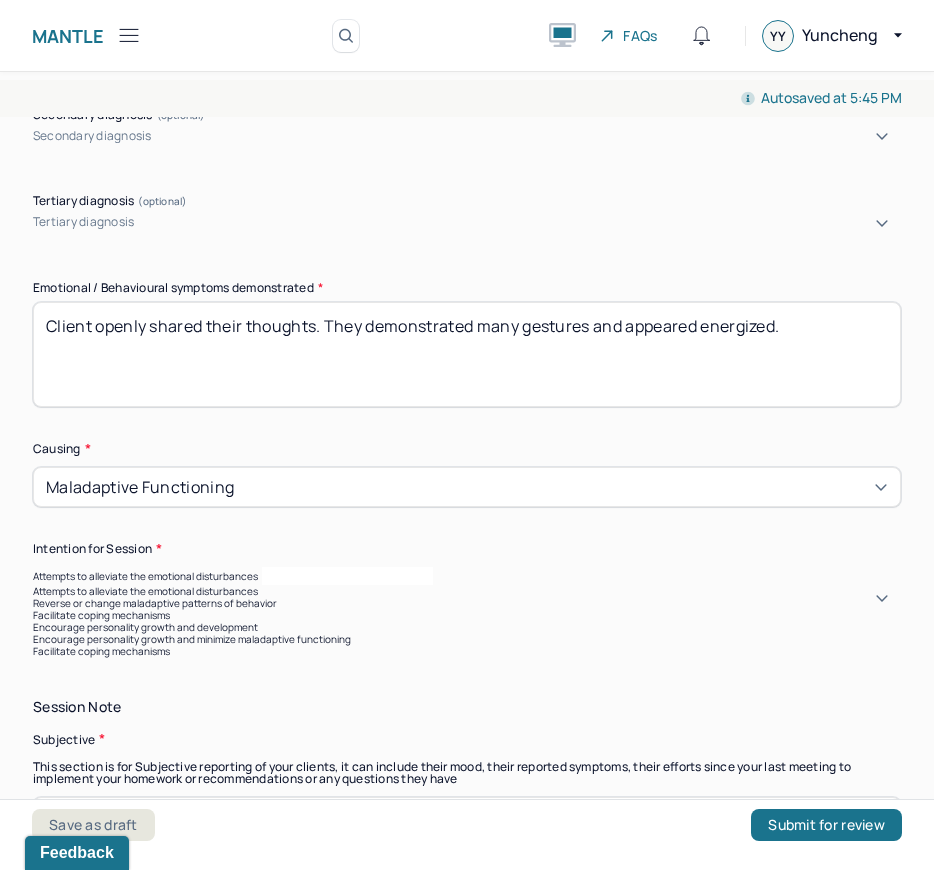 click on "Attempts to alleviate the emotional disturbances" at bounding box center [145, 576] 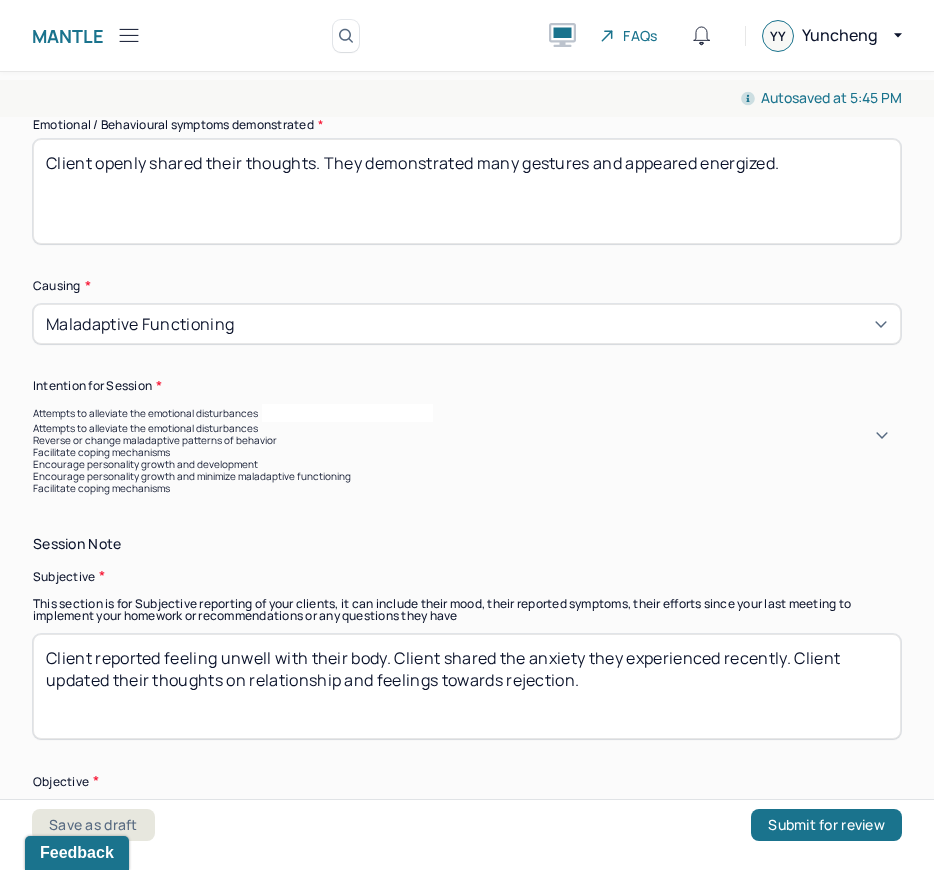 scroll, scrollTop: 1108, scrollLeft: 0, axis: vertical 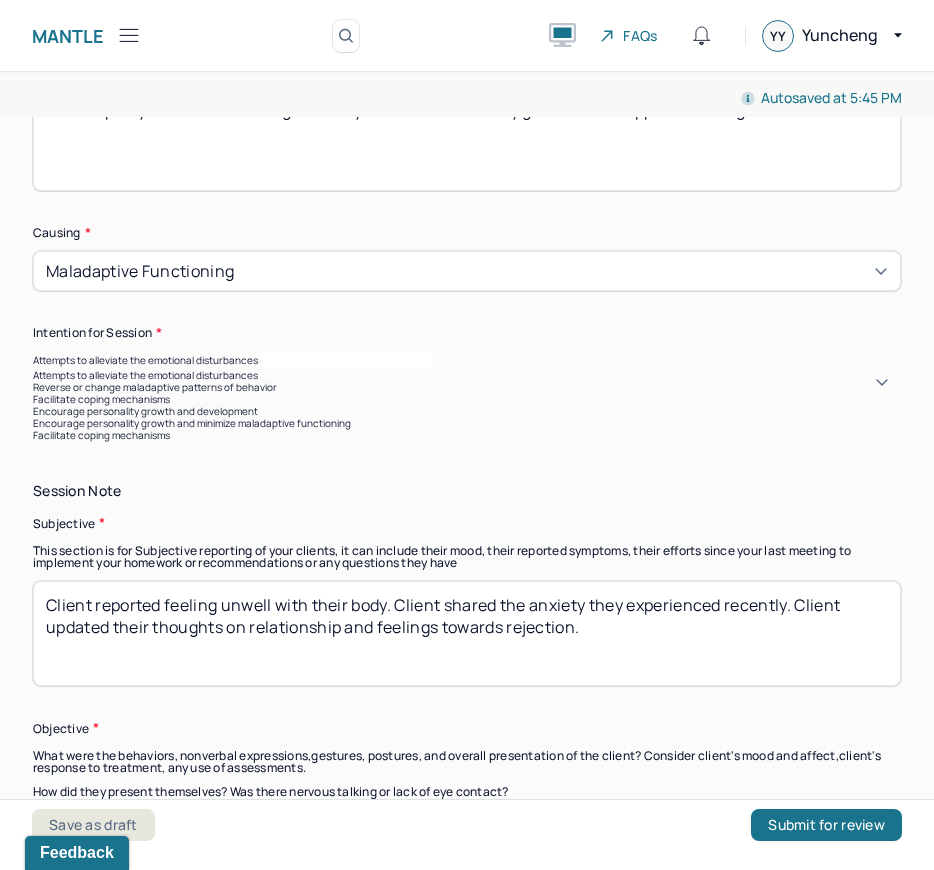 click on "Appointment location * Teletherapy Client Teletherapy Location Home Office Other Provider Teletherapy Location Home Office Other Consent was received for the teletherapy session The teletherapy session was conducted via video Primary diagnosis * F41.1 [MEDICAL_DATA] Secondary diagnosis (optional) Secondary diagnosis Tertiary diagnosis (optional) Tertiary diagnosis Emotional / Behavioural symptoms demonstrated * Client openly shared their thoughts. They demonstrated many gestures and appeared energized. Causing * Maladaptive Functioning Intention for Session * Reverse or change maladaptive patterns of behavior, 2 of 6. 6 results available. Use Up and Down to choose options, press Enter to select the currently focused option, press Escape to exit the menu, press Tab to select the option and exit the menu. Attempts to alleviate the emotional disturbances Attempts to alleviate the emotional disturbances Reverse or change maladaptive patterns of behavior Facilitate coping mechanisms" at bounding box center [467, -77] 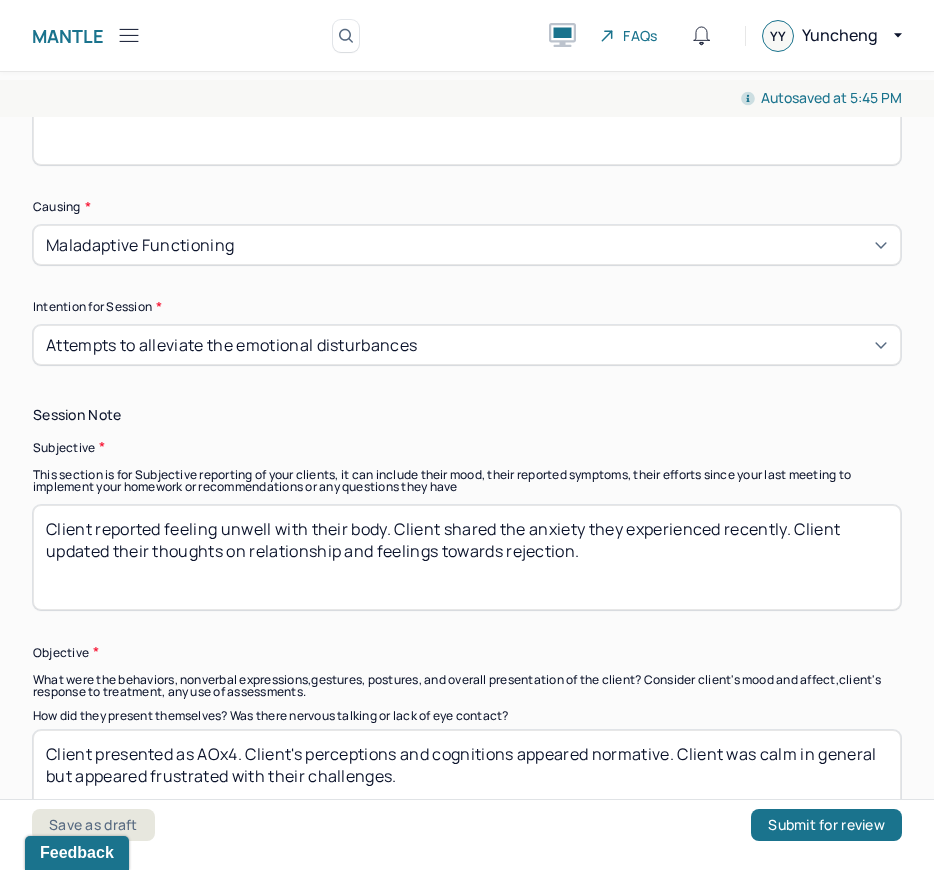 scroll, scrollTop: 1169, scrollLeft: 0, axis: vertical 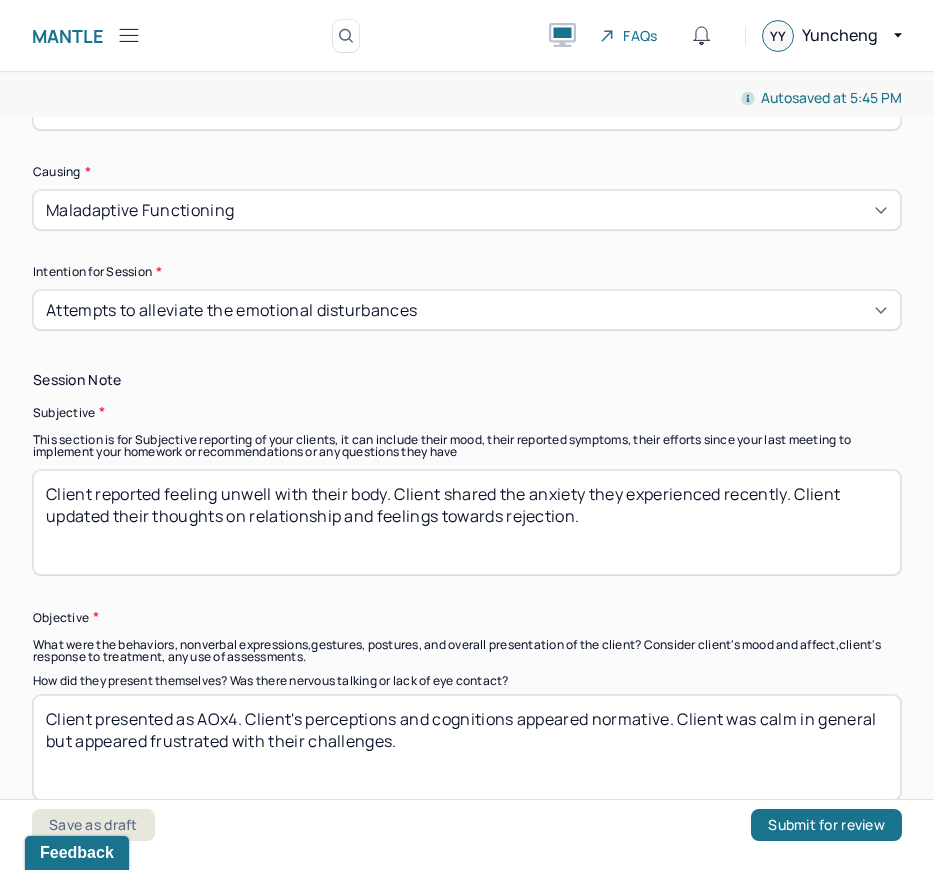 drag, startPoint x: 224, startPoint y: 496, endPoint x: 575, endPoint y: 516, distance: 351.56934 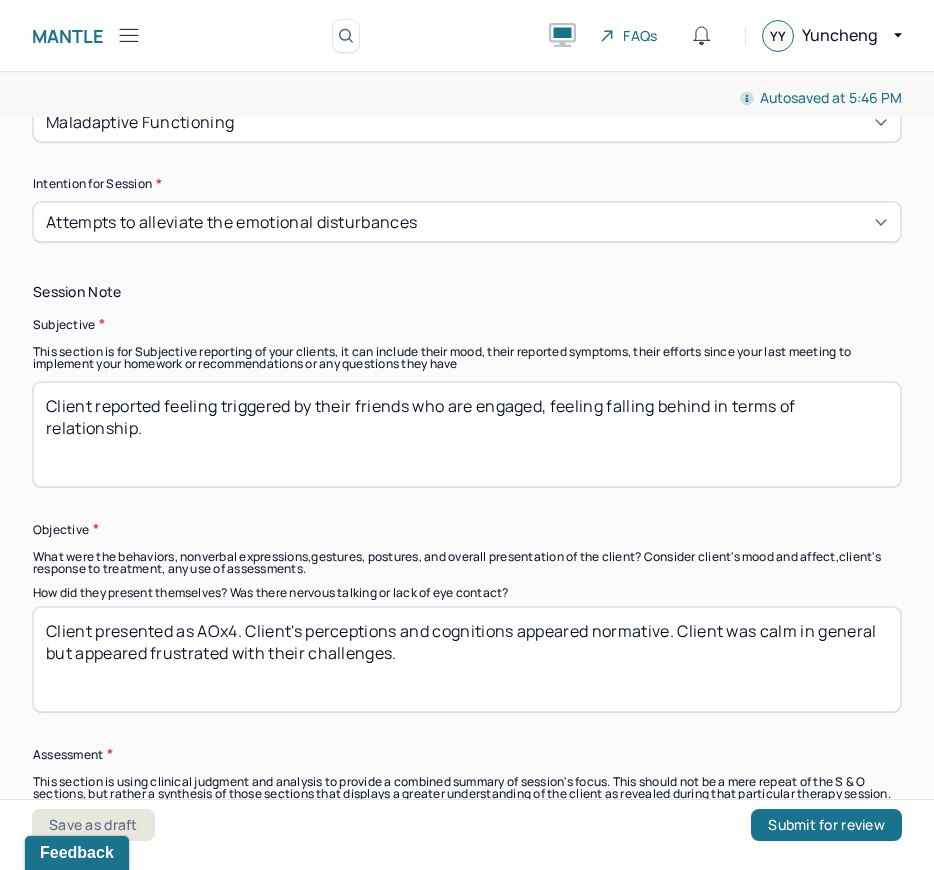 scroll, scrollTop: 1258, scrollLeft: 0, axis: vertical 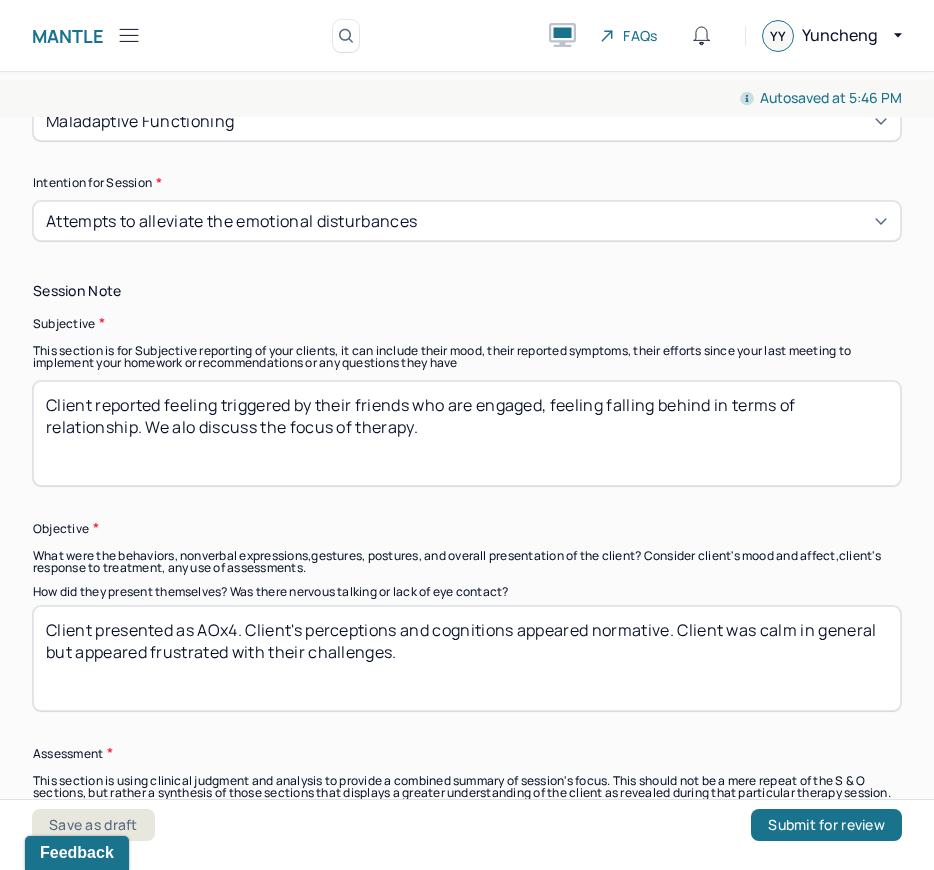 click on "Client reported feeling triggered by their friends who are engaged, feeling falling behind in terms of relationship. We alo discuss the focus of therapy." at bounding box center (467, 433) 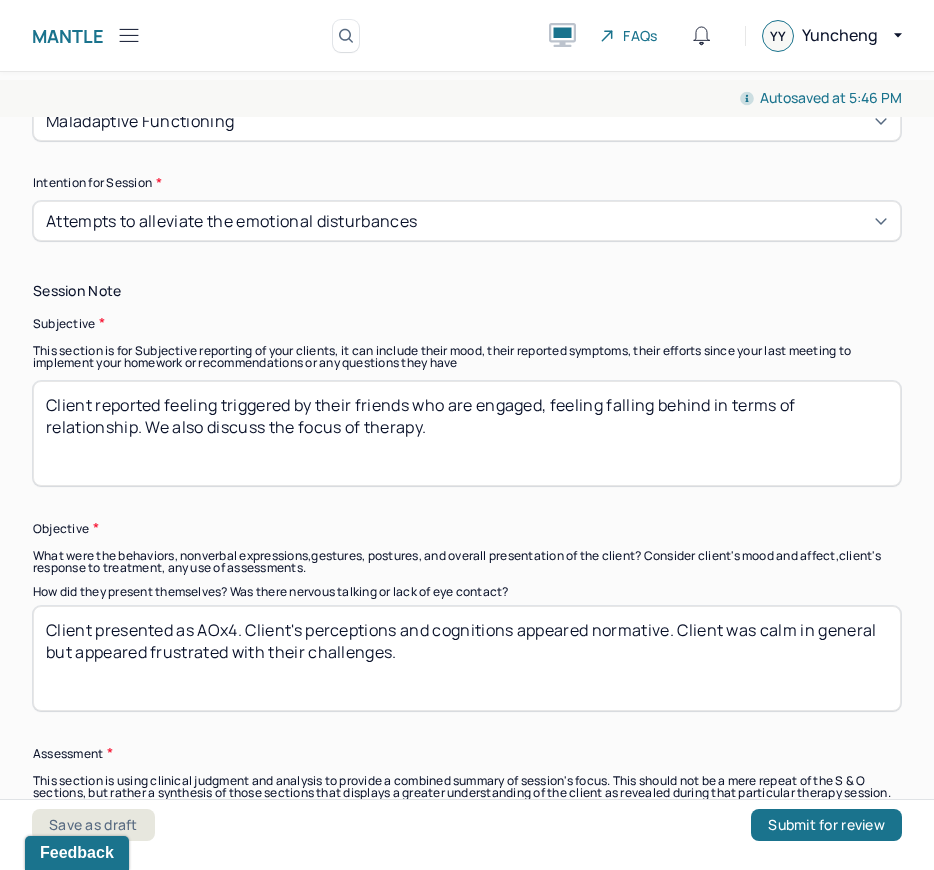 click on "Client reported feeling triggered by their friends who are engaged, feeling falling behind in terms of relationship. We also discuss the focus of therapy." at bounding box center (467, 433) 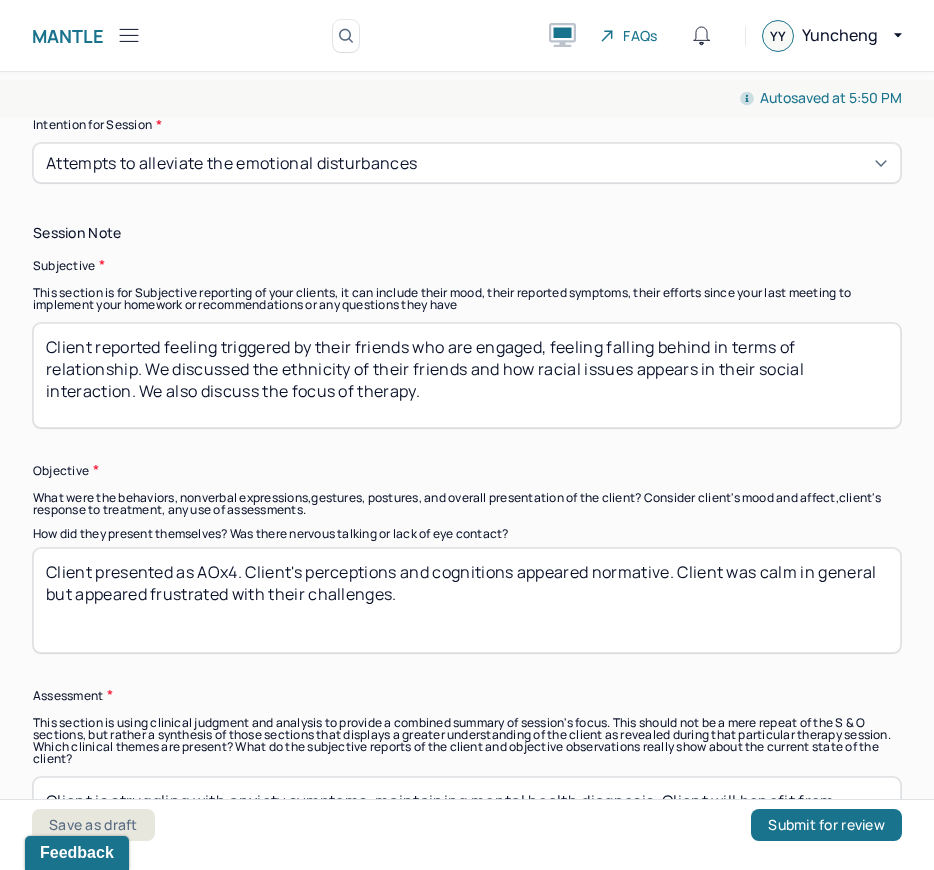 scroll, scrollTop: 1325, scrollLeft: 0, axis: vertical 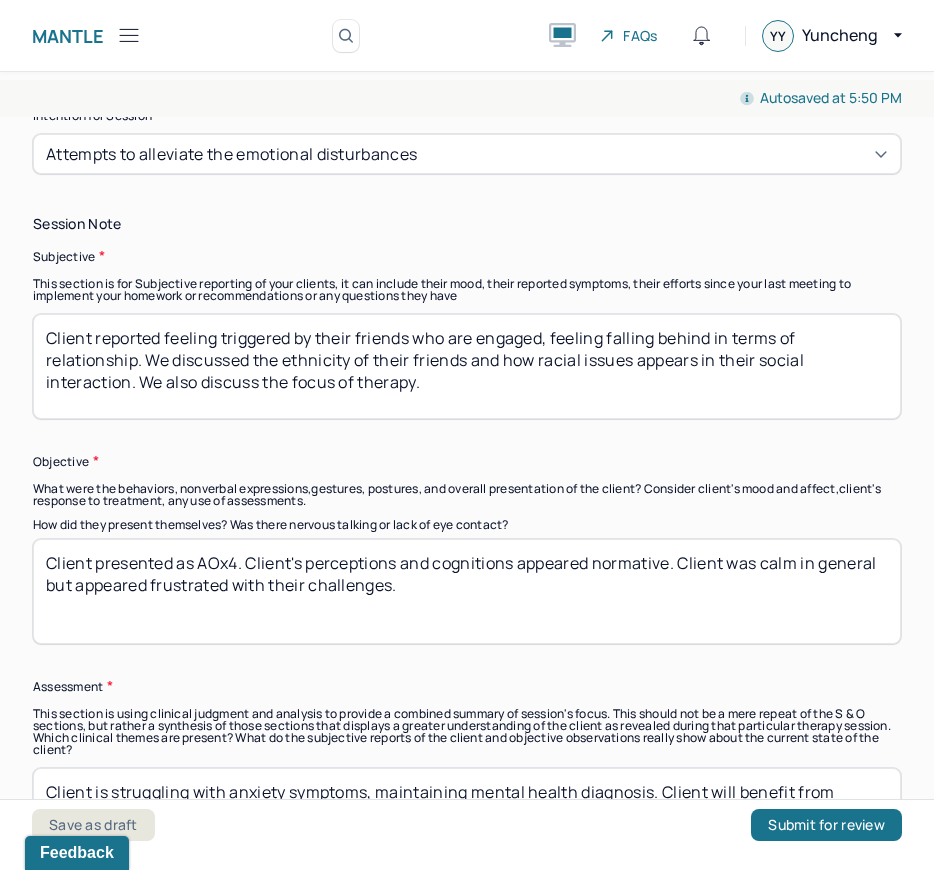 type on "Client reported feeling triggered by their friends who are engaged, feeling falling behind in terms of relationship. We discussed the ethnicity of their friends and how racial issues appears in their social interaction. We also discuss the focus of therapy." 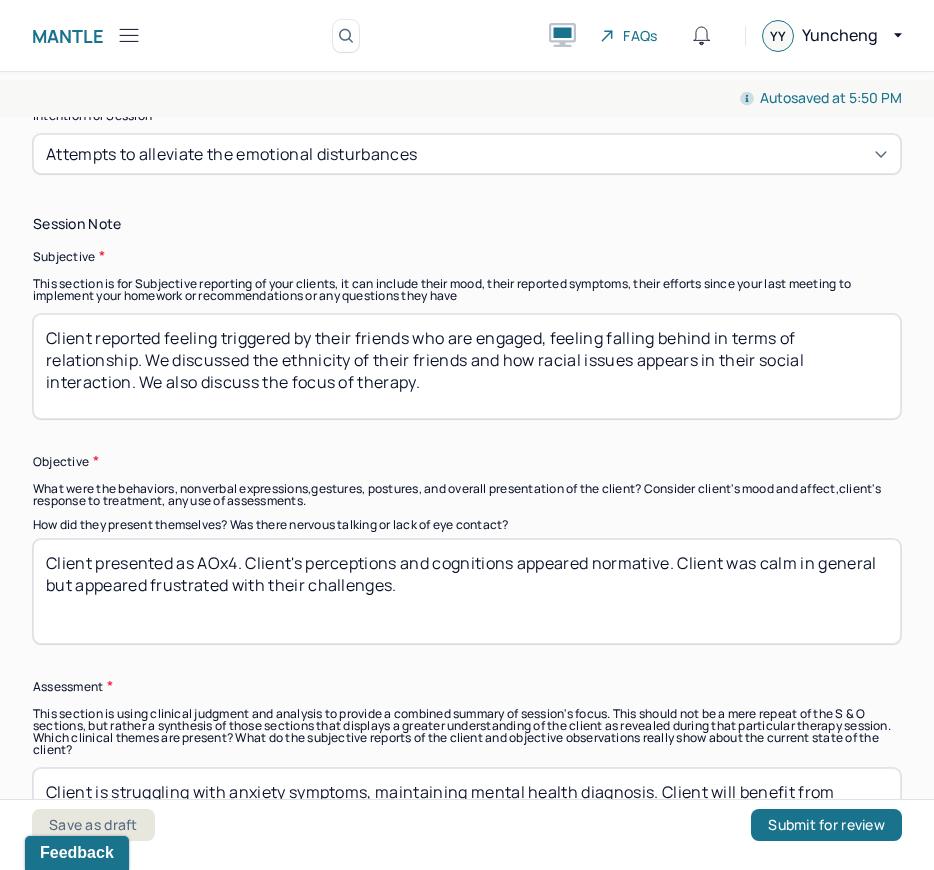 drag, startPoint x: 767, startPoint y: 565, endPoint x: 455, endPoint y: 585, distance: 312.64038 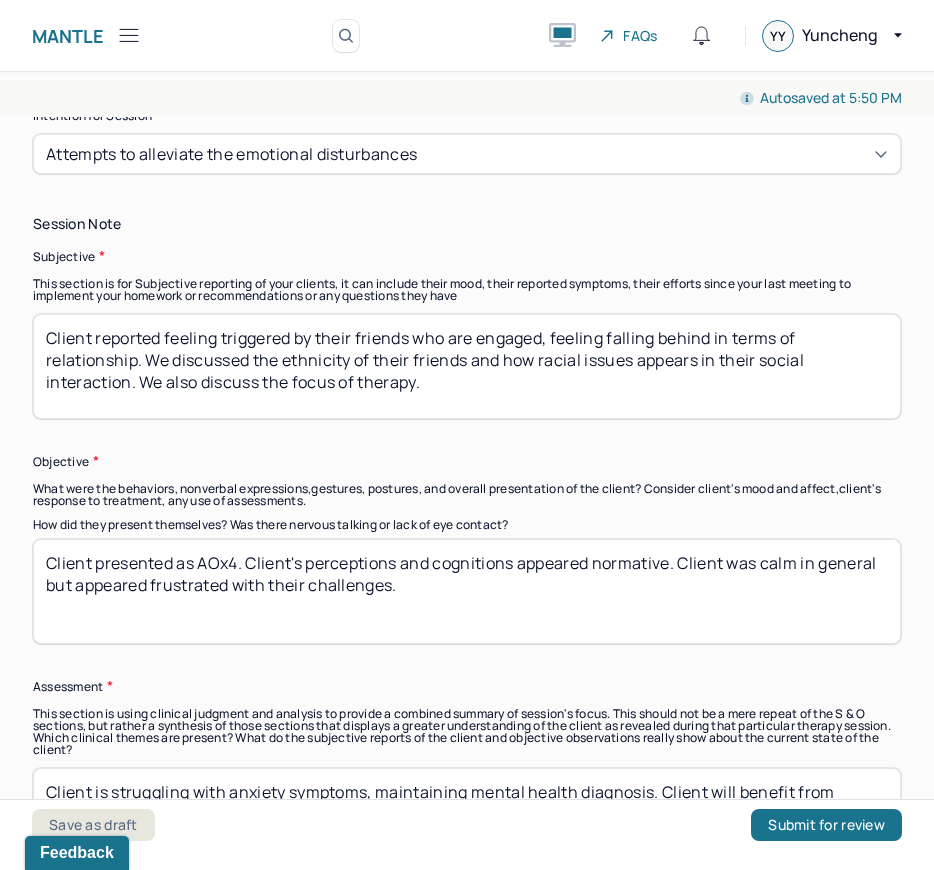 click on "Client presented as AOx4. Client's perceptions and cognitions appeared normative. Client was calm in general but appeared frustrated with their challenges." at bounding box center (467, 591) 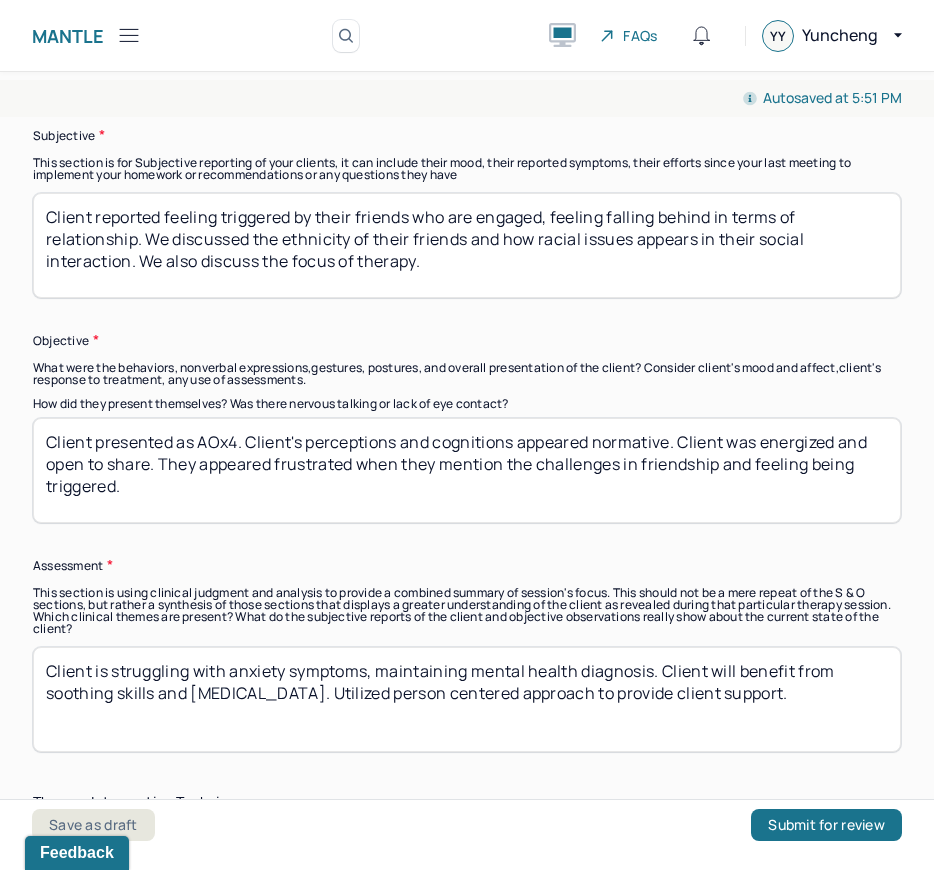 scroll, scrollTop: 1448, scrollLeft: 0, axis: vertical 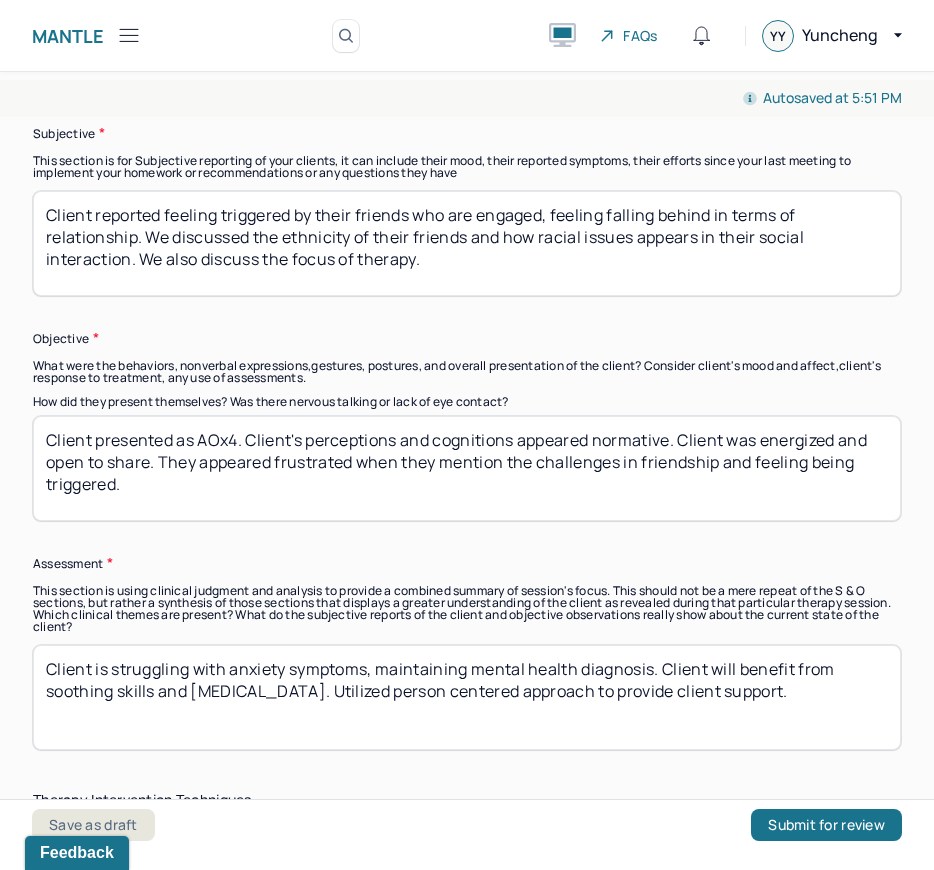 type on "Client presented as AOx4. Client's perceptions and cognitions appeared normative. Client was energized and open to share. They appeared frustrated when they mention the challenges in friendship and feeling being triggered." 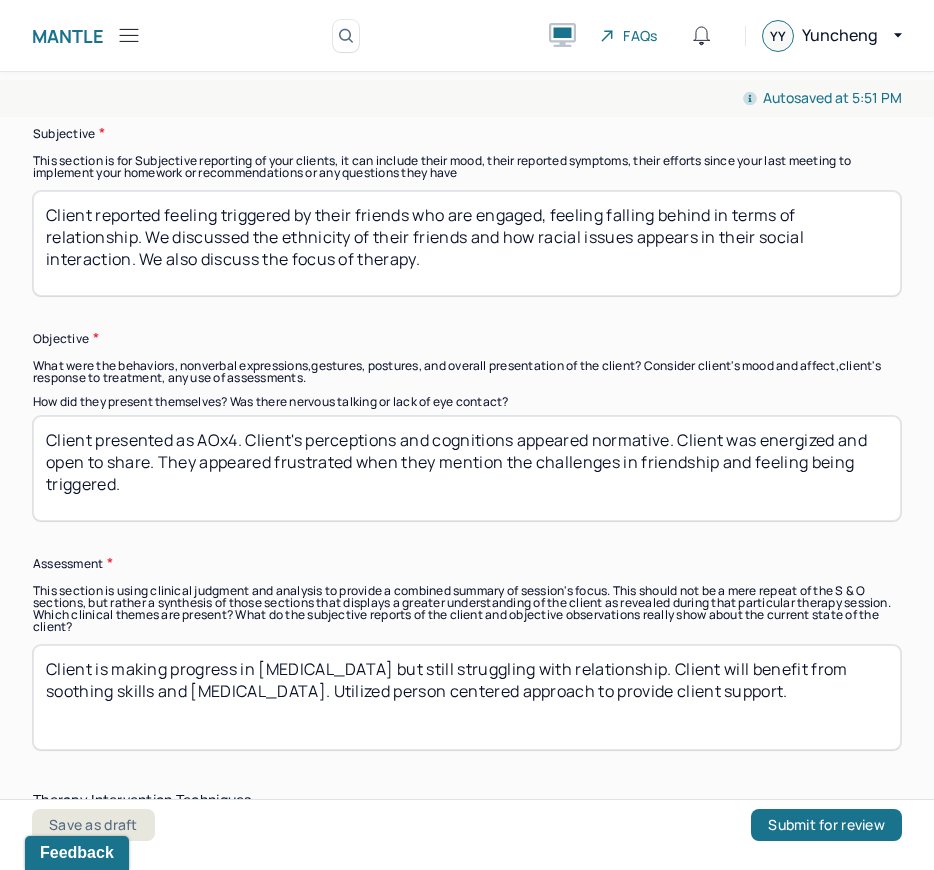 drag, startPoint x: 341, startPoint y: 691, endPoint x: 3, endPoint y: 686, distance: 338.037 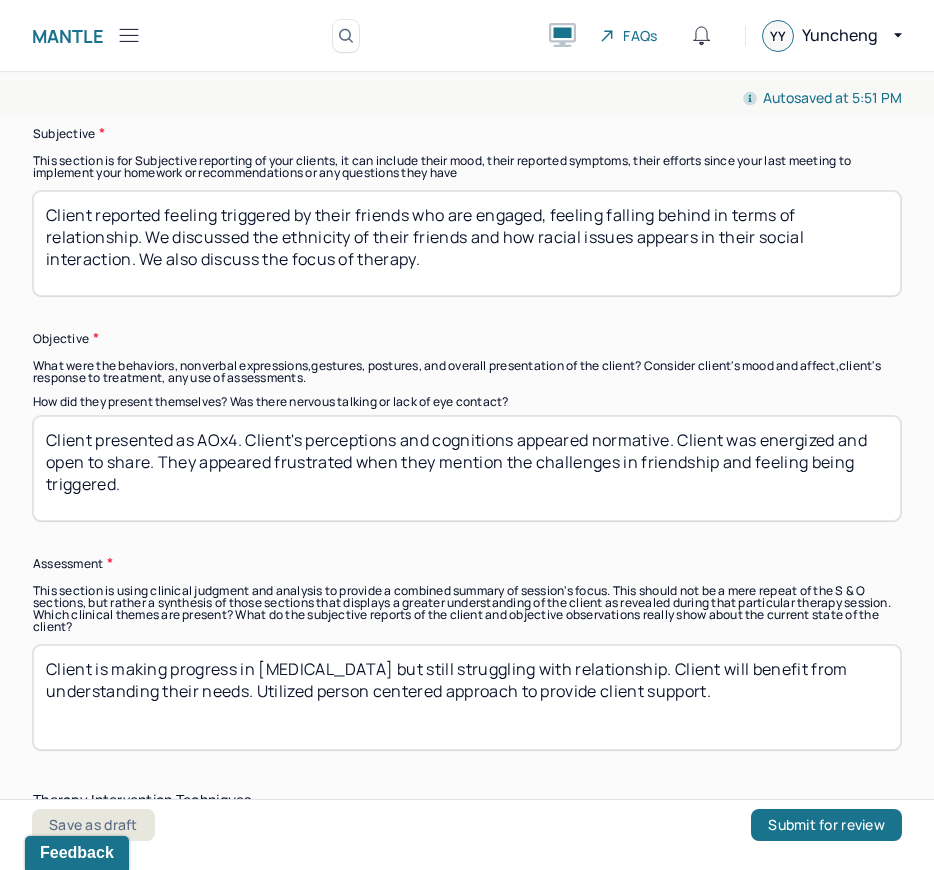 drag, startPoint x: 548, startPoint y: 695, endPoint x: 714, endPoint y: 694, distance: 166.003 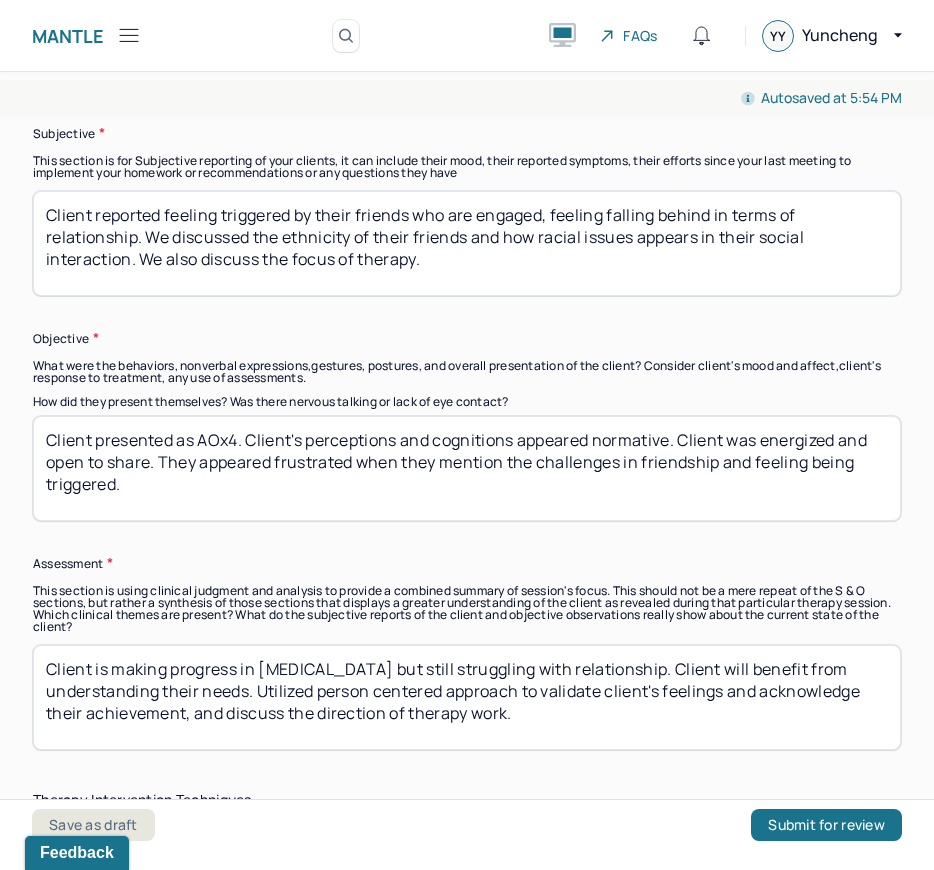 click on "Client is making progress in [MEDICAL_DATA] but still struggling with relationship. Client will benefit from understanding their needs. Utilized person centered approach to validate client's feelings and acknowledge their achievement, and discuss the direction of therapy work." at bounding box center [467, 697] 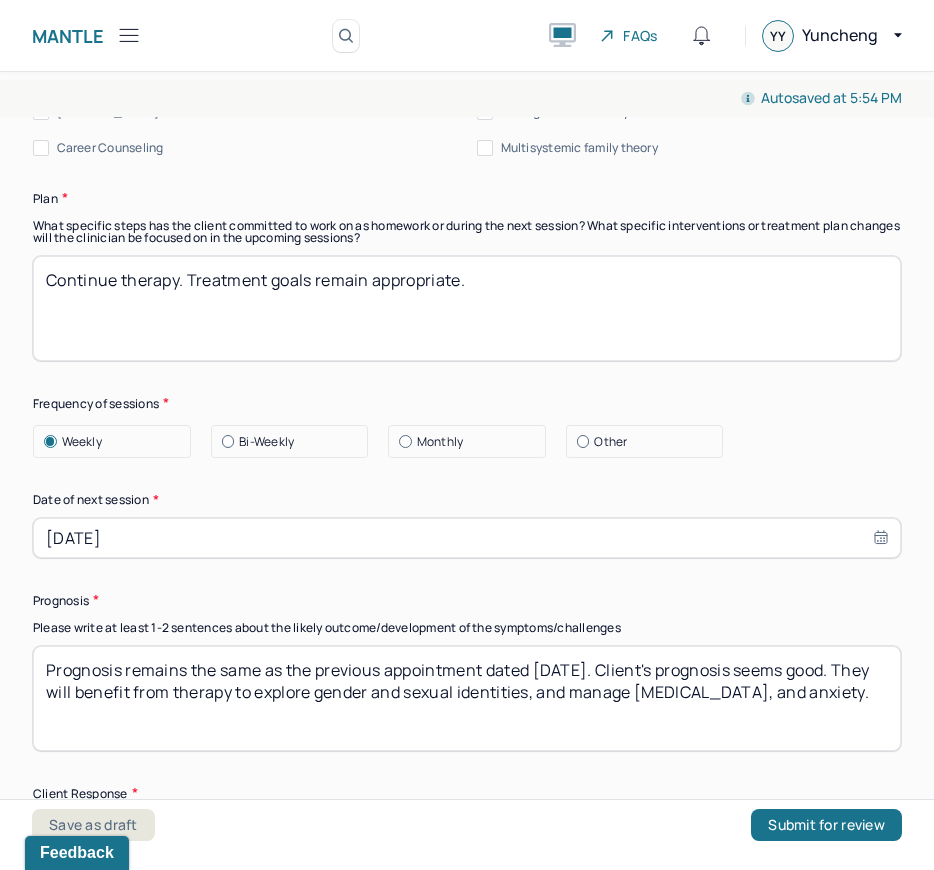 scroll, scrollTop: 2727, scrollLeft: 0, axis: vertical 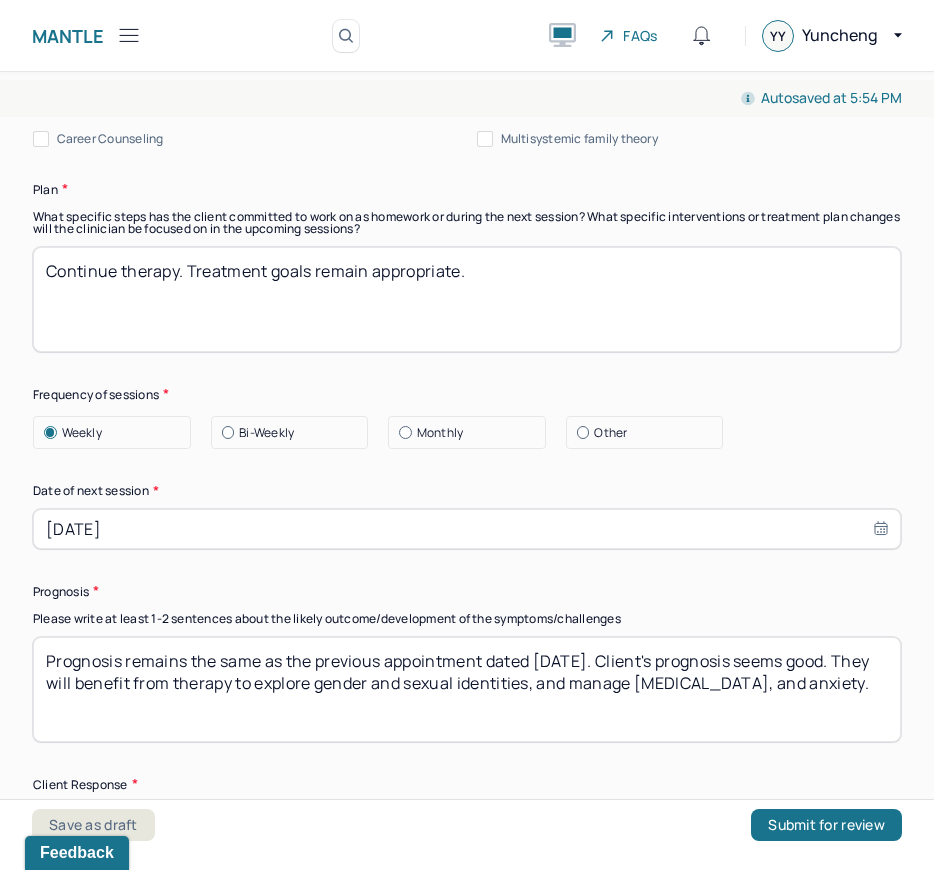 type on "Client is making progress in [MEDICAL_DATA] but still struggling with relationship. Client will benefit from understanding their needs. Utilized person centered approach to validate client's feelings, acknowledge their achievement, and discuss the direction of therapy work." 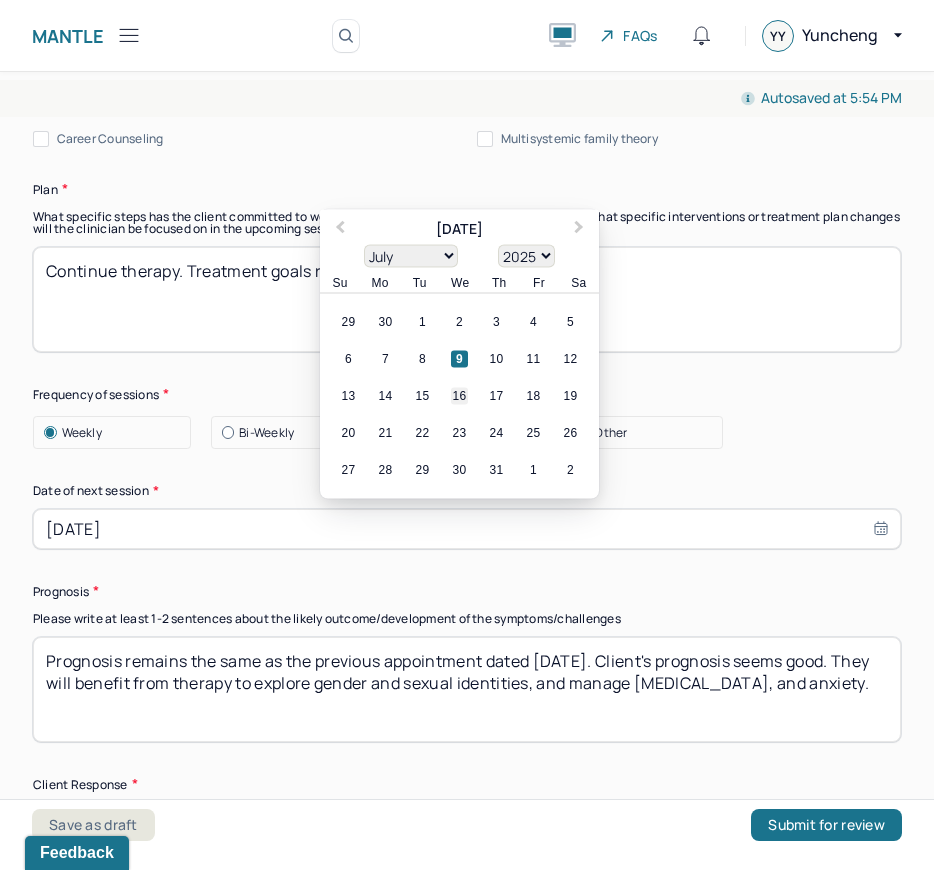 click on "16" at bounding box center [459, 396] 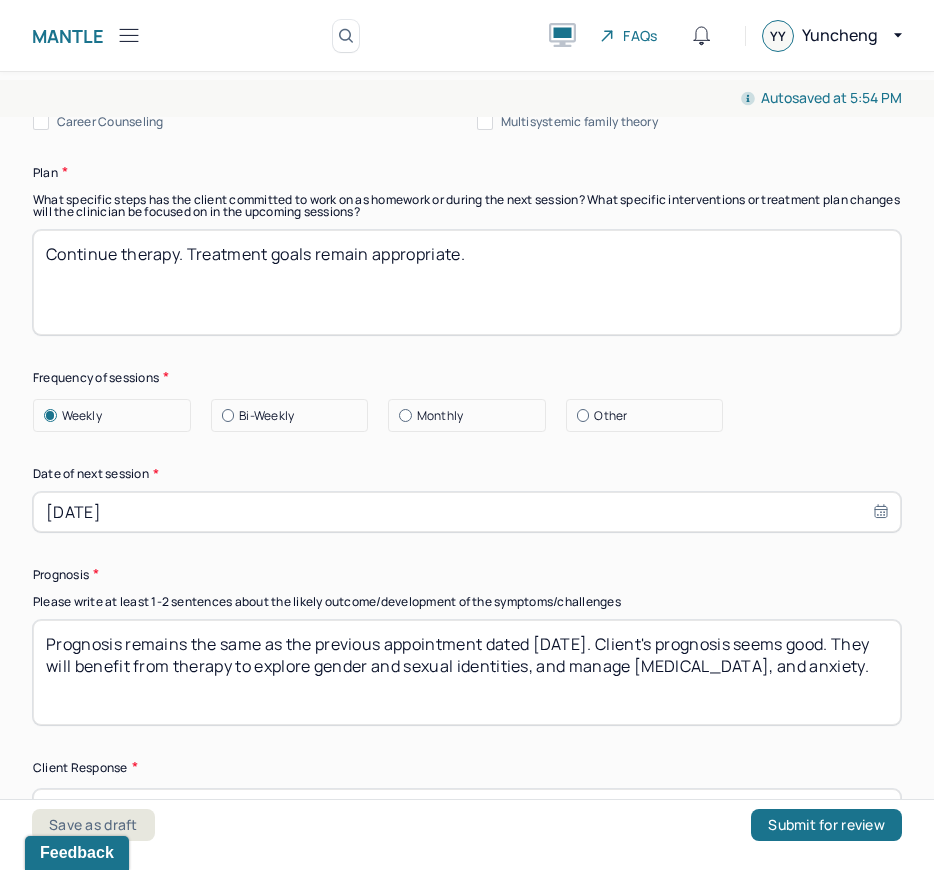 scroll, scrollTop: 2788, scrollLeft: 0, axis: vertical 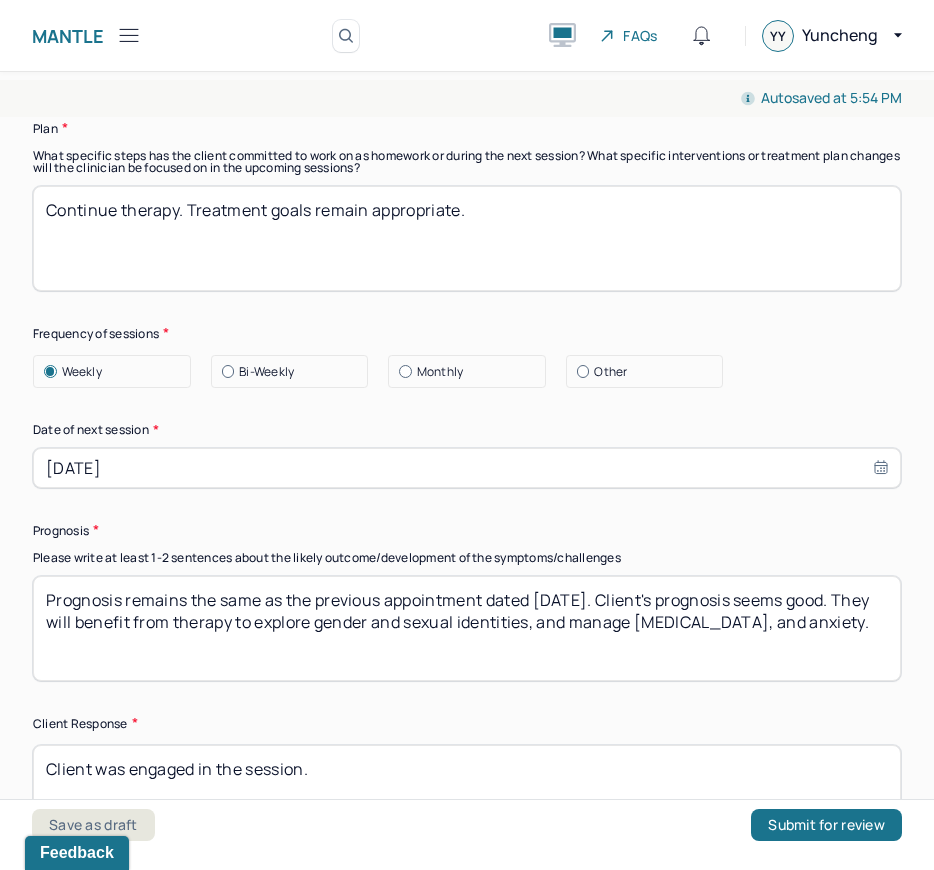 click on "[DATE]" at bounding box center (467, 468) 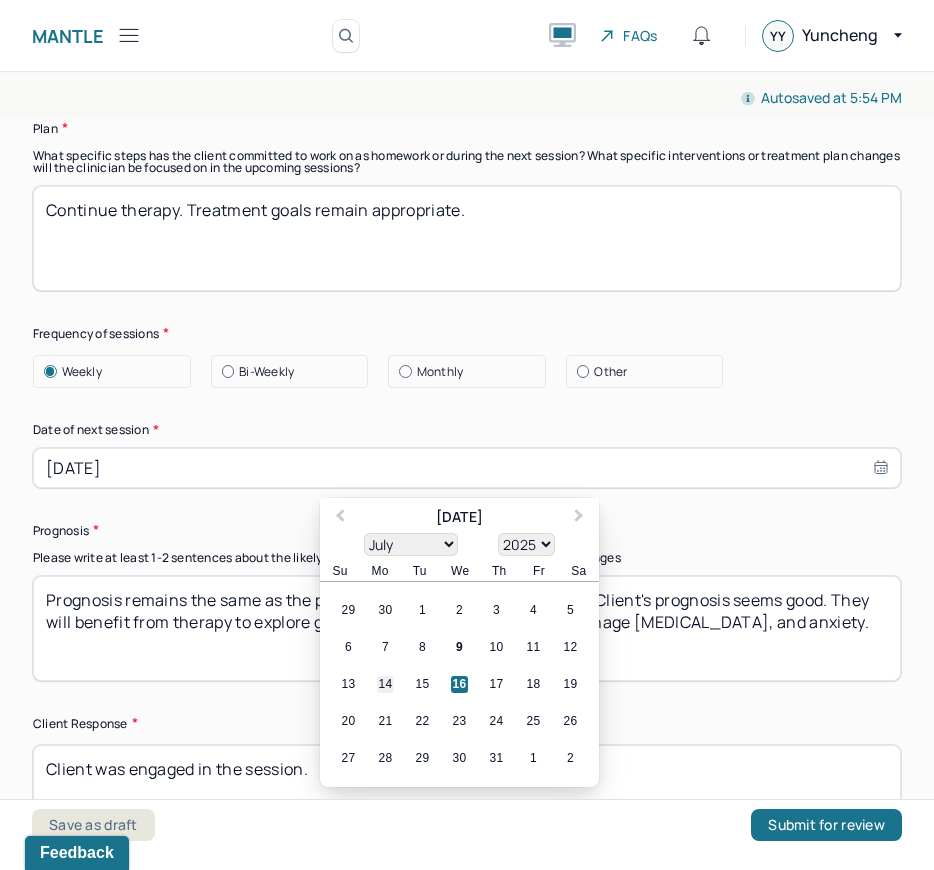 click on "14" at bounding box center [385, 685] 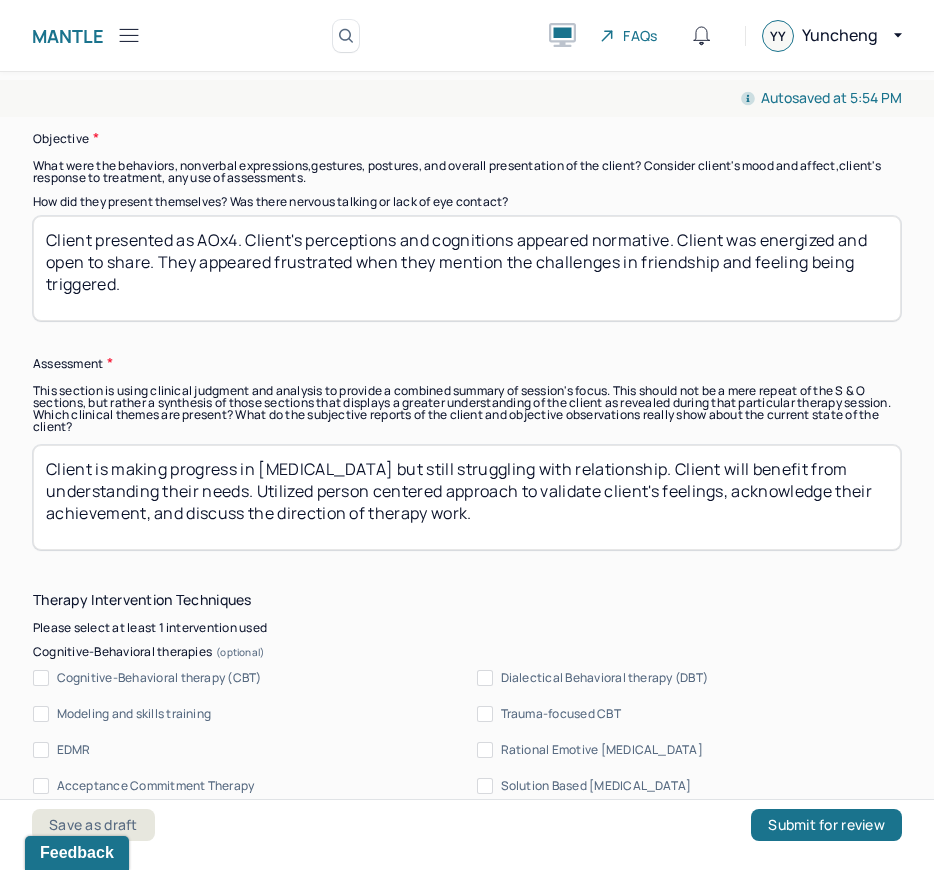 scroll, scrollTop: 0, scrollLeft: 0, axis: both 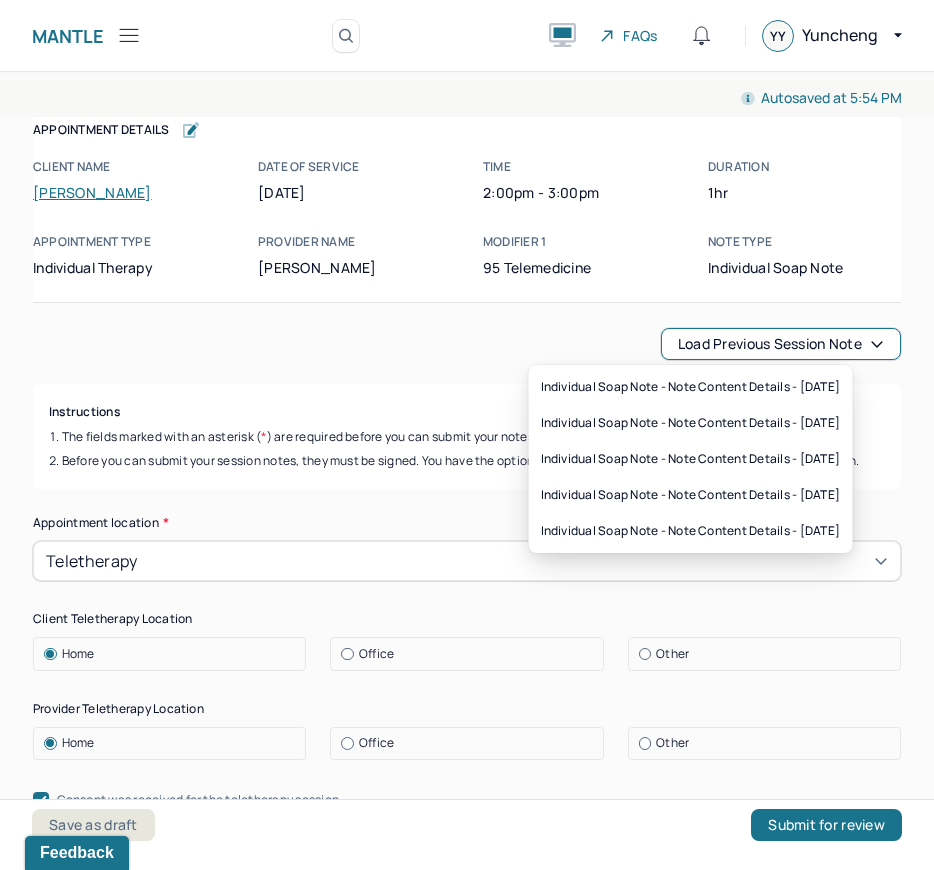 click on "Load previous session note" at bounding box center (781, 344) 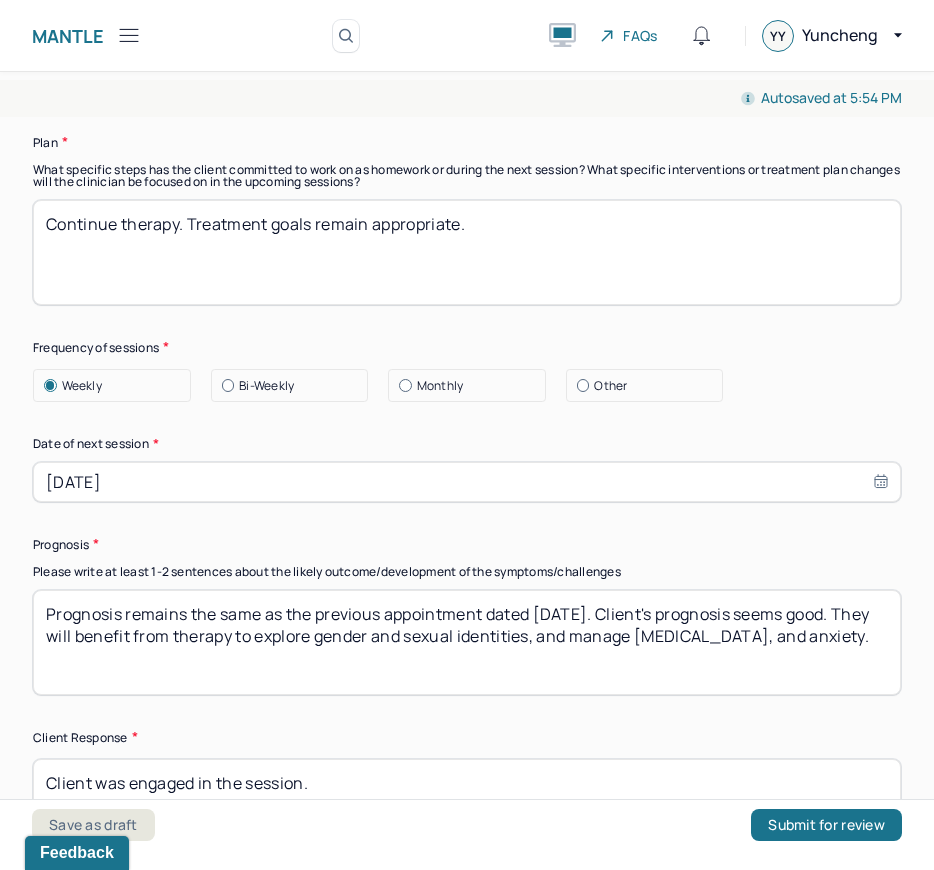 scroll, scrollTop: 2904, scrollLeft: 0, axis: vertical 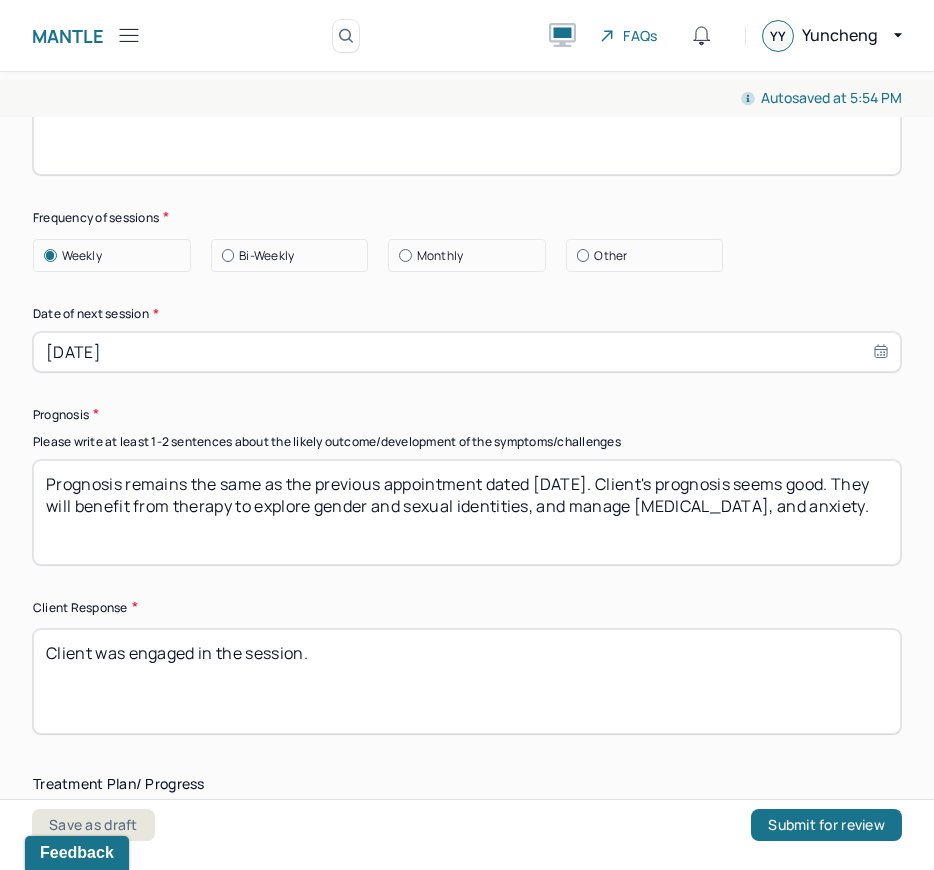 click on "Prognosis remains the same as the previous appointment dated [DATE]. Client's prognosis seems good. They will benefit from therapy to explore gender and sexual identities, and manage [MEDICAL_DATA], and anxiety." at bounding box center (467, 512) 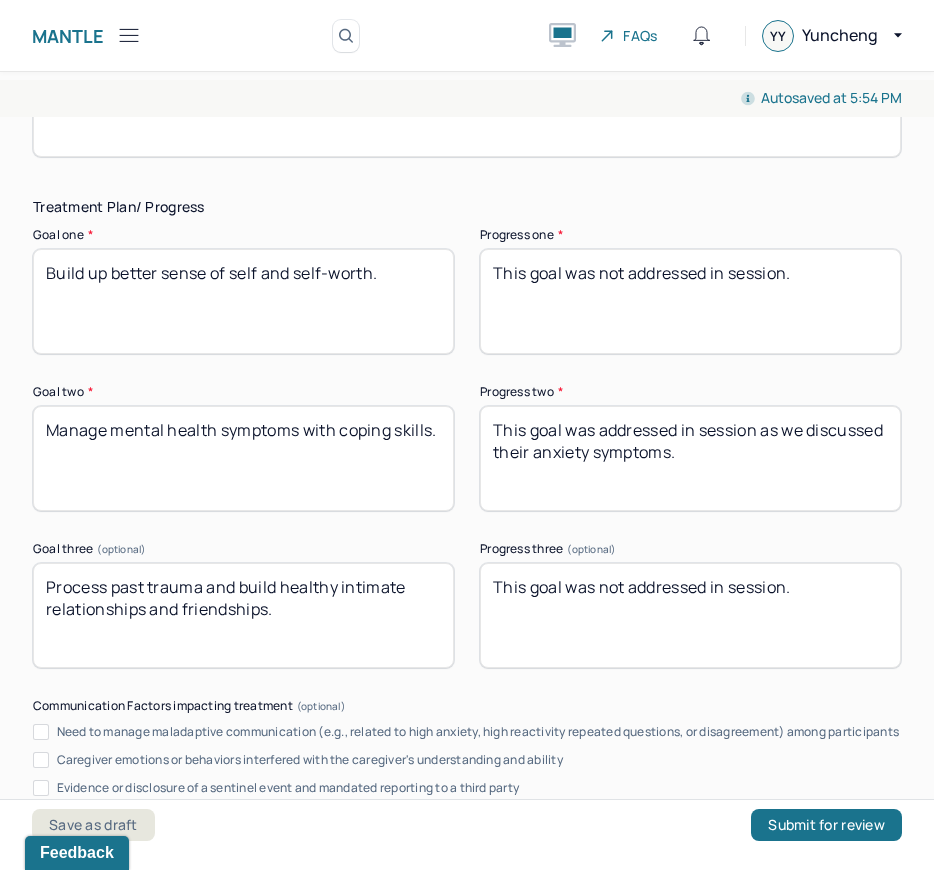 scroll, scrollTop: 3518, scrollLeft: 0, axis: vertical 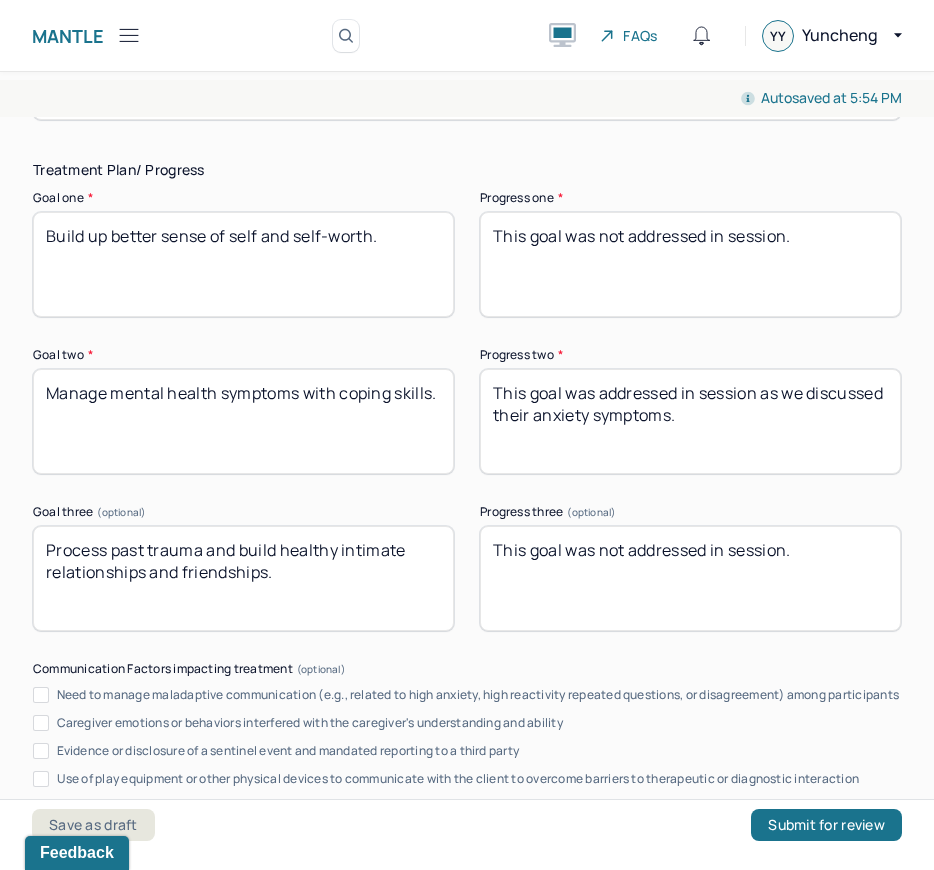 type on "Prognosis remains the same as the previous appointment dated [DATE]. Client's prognosis seems good. They will benefit from therapy to explore gender and sexual identities, and manage [MEDICAL_DATA], and anxiety." 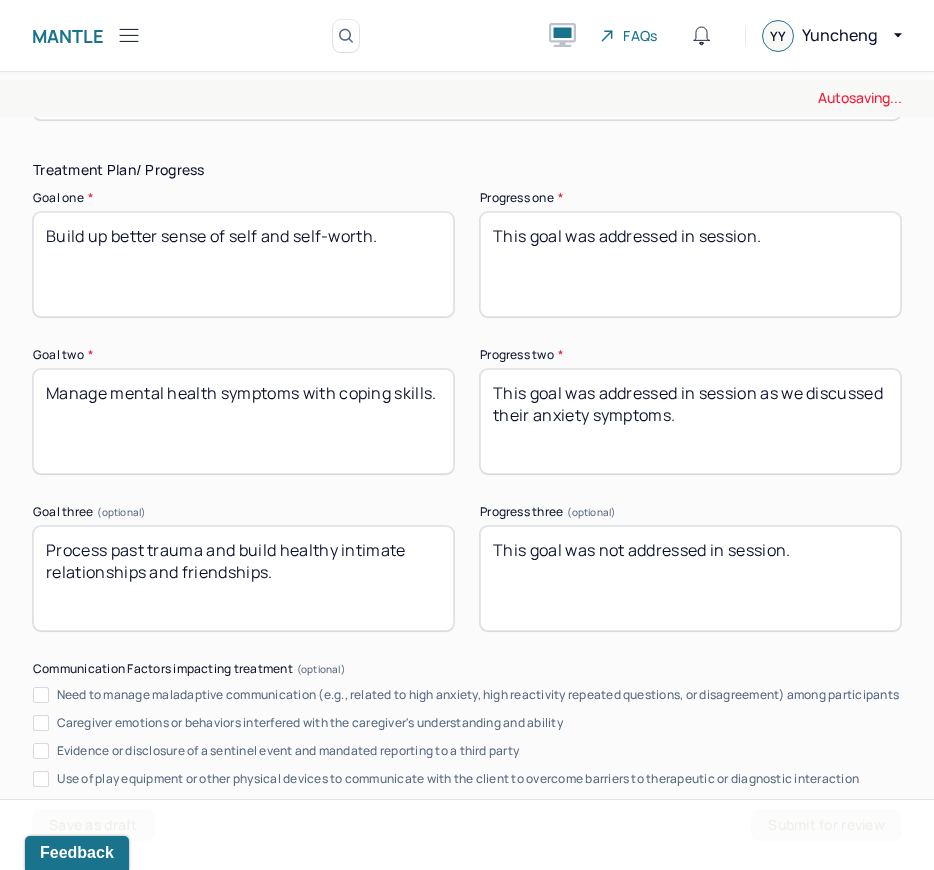 click on "This goal was not addressed in session." at bounding box center [690, 264] 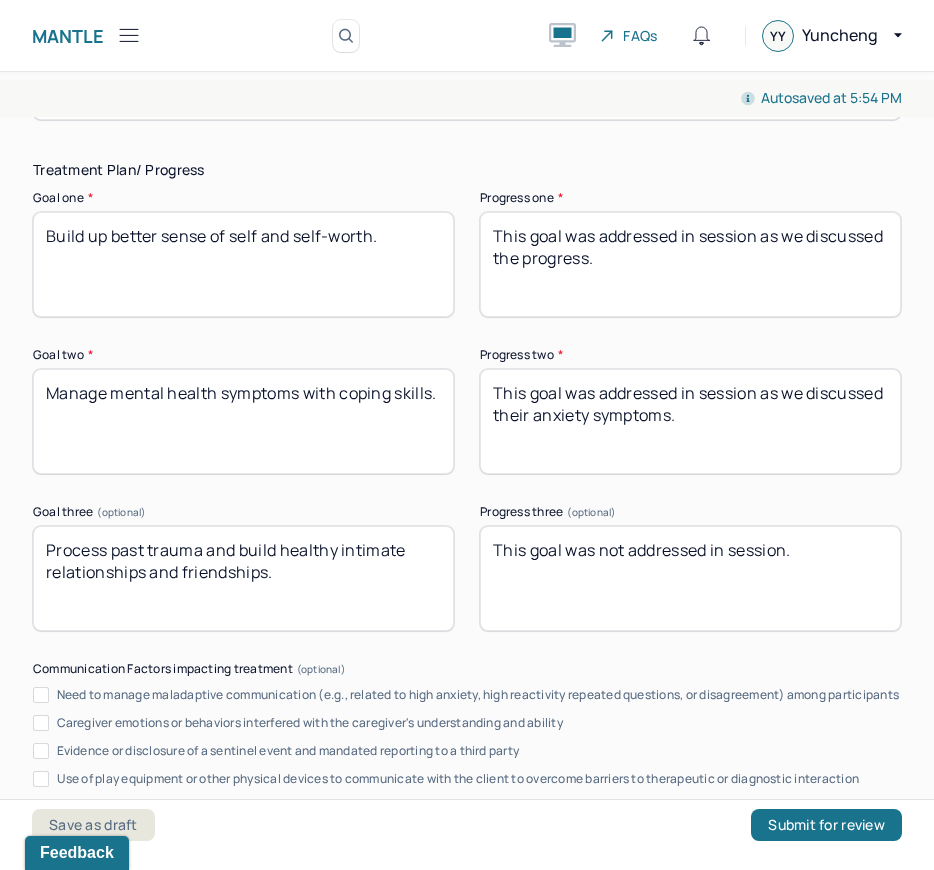 type on "This goal was addressed in session as we discussed the progress." 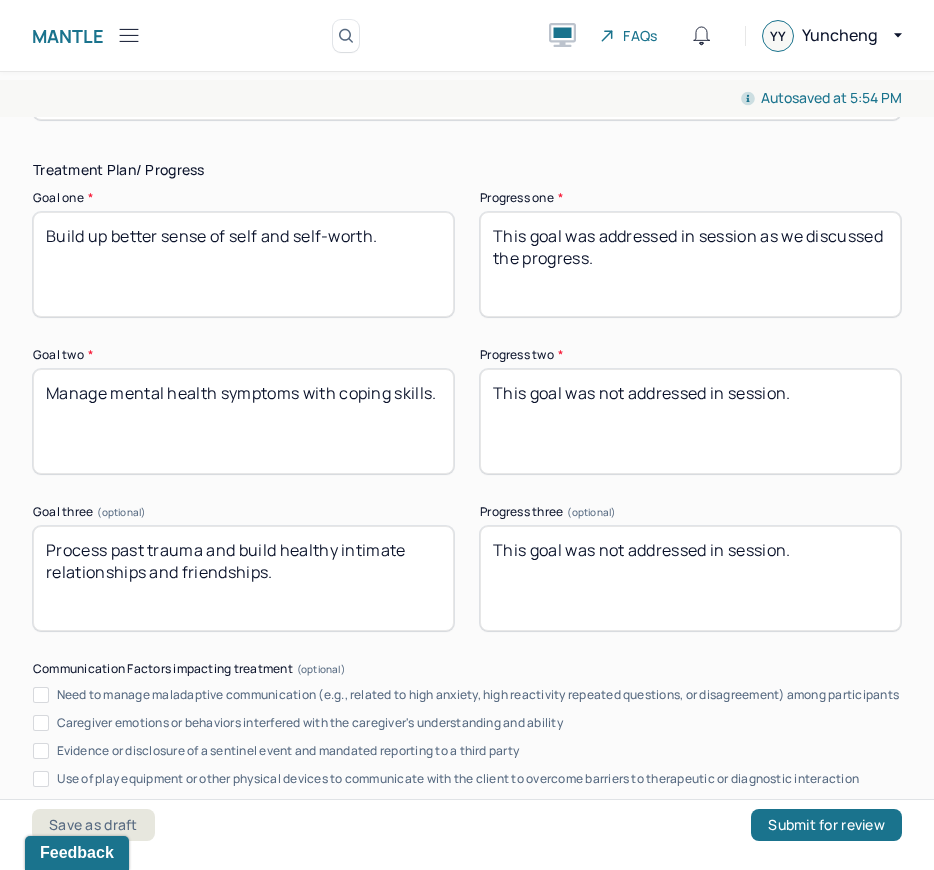 type on "This goal was not addressed in session." 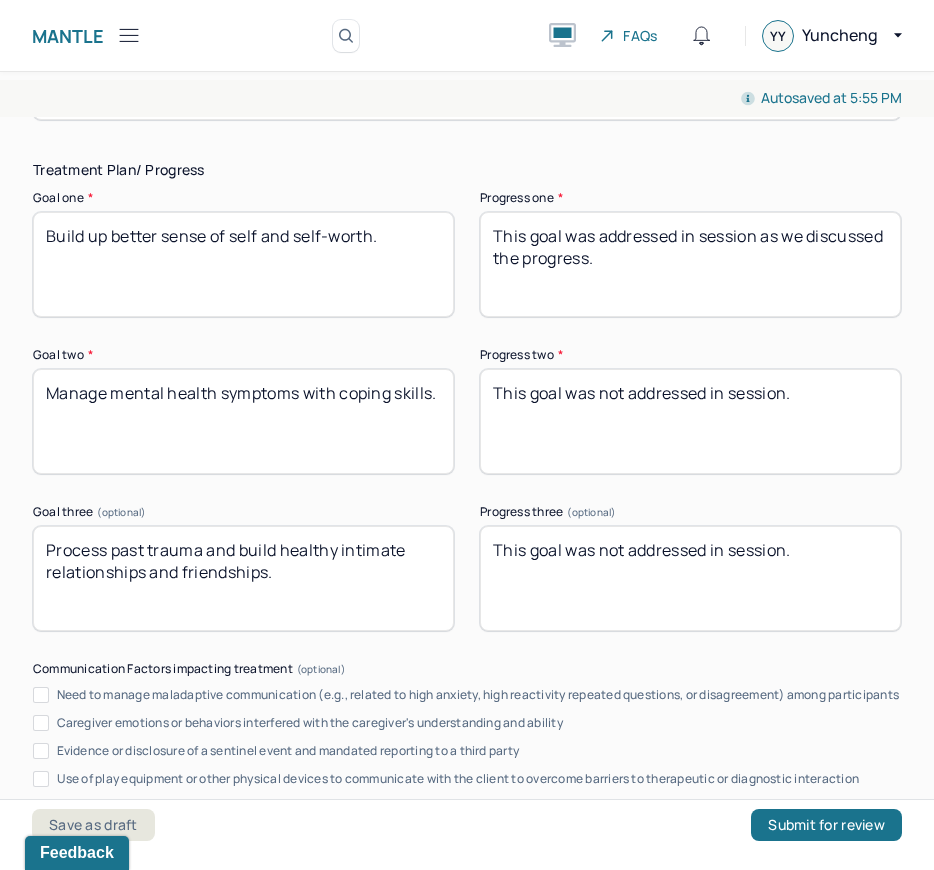 drag, startPoint x: 592, startPoint y: 549, endPoint x: 618, endPoint y: 550, distance: 26.019224 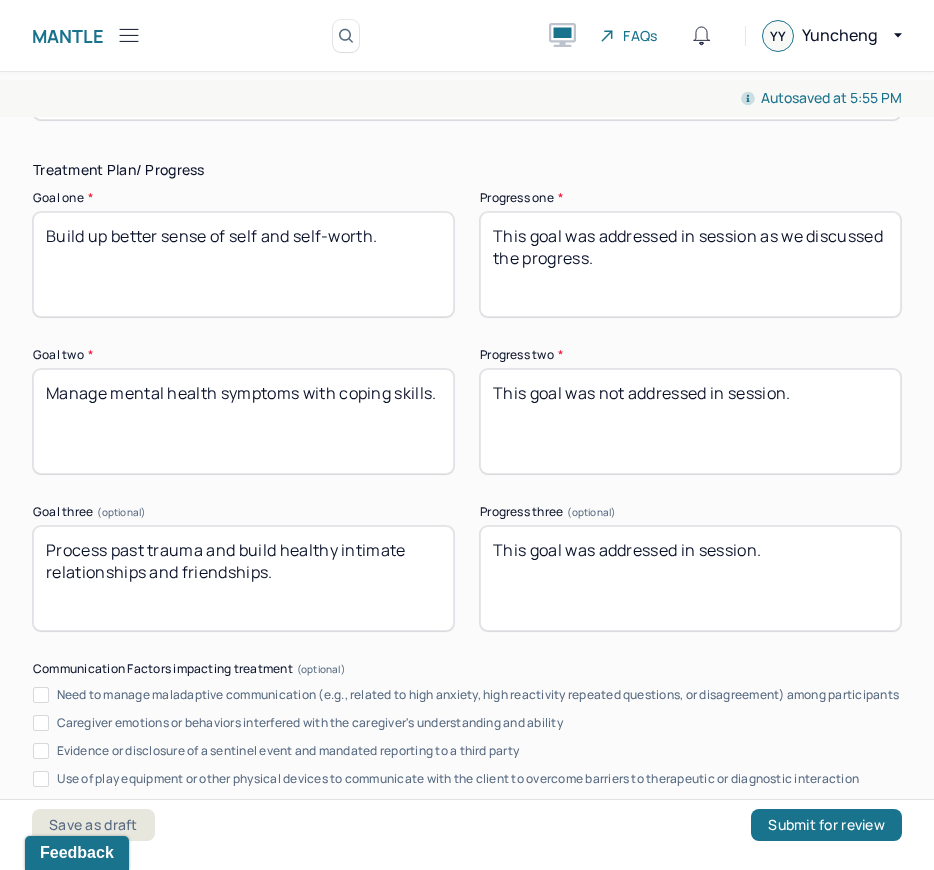 click on "This goal was not addressed in session." at bounding box center (690, 578) 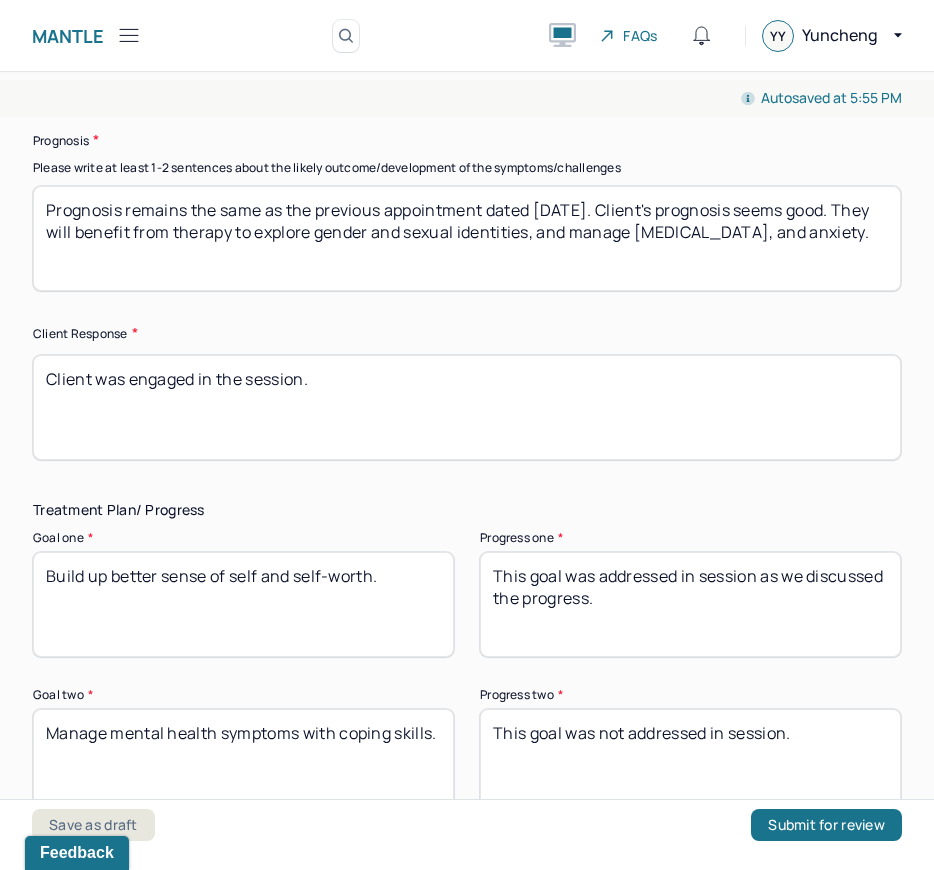 scroll, scrollTop: 4013, scrollLeft: 0, axis: vertical 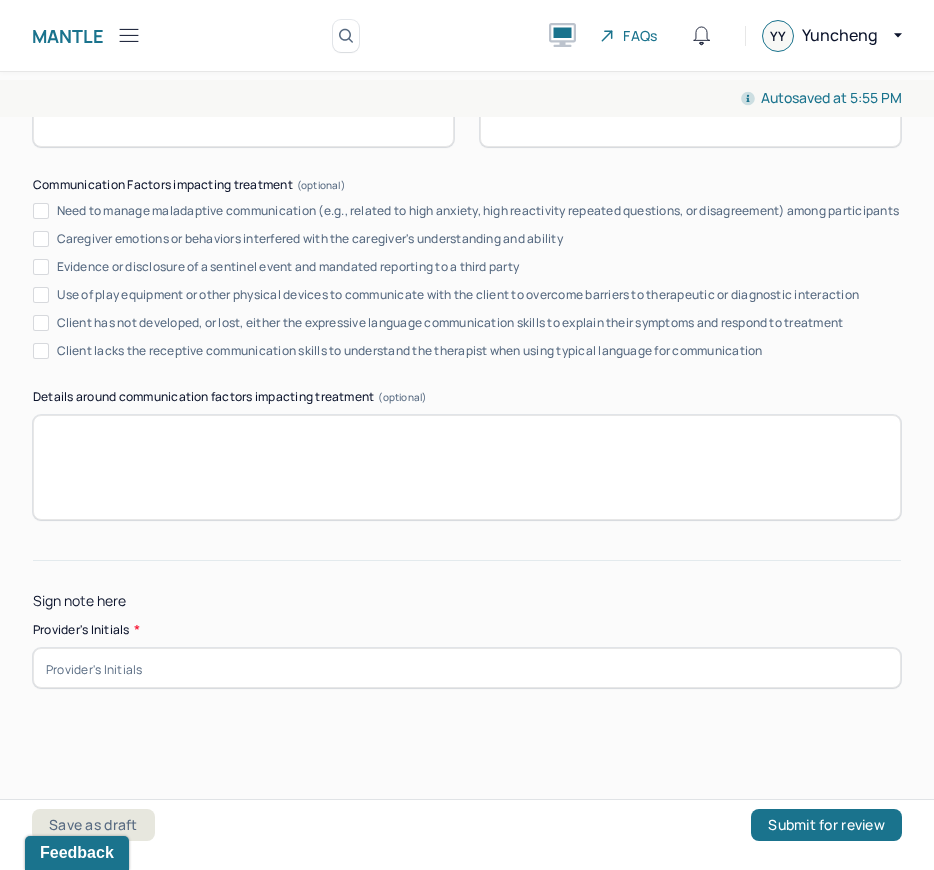 type on "This goal was addressed in session as well discussed the racial issue in client's friend groups." 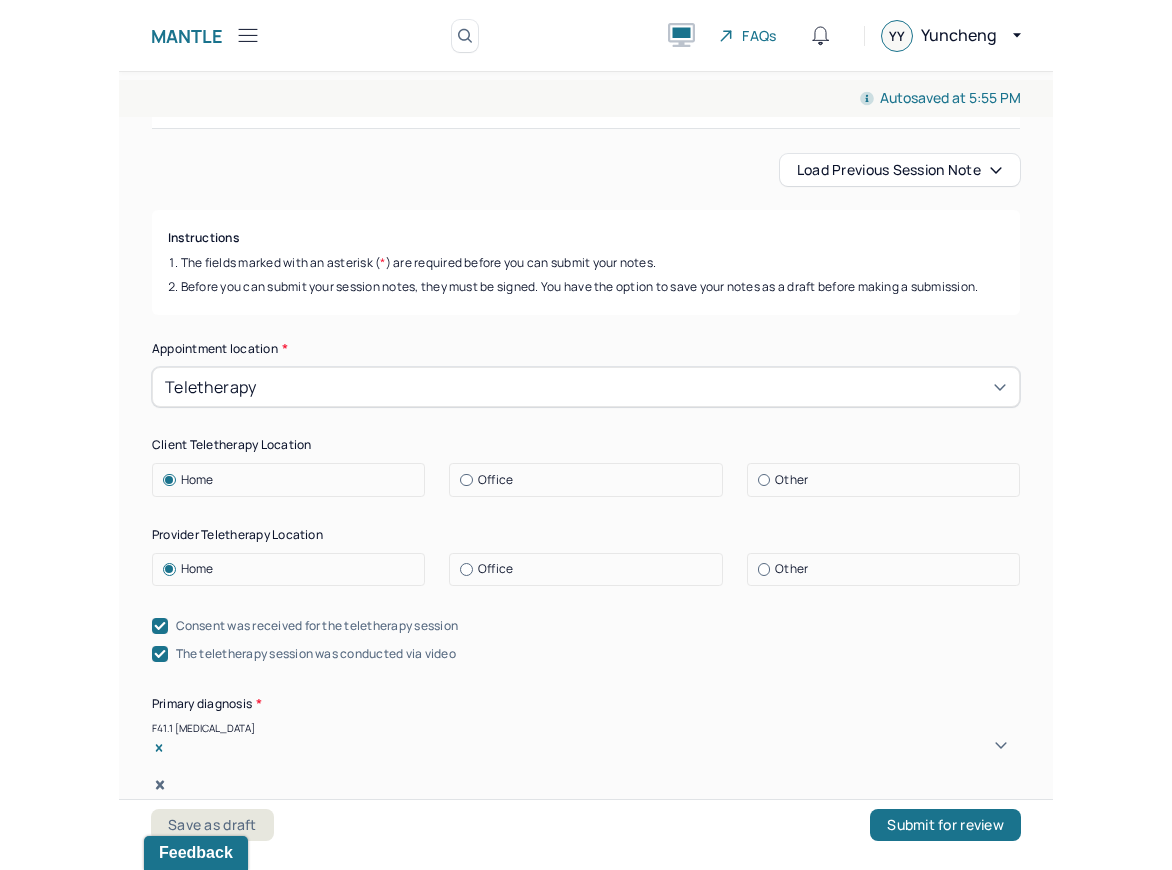scroll, scrollTop: 0, scrollLeft: 0, axis: both 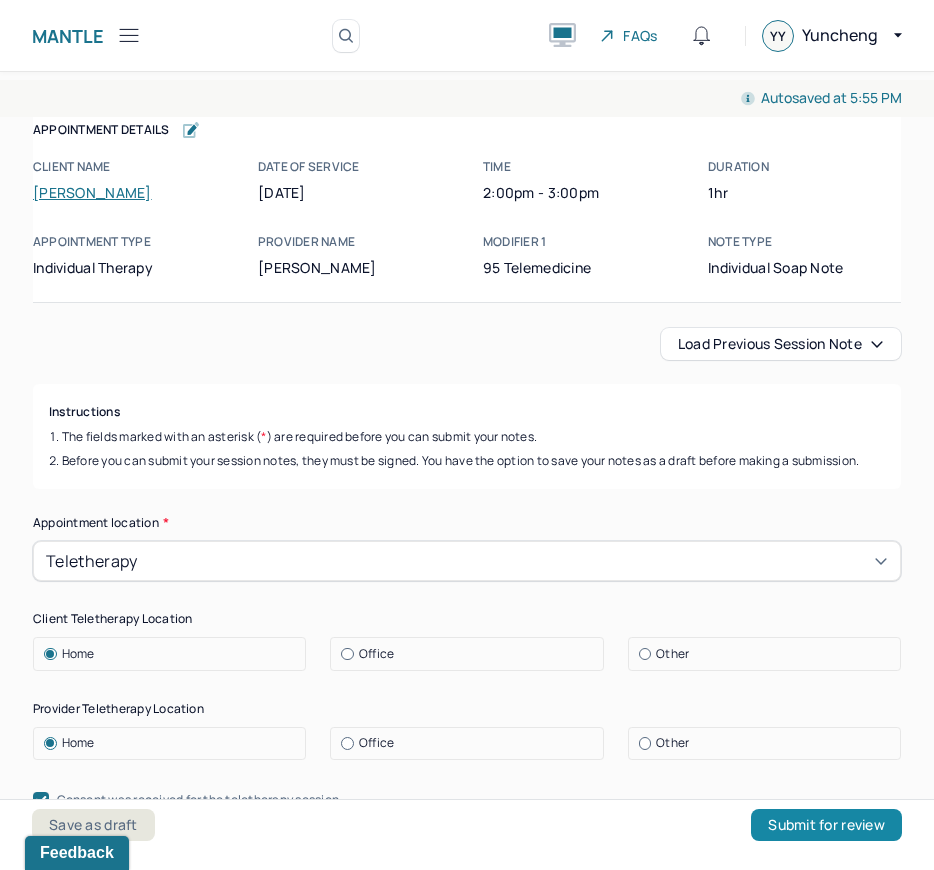 type on "YY" 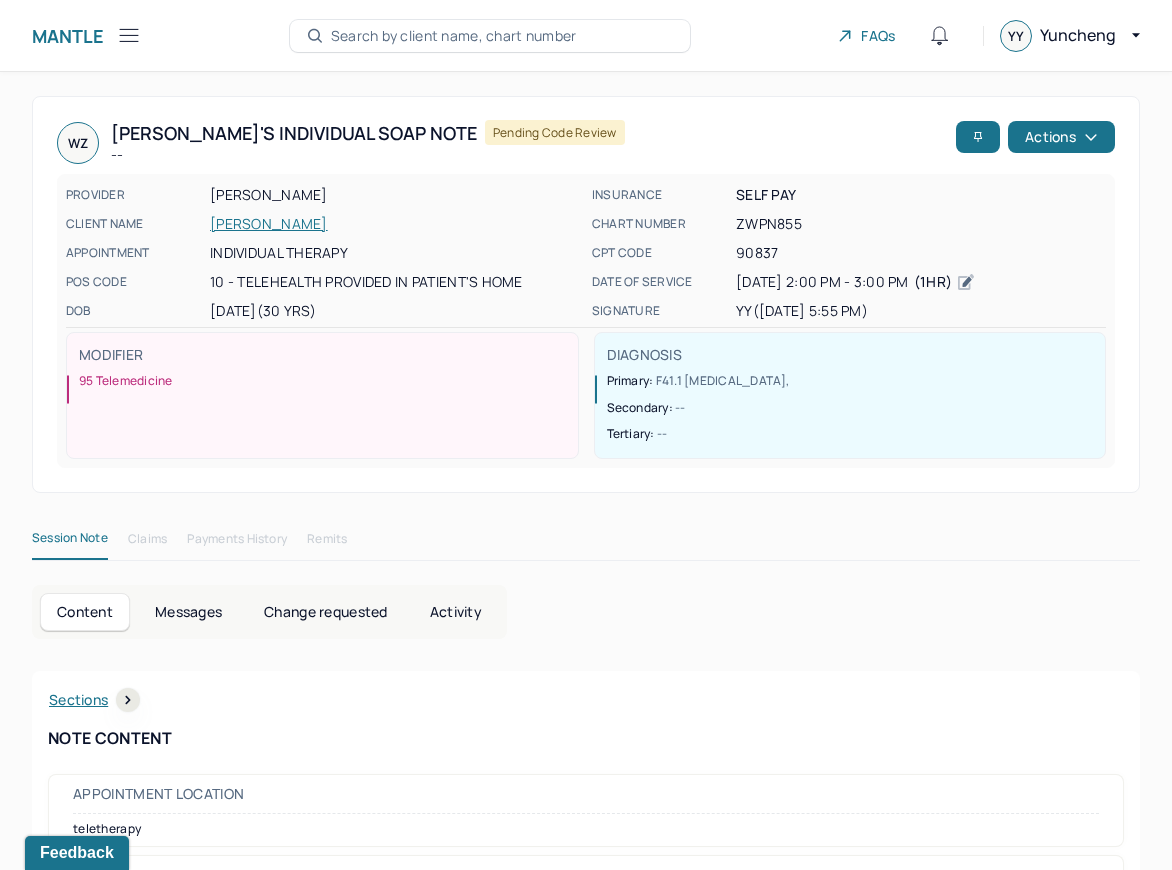 click 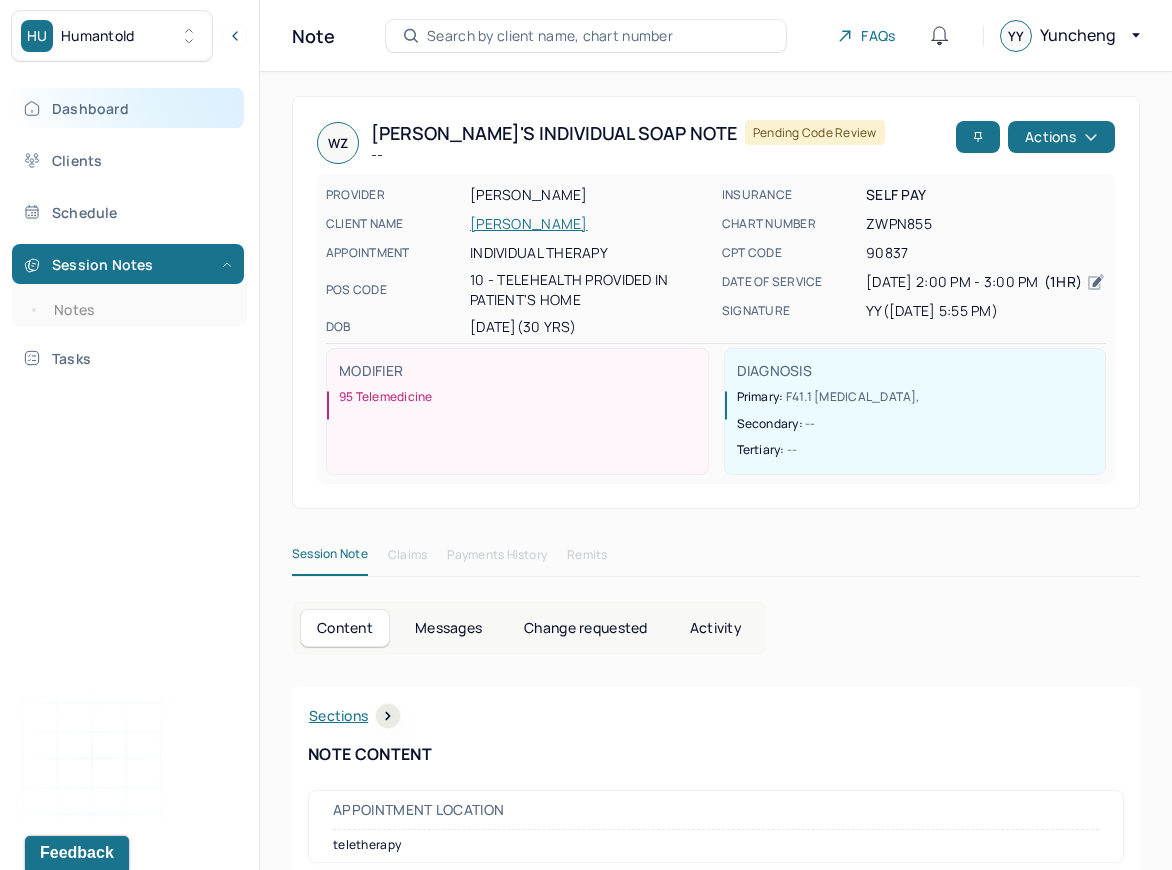 click on "Dashboard" at bounding box center (128, 108) 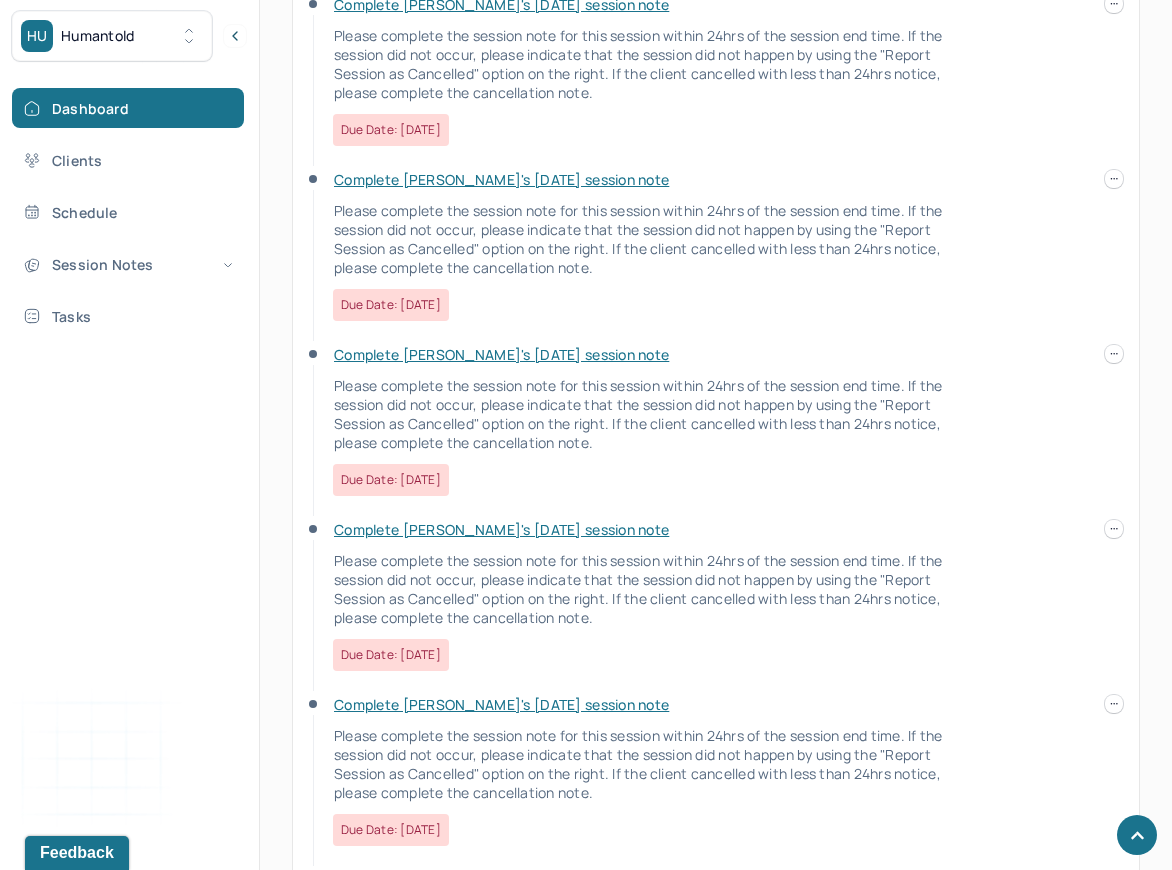 scroll, scrollTop: 934, scrollLeft: 0, axis: vertical 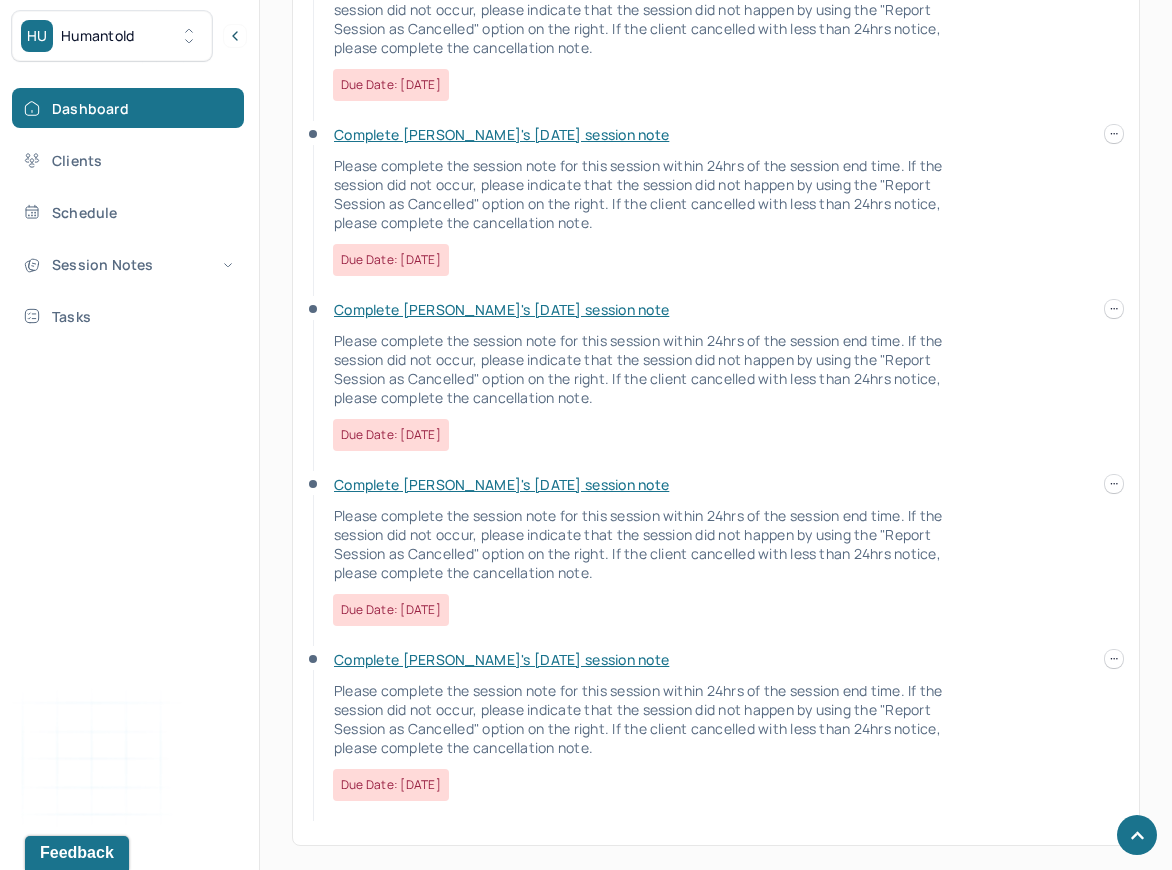 click on "Complete [PERSON_NAME]'s [DATE] session note" at bounding box center [501, 659] 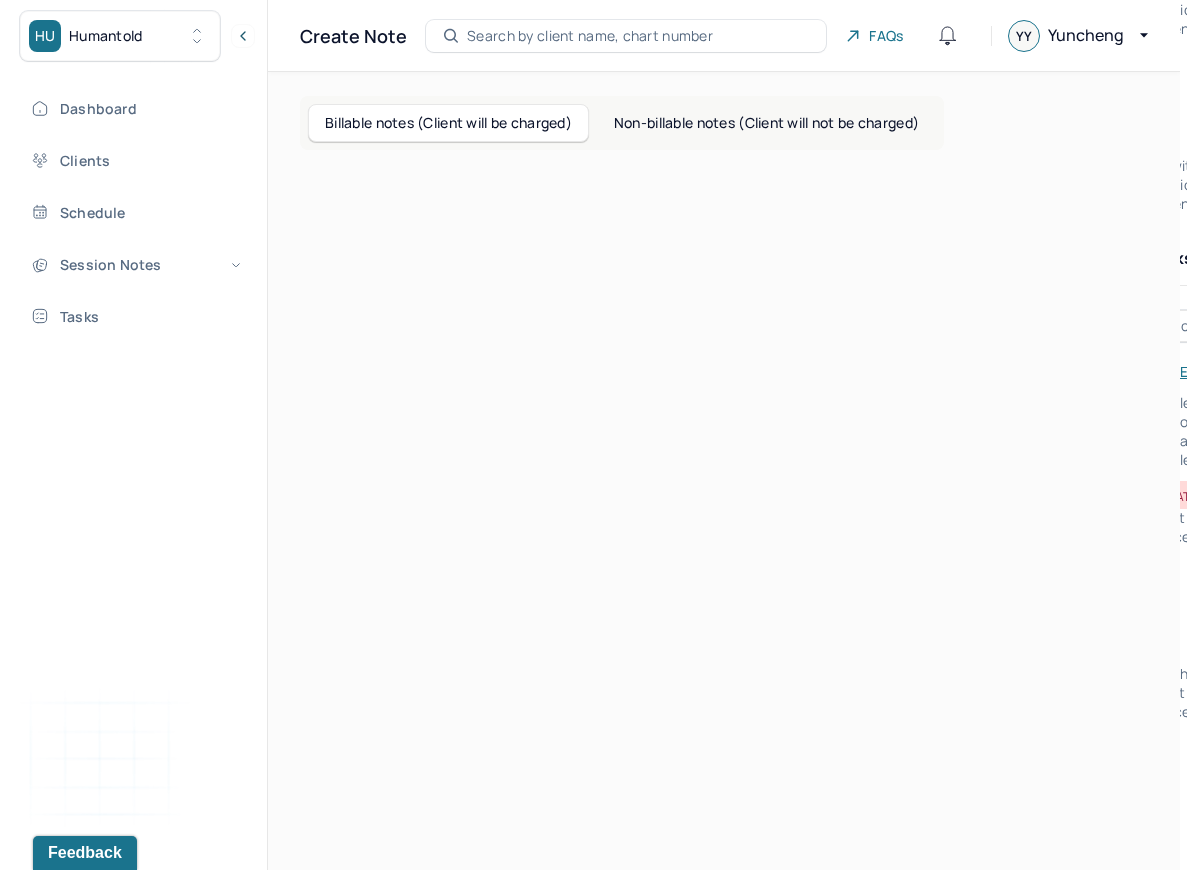 scroll, scrollTop: 0, scrollLeft: 0, axis: both 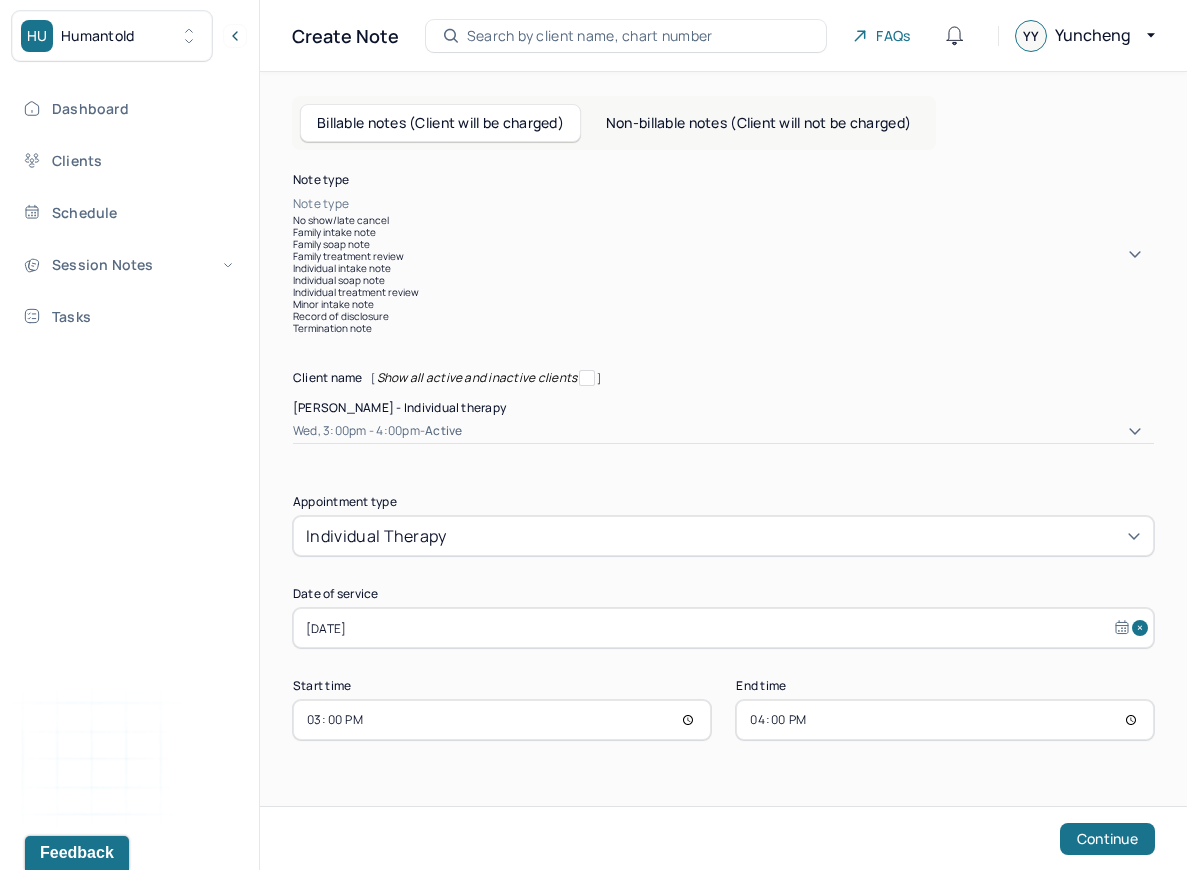 click at bounding box center [753, 204] 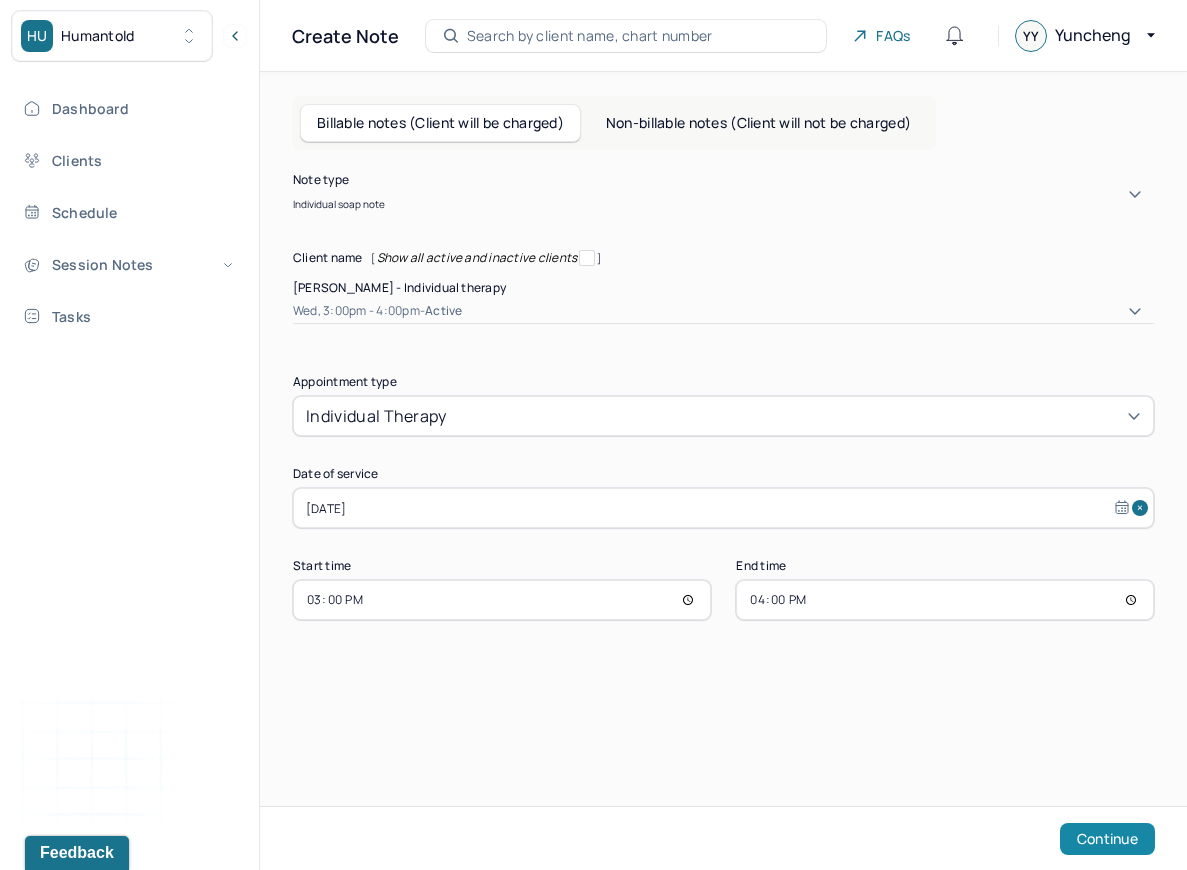click on "Continue" at bounding box center [1107, 839] 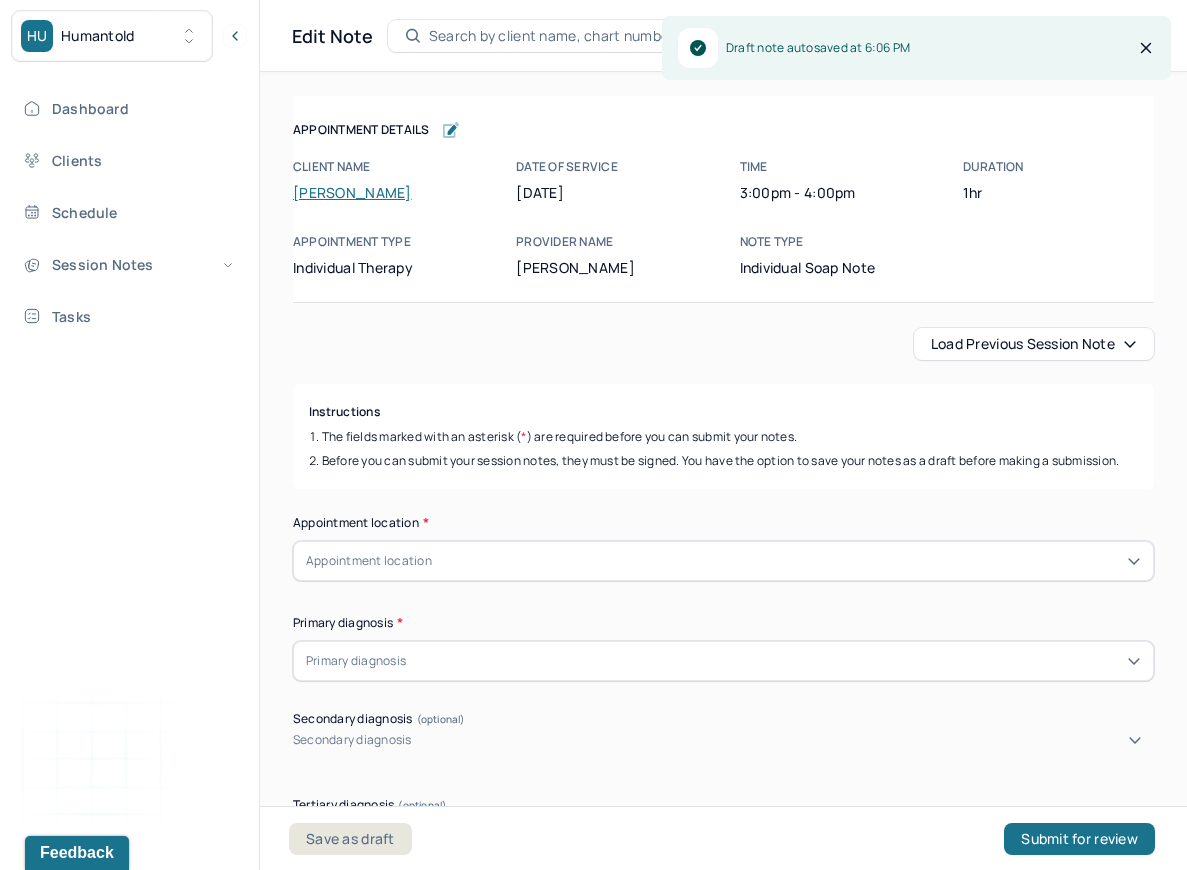 click on "Load previous session note" at bounding box center (1034, 344) 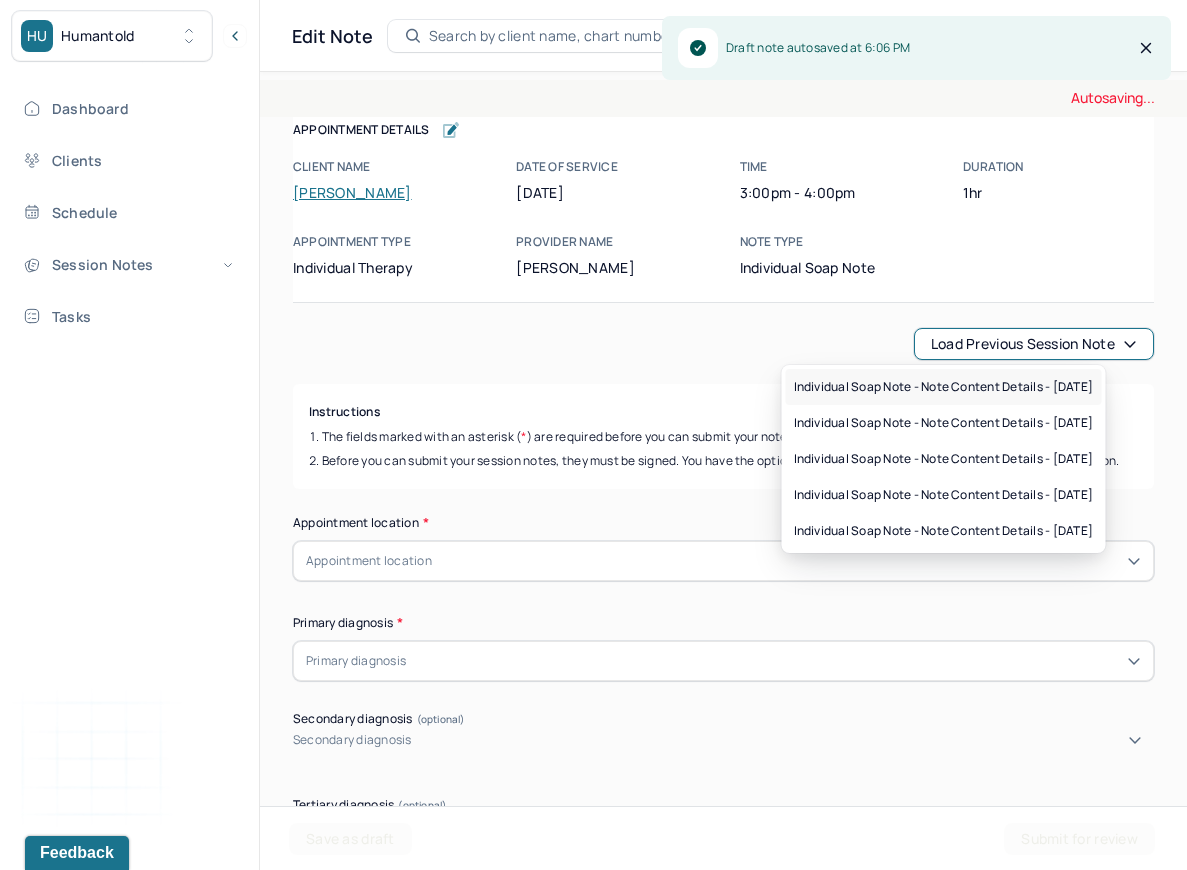 click on "Individual soap note   - Note content Details -   [DATE]" at bounding box center (944, 387) 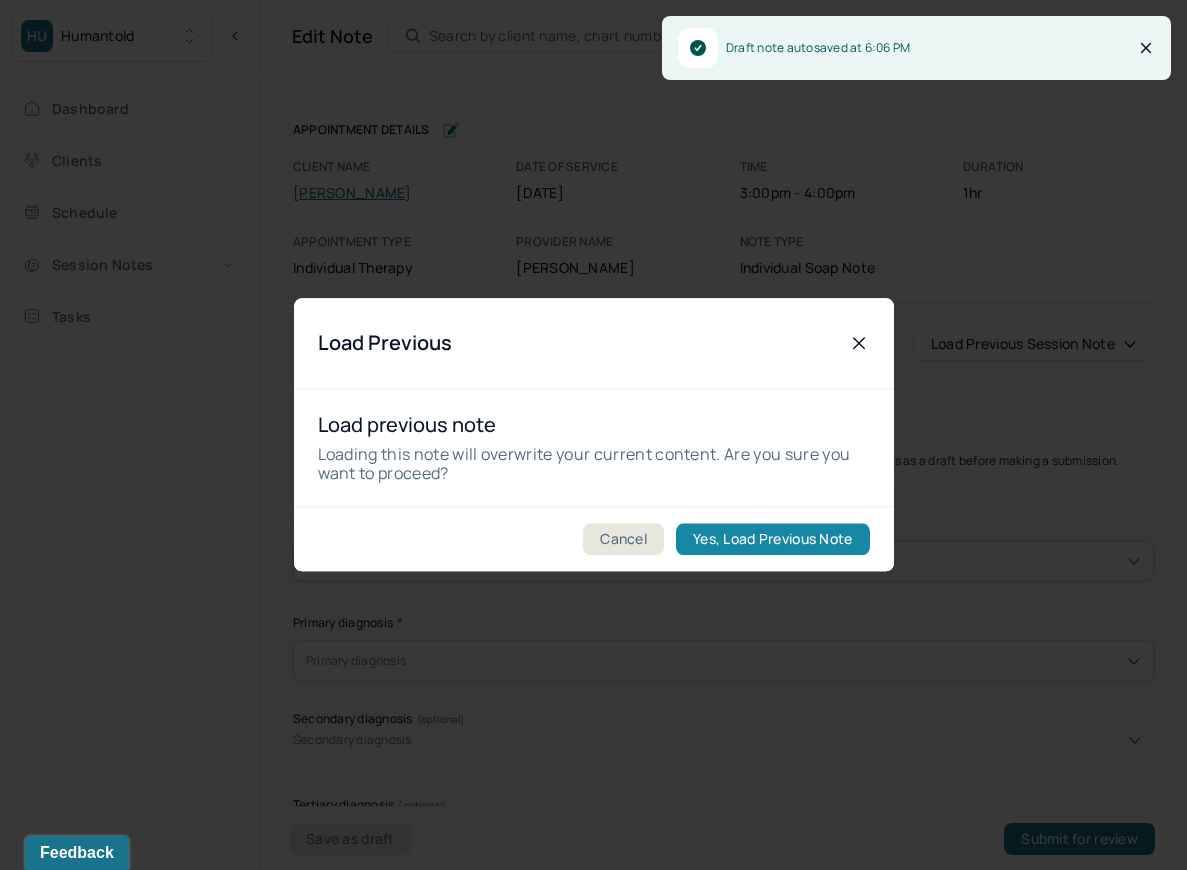 click on "Yes, Load Previous Note" at bounding box center [772, 540] 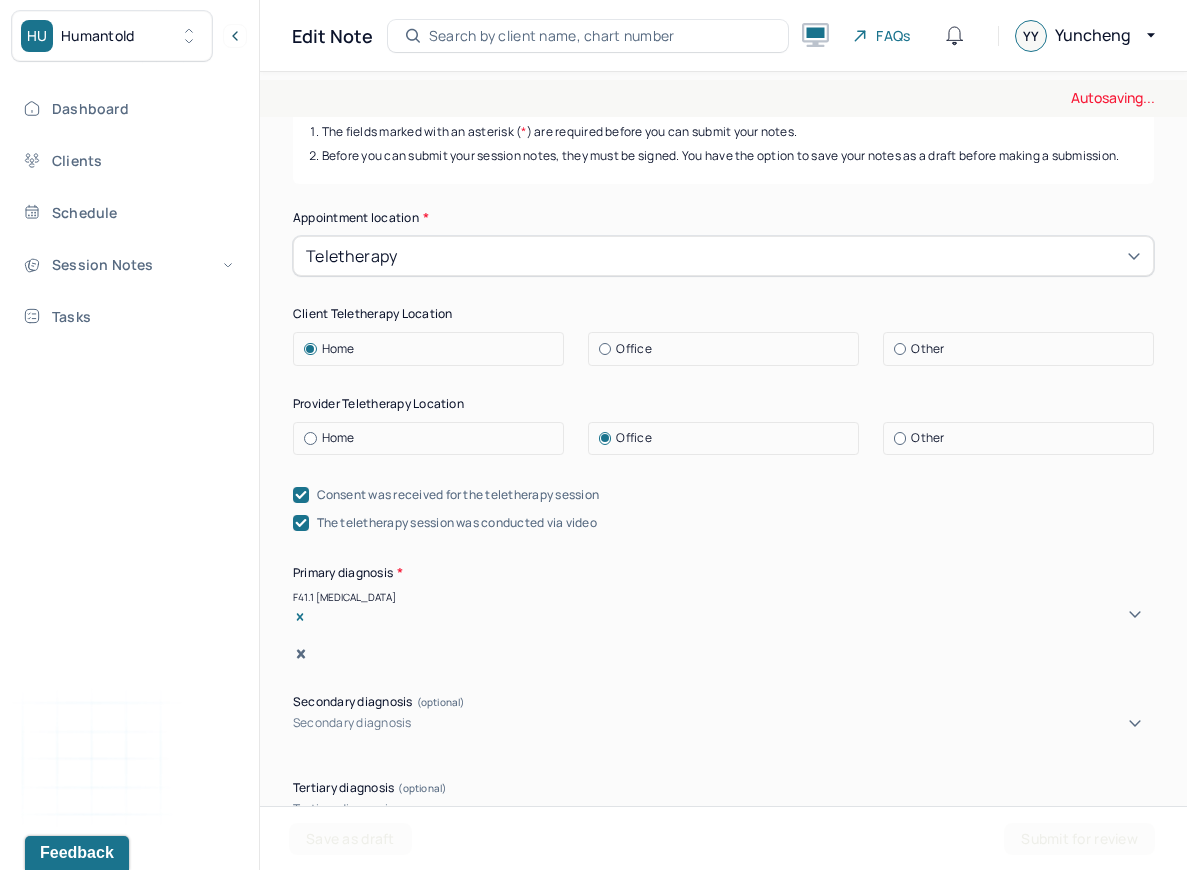 scroll, scrollTop: 340, scrollLeft: 0, axis: vertical 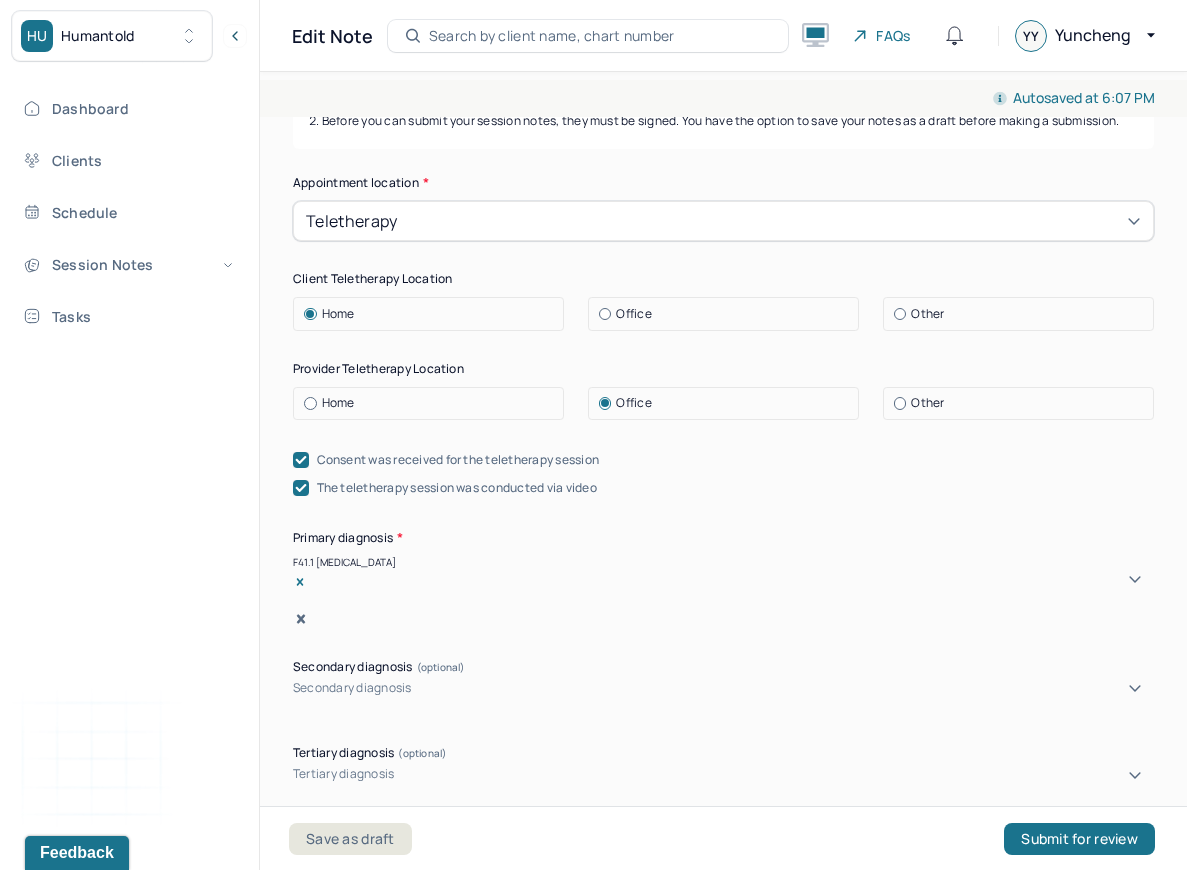 click on "Home" at bounding box center [433, 403] 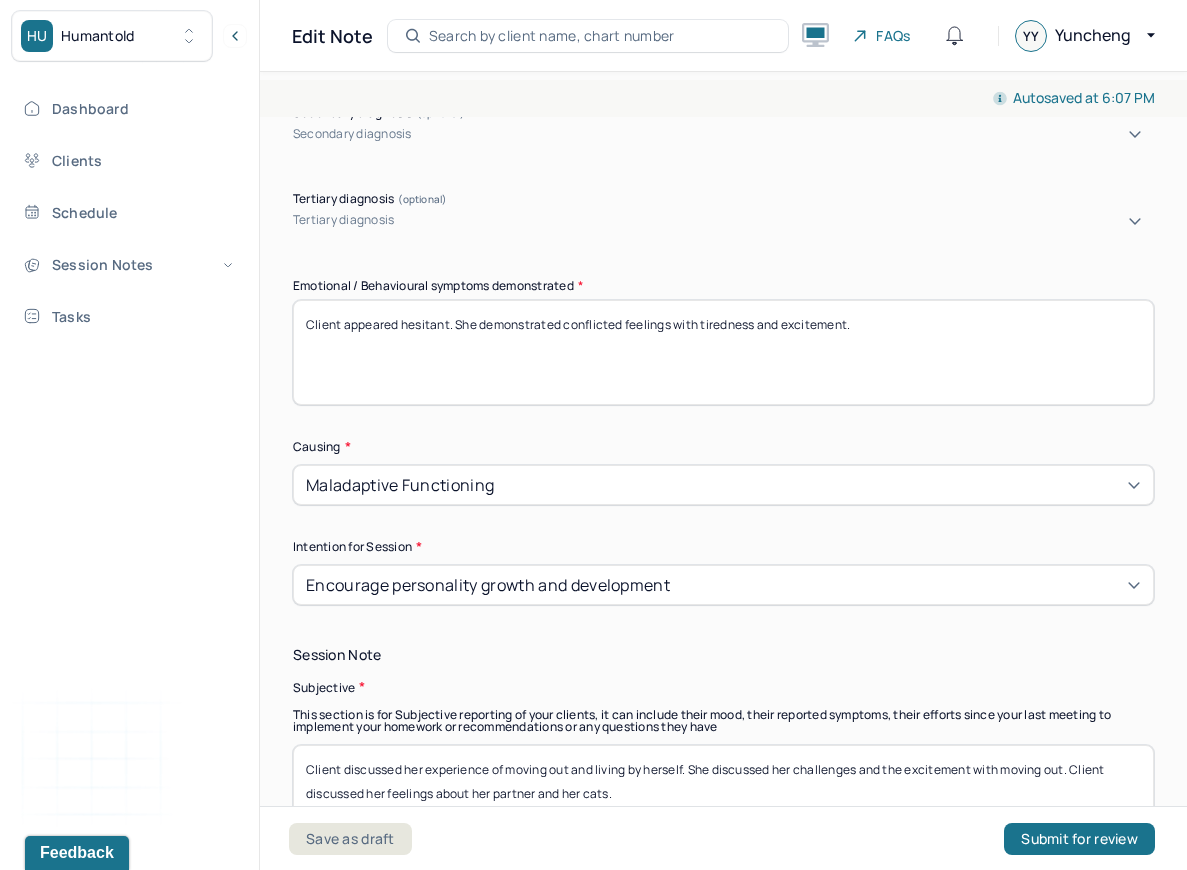 scroll, scrollTop: 1006, scrollLeft: 0, axis: vertical 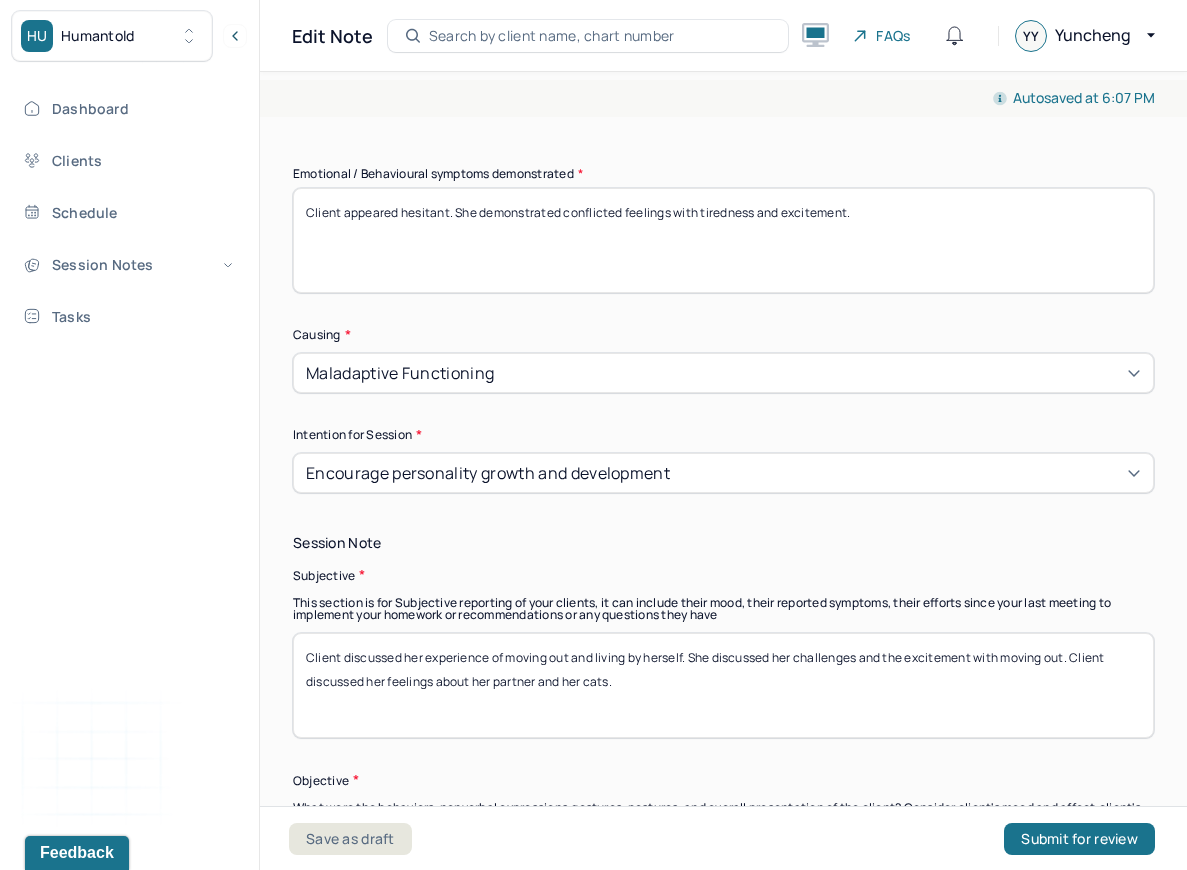 drag, startPoint x: 399, startPoint y: 215, endPoint x: 448, endPoint y: 215, distance: 49 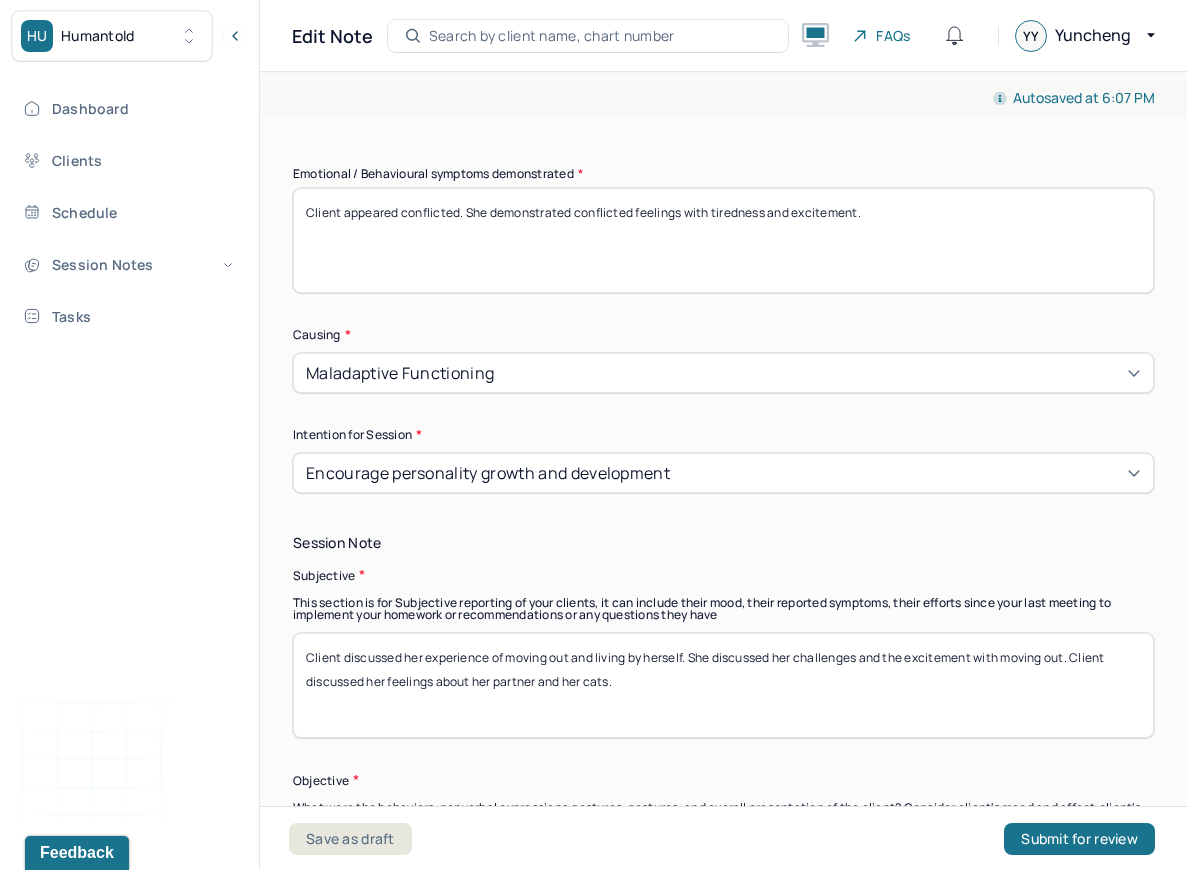 drag, startPoint x: 574, startPoint y: 219, endPoint x: 857, endPoint y: 212, distance: 283.08655 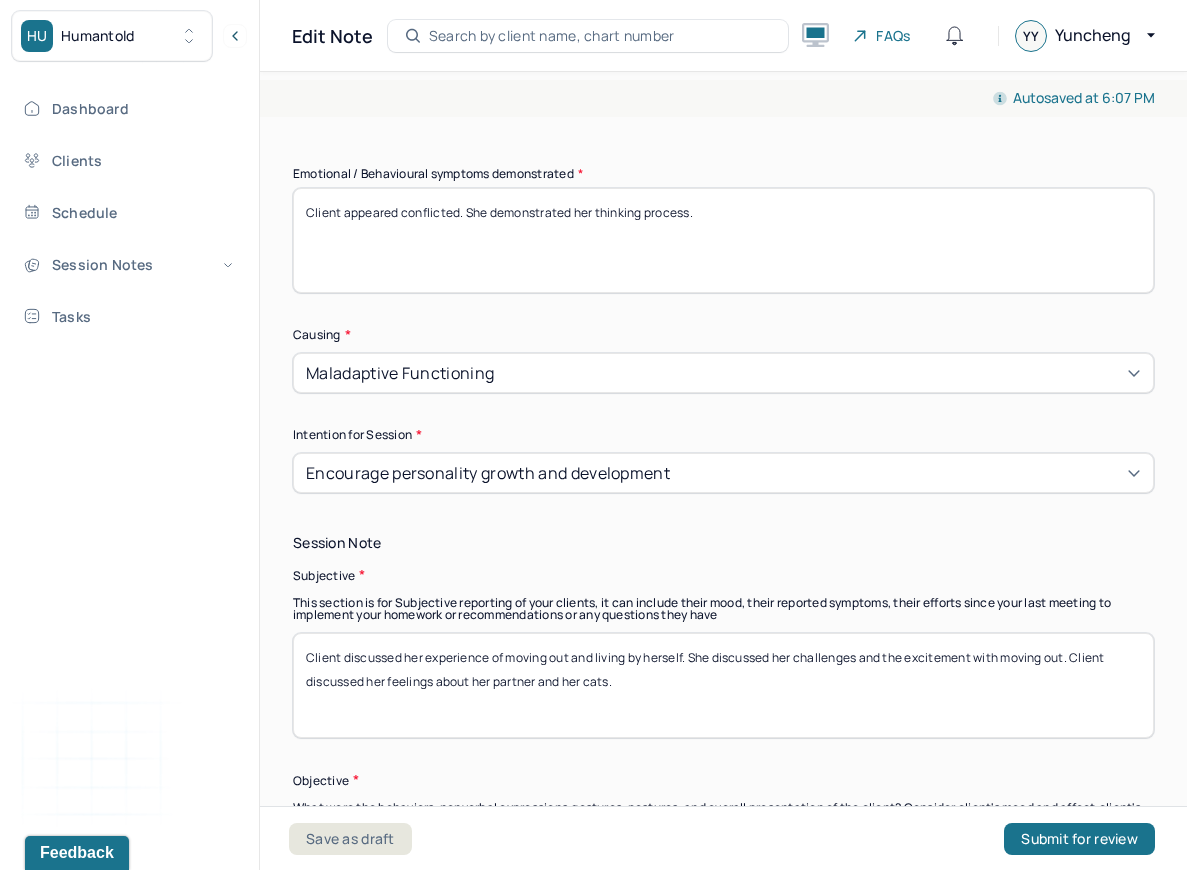 type on "Client appeared conflicted. She demonstrated her thinking process." 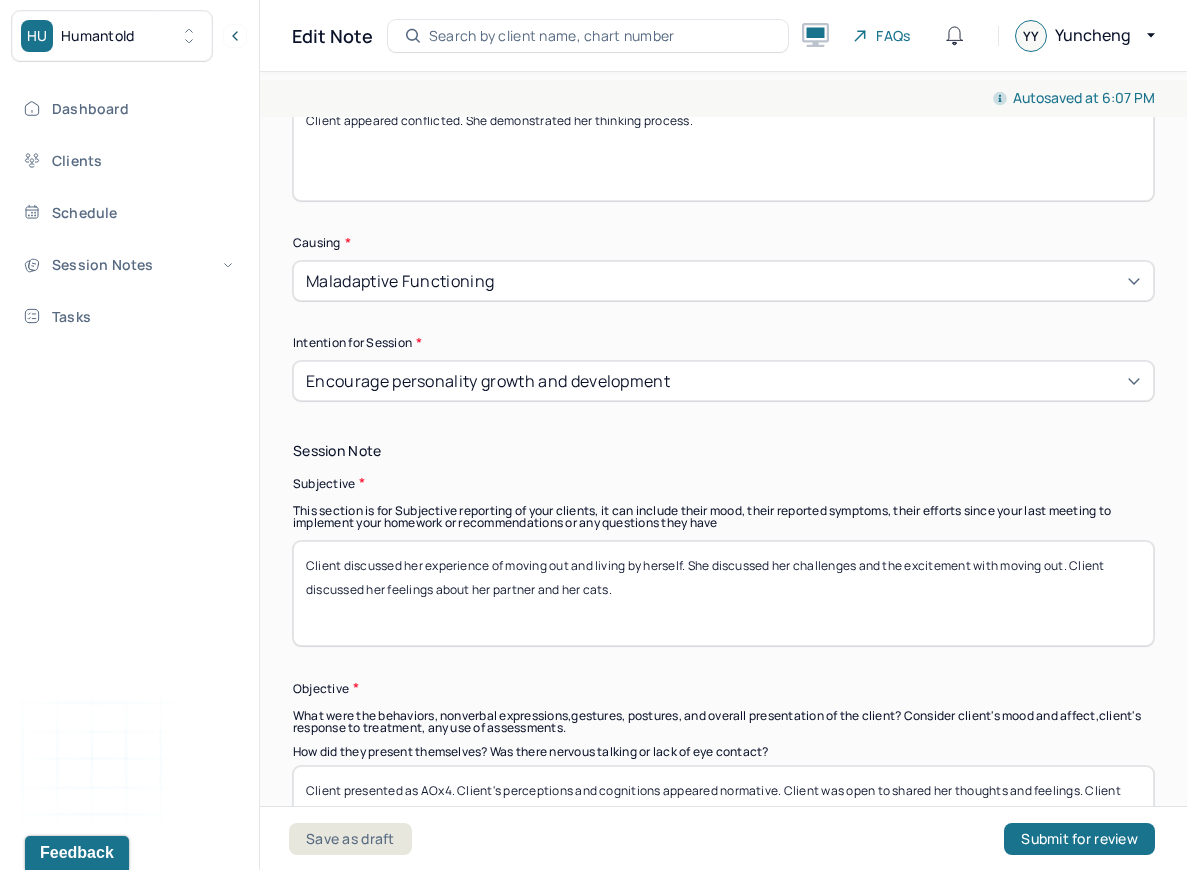 scroll, scrollTop: 1156, scrollLeft: 0, axis: vertical 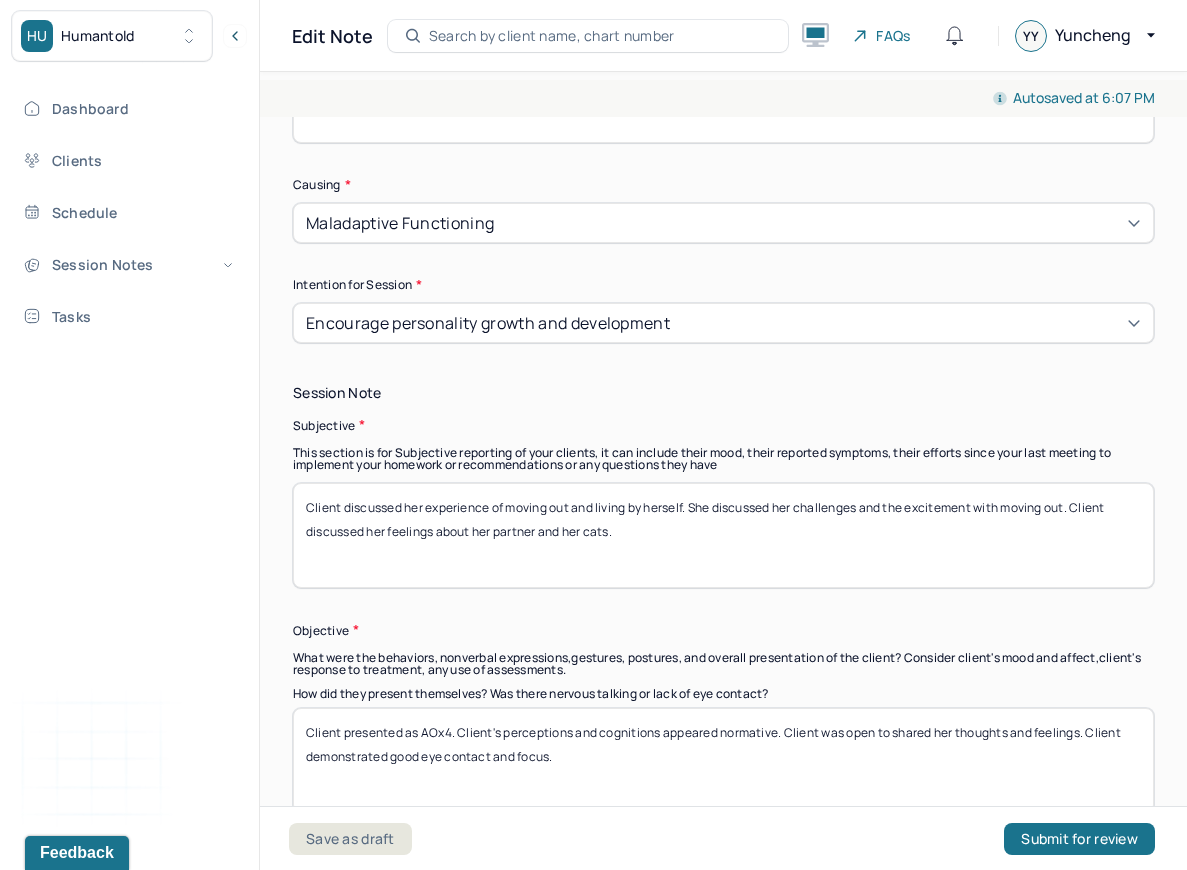 click on "Client discussed her experience of moving out and living by herself. She discussed her challenges and the excitement with moving out. Client discussed her feelings about her partner and her cats." at bounding box center [723, 535] 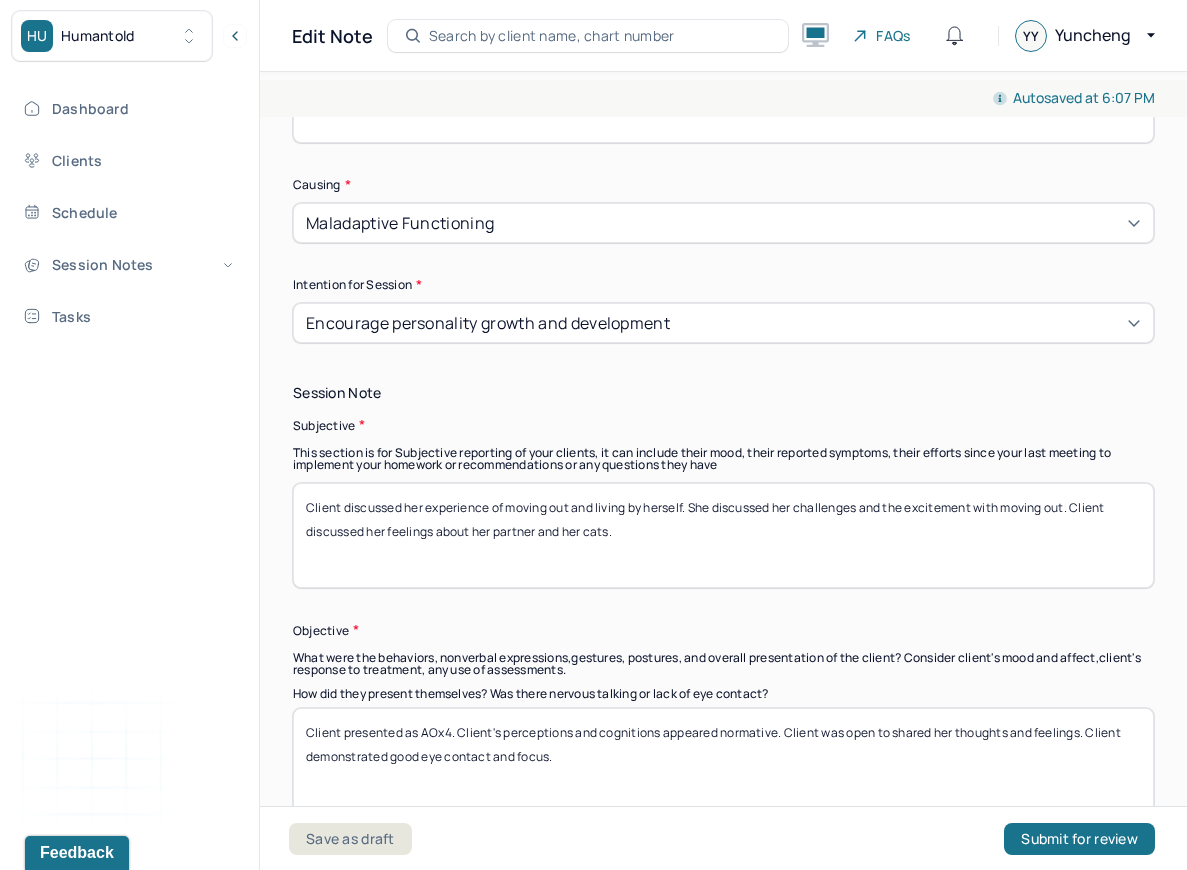 drag, startPoint x: 509, startPoint y: 511, endPoint x: 648, endPoint y: 534, distance: 140.89003 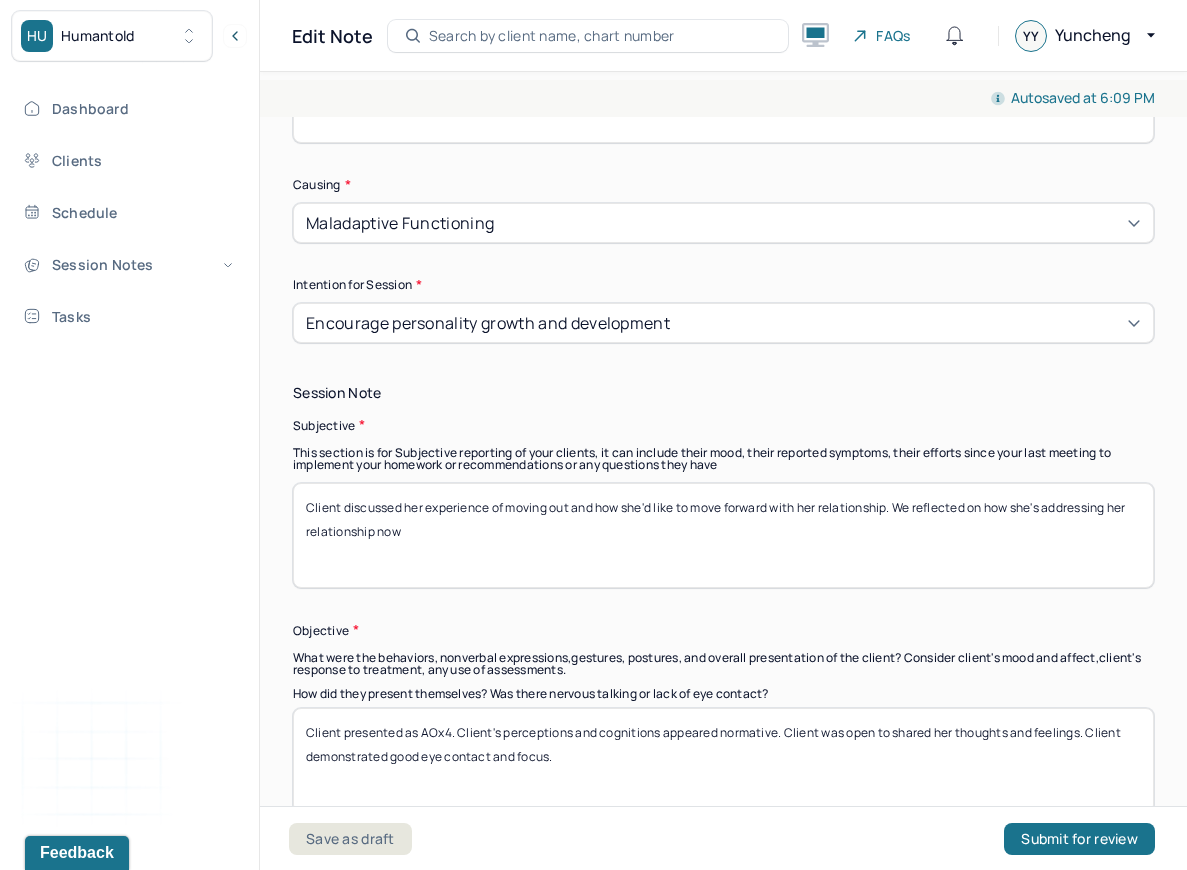 click on "Client discussed her experience of moving out and how she'd like to move forward with her relationship. We reflected on how she's addressing her relationship now" at bounding box center [723, 535] 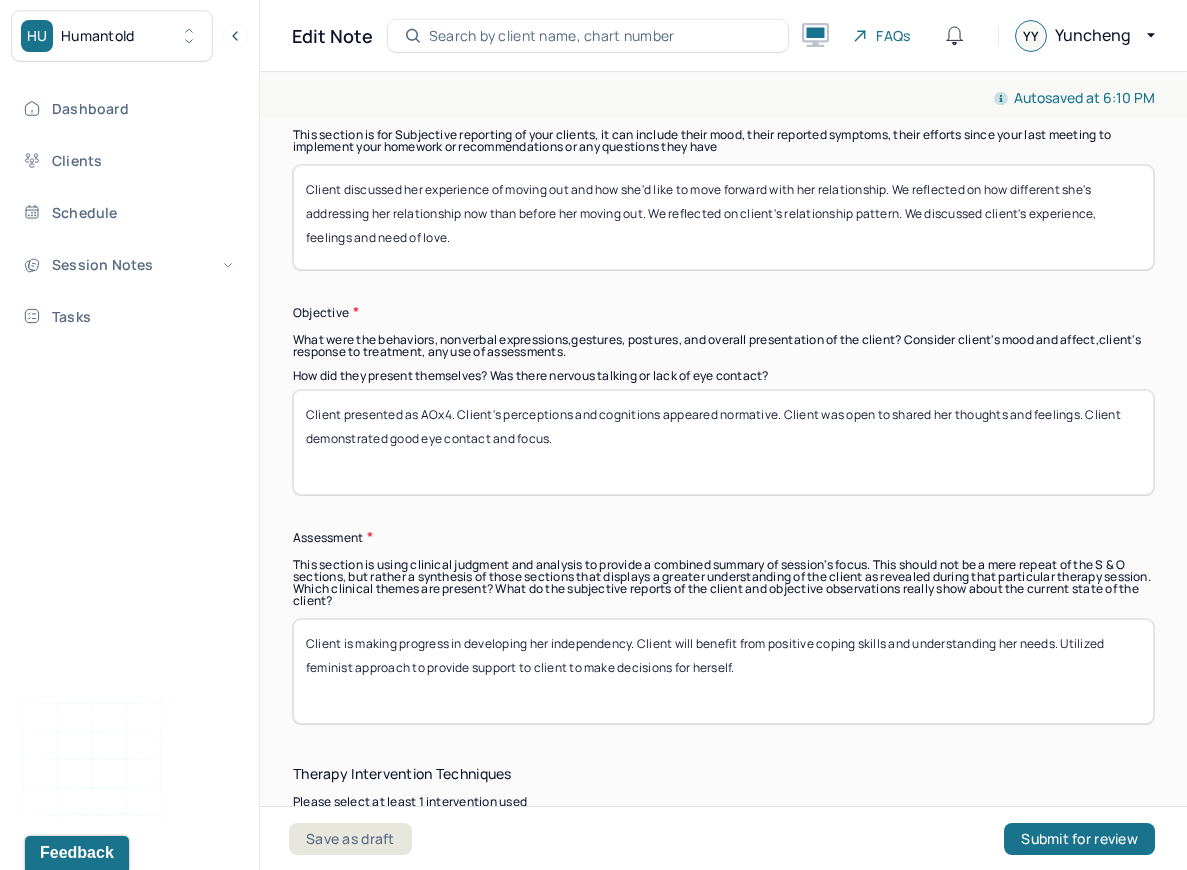 scroll, scrollTop: 1478, scrollLeft: 0, axis: vertical 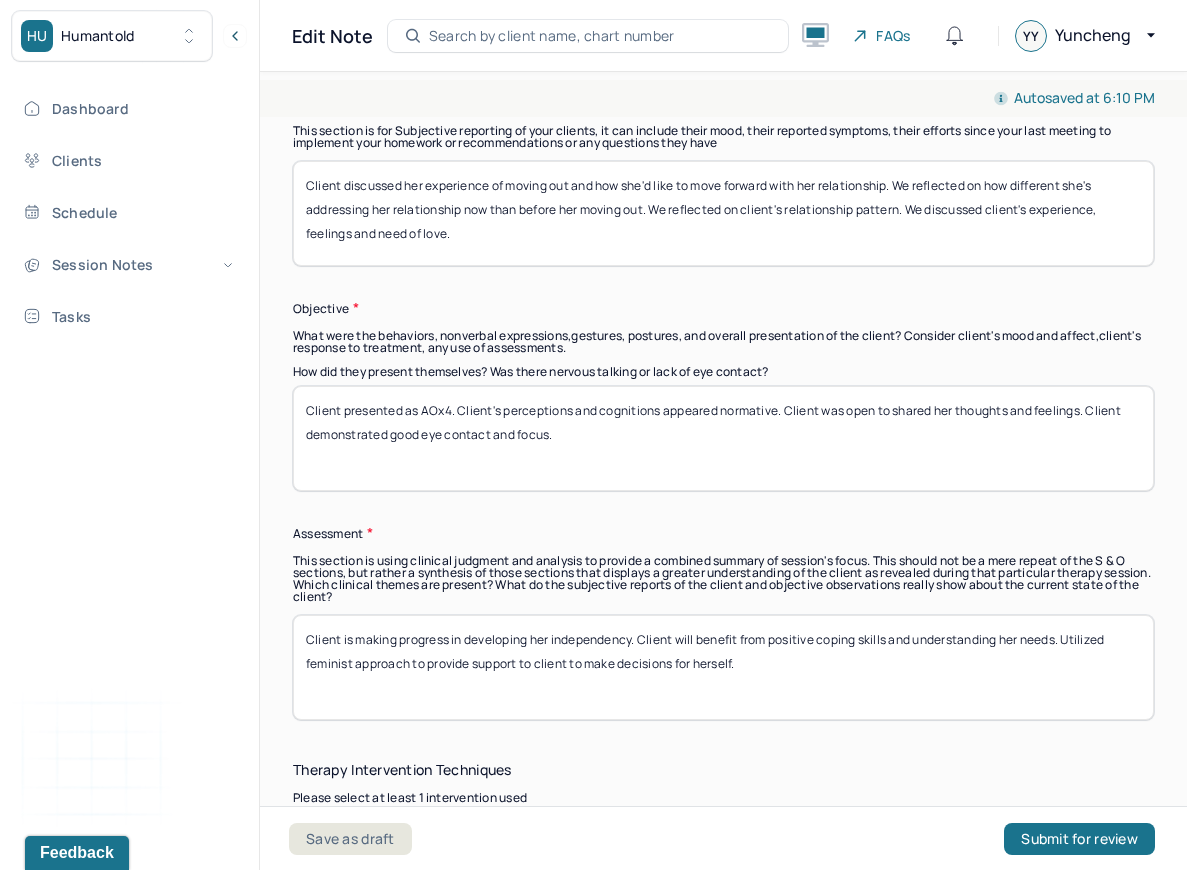 type on "Client discussed her experience of moving out and how she'd like to move forward with her relationship. We reflected on how different she's addressing her relationship now than before her moving out. We reflected on client's relationship pattern. We discussed client's experience, feelings and need of love." 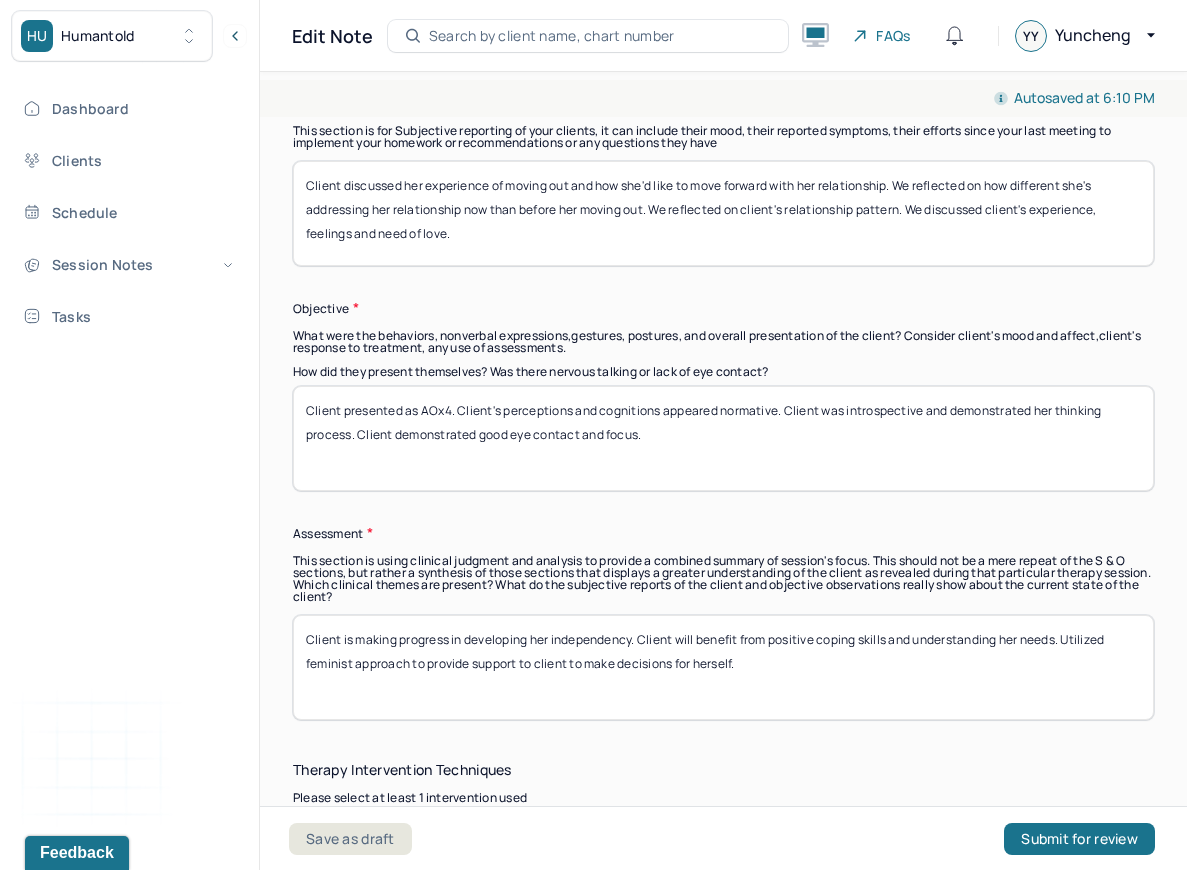 drag, startPoint x: 375, startPoint y: 436, endPoint x: 706, endPoint y: 454, distance: 331.48907 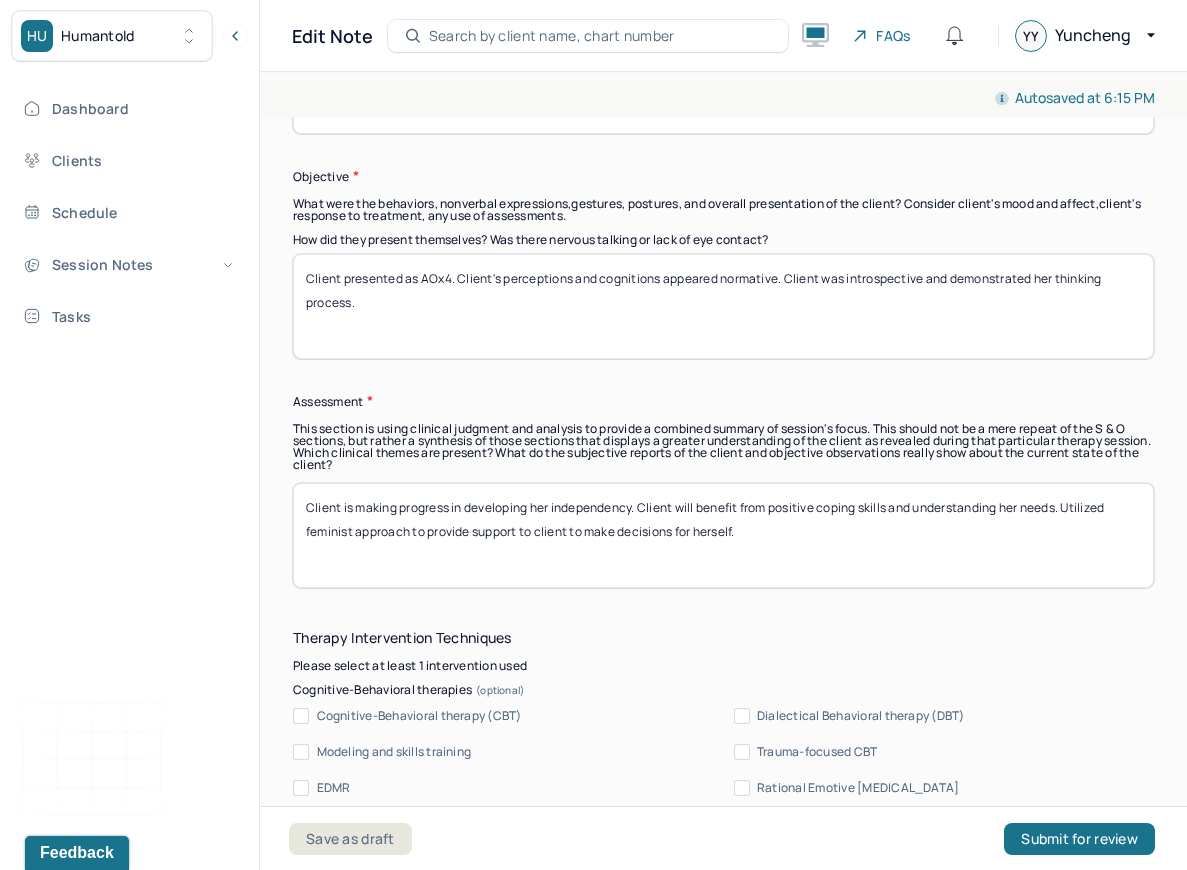 scroll, scrollTop: 1616, scrollLeft: 0, axis: vertical 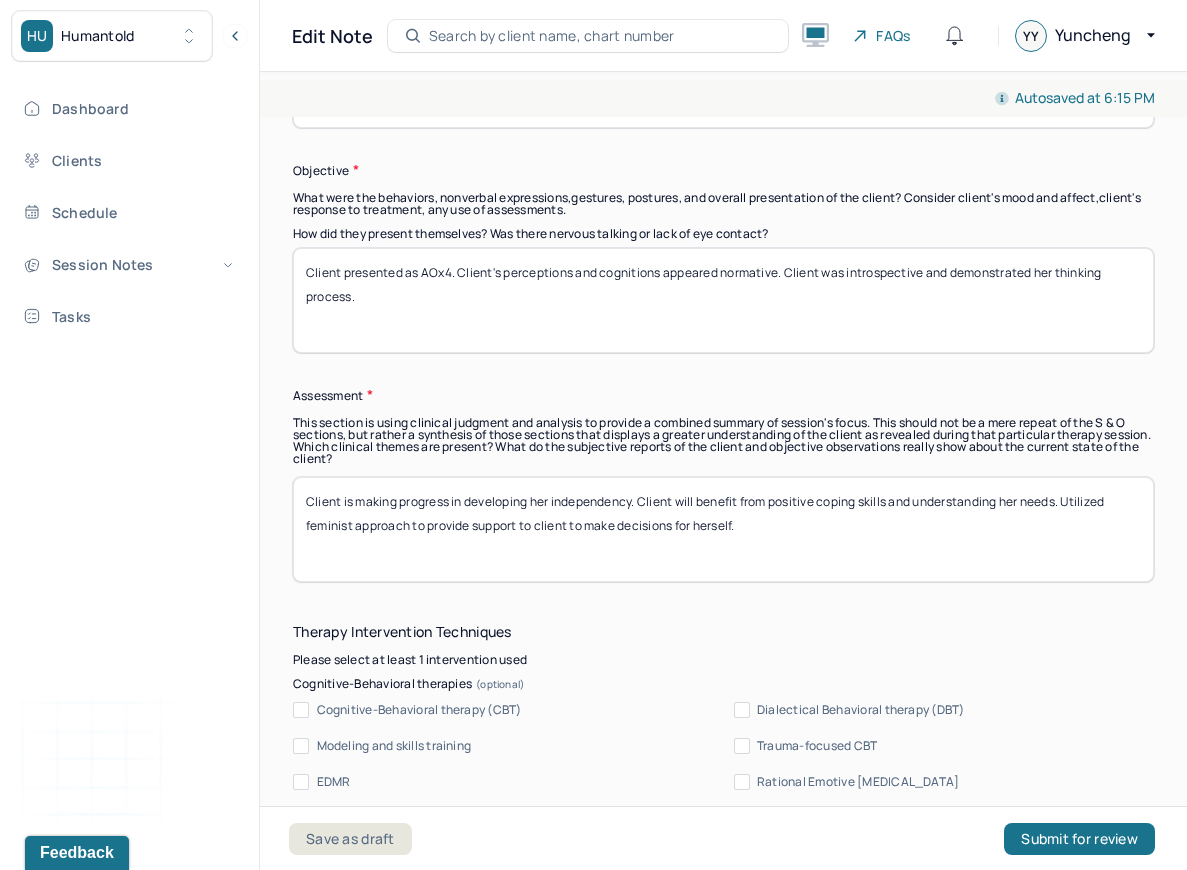 type on "Client presented as AOx4. Client's perceptions and cognitions appeared normative. Client was introspective and demonstrated her thinking process." 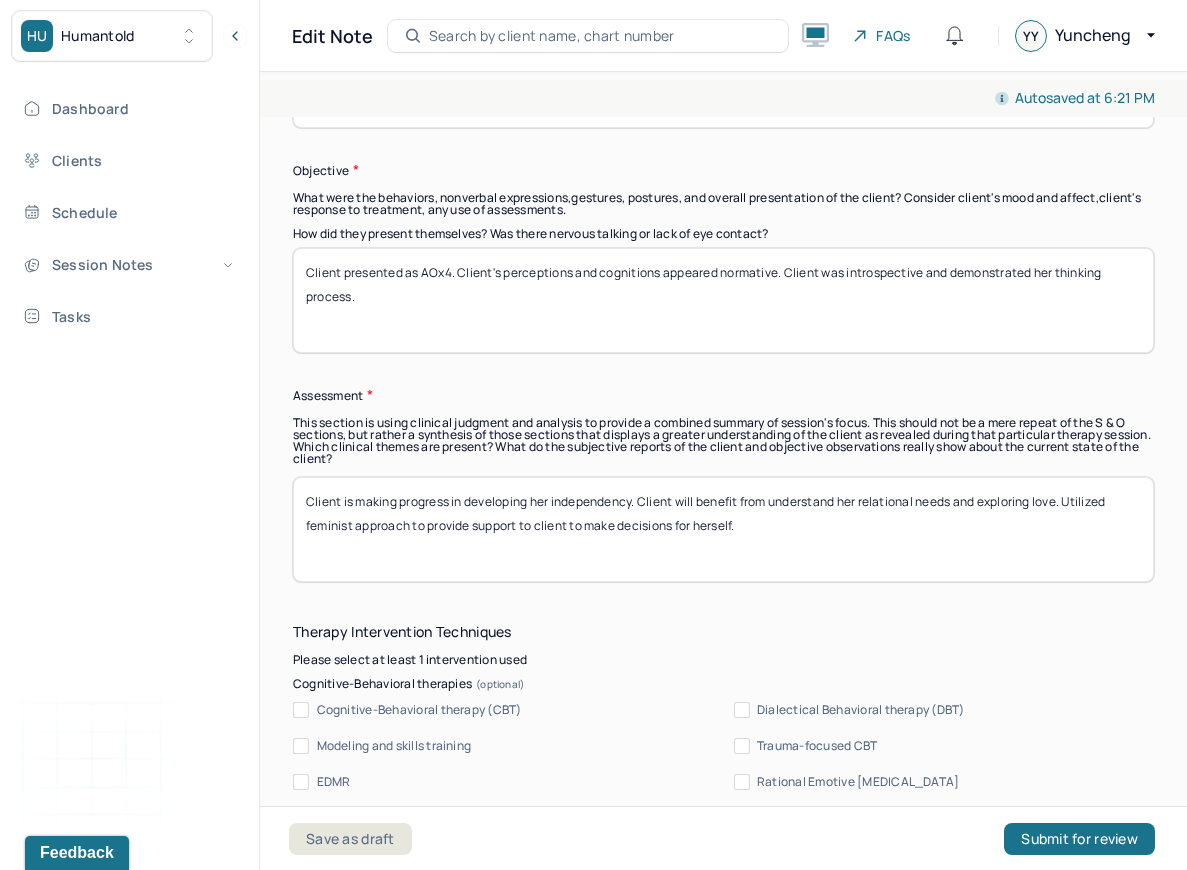 drag, startPoint x: 353, startPoint y: 534, endPoint x: 265, endPoint y: 536, distance: 88.02273 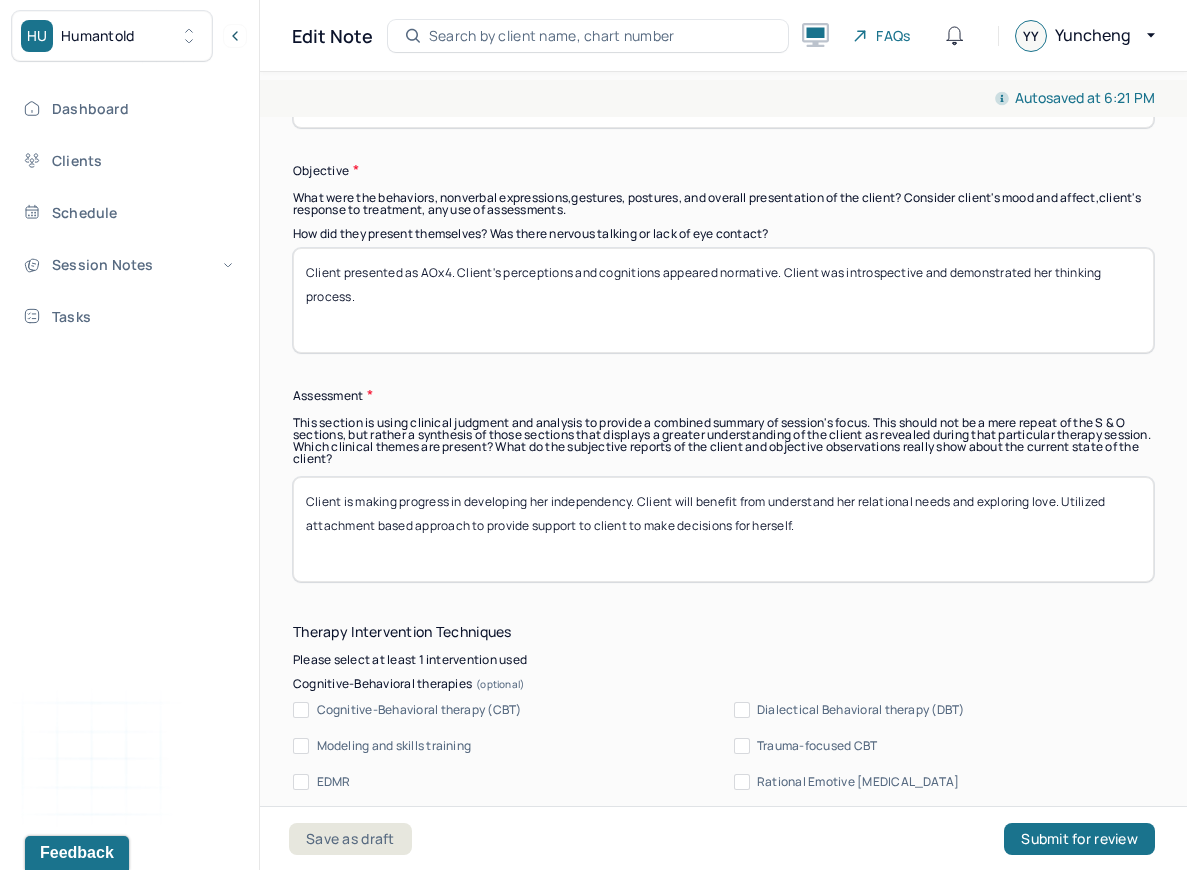 drag, startPoint x: 488, startPoint y: 526, endPoint x: 793, endPoint y: 525, distance: 305.00165 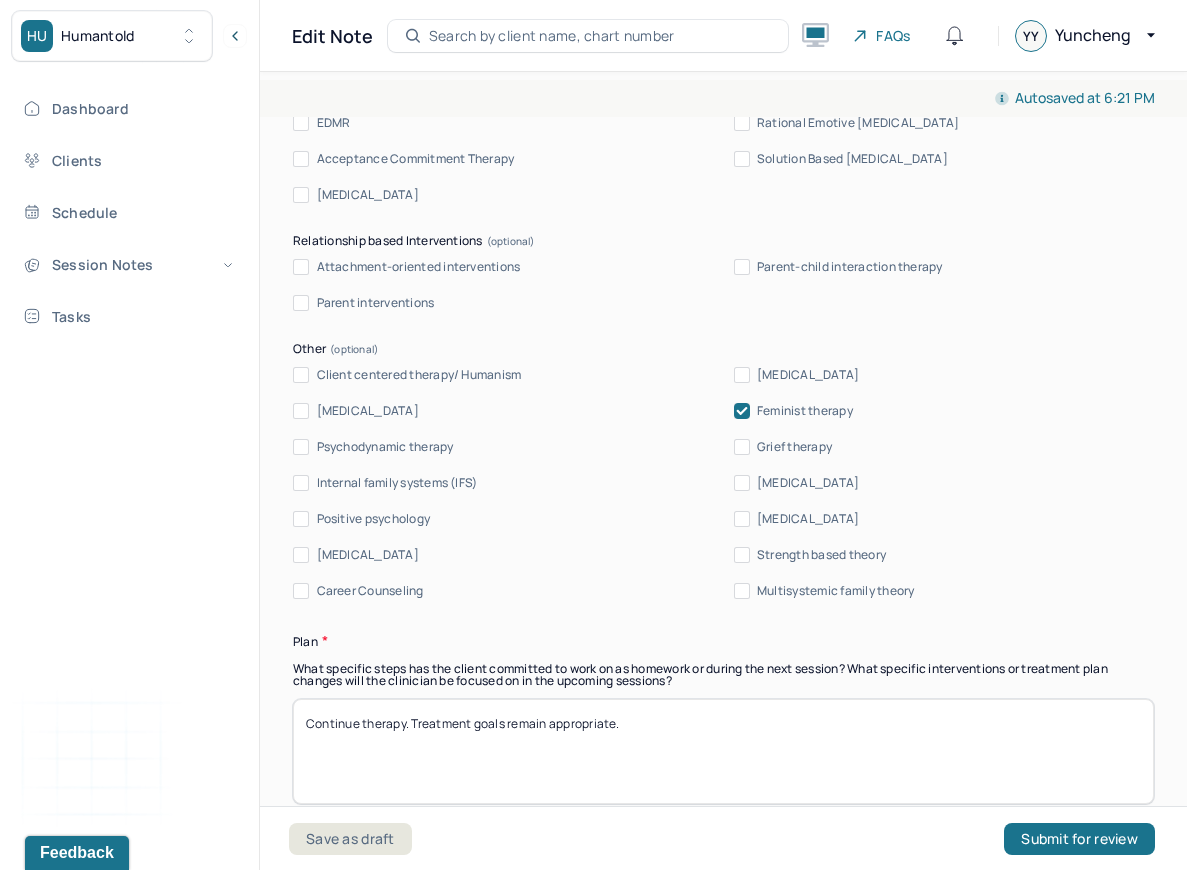 scroll, scrollTop: 2363, scrollLeft: 0, axis: vertical 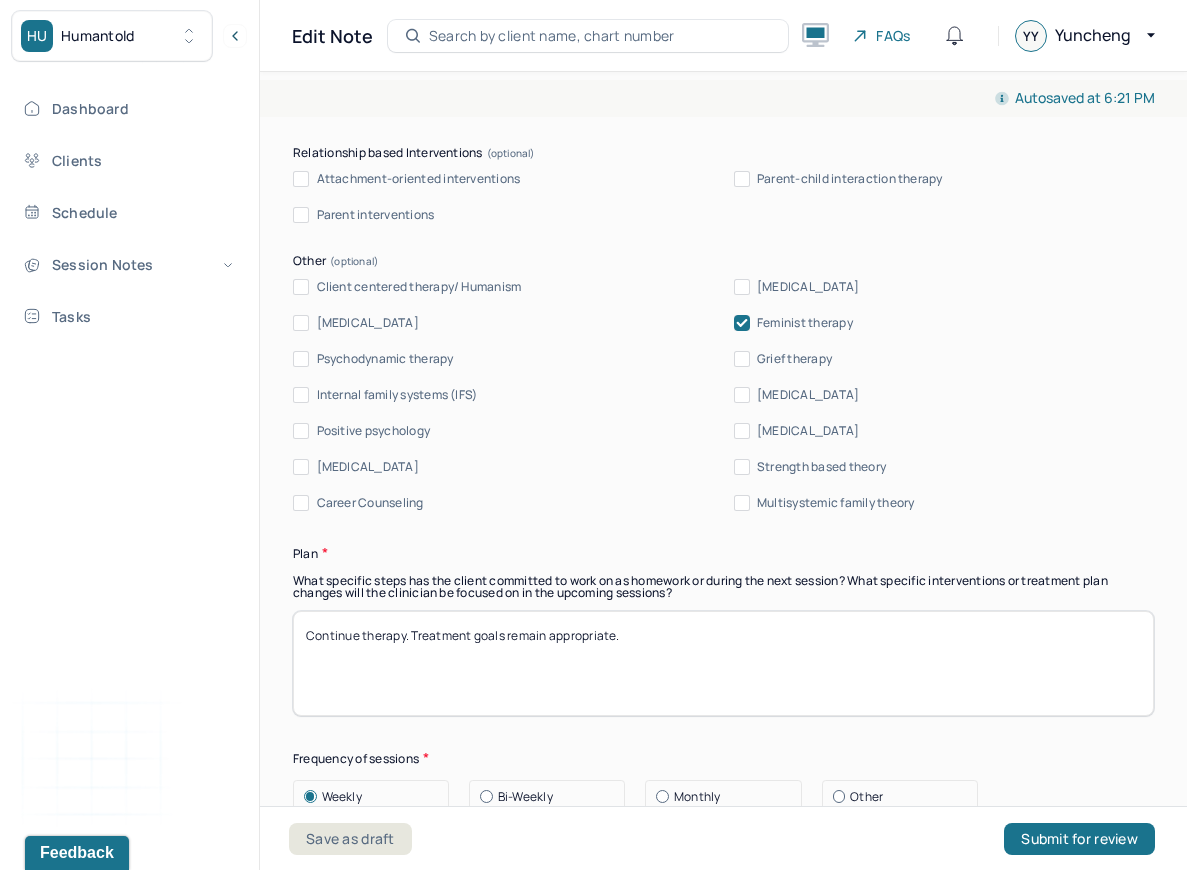 type on "Client is making progress in developing her independency. Client will benefit from understand her relational needs and exploring love. Utilized attachment based approach to guide client to reflect on her needs and her relationships." 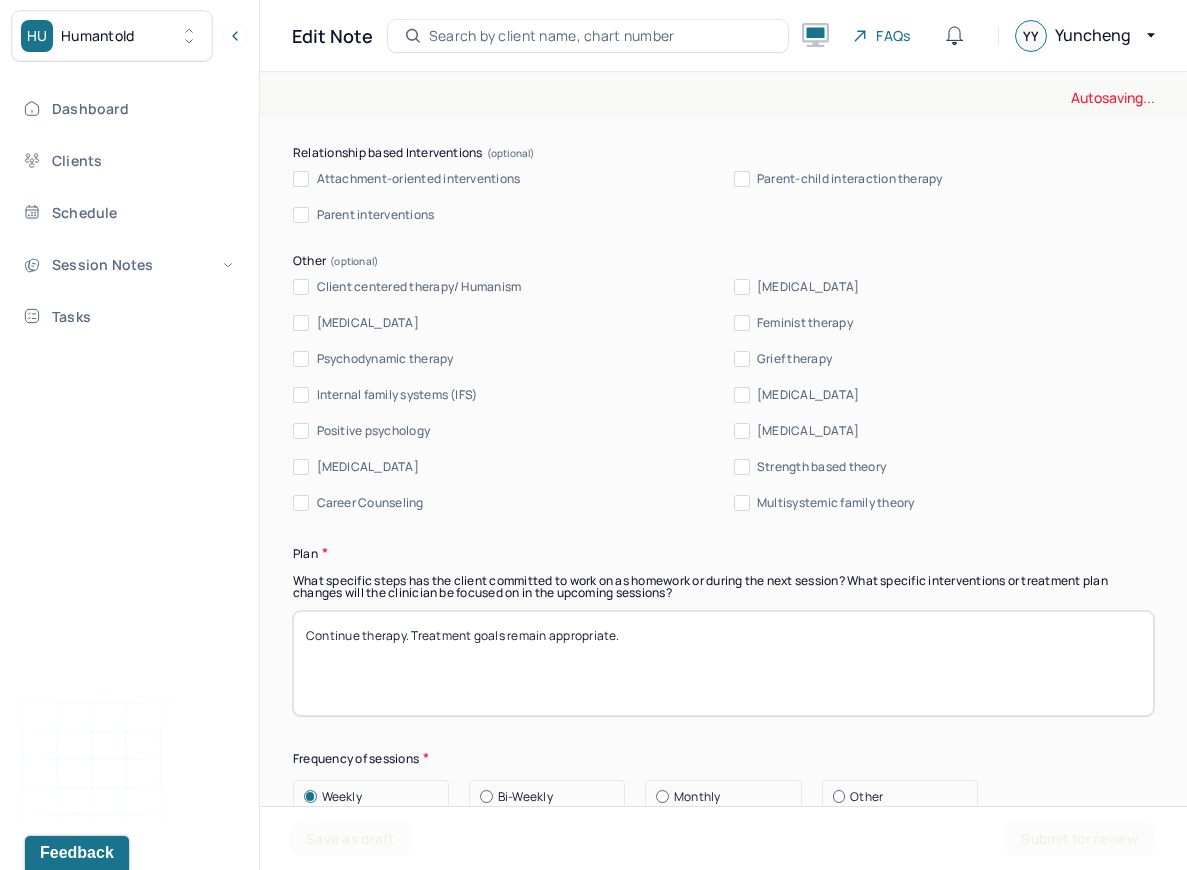 click on "Attachment-oriented interventions" at bounding box center (419, 179) 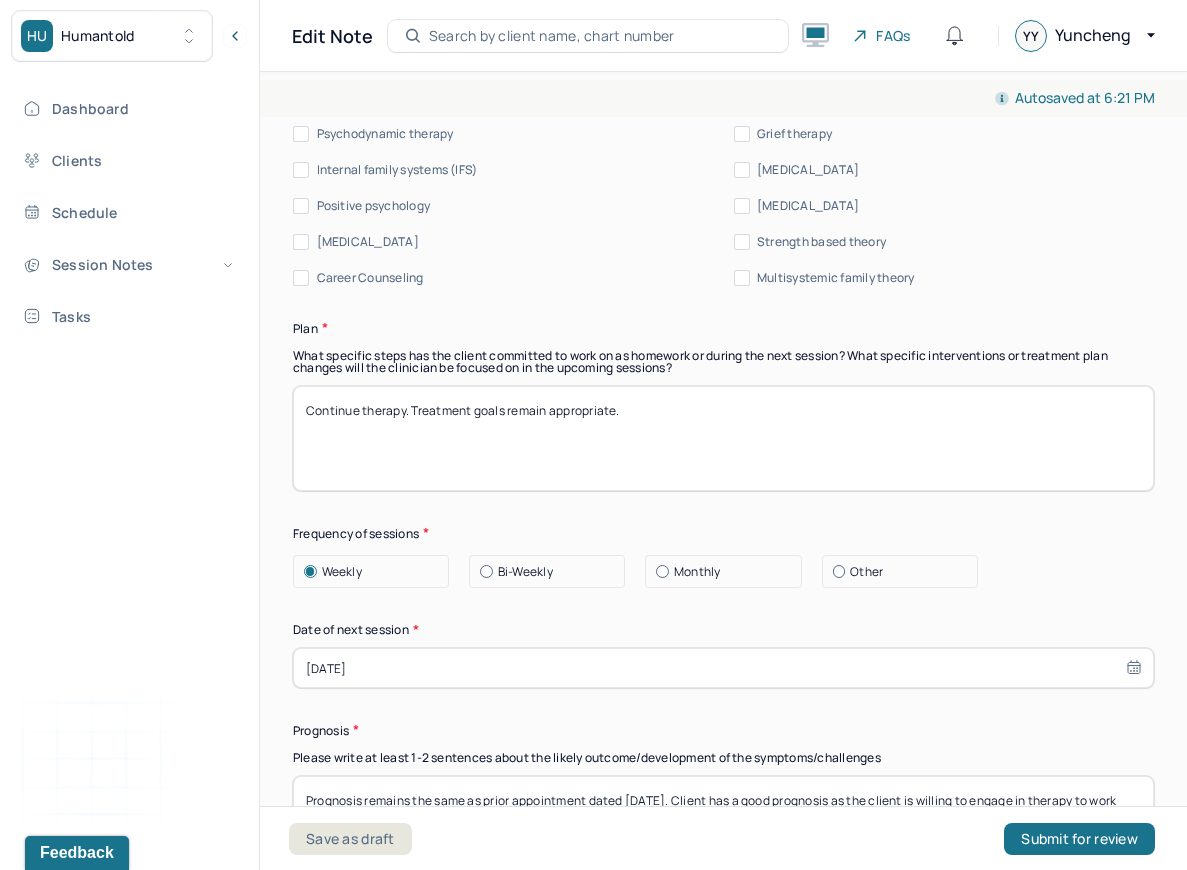 scroll, scrollTop: 2626, scrollLeft: 0, axis: vertical 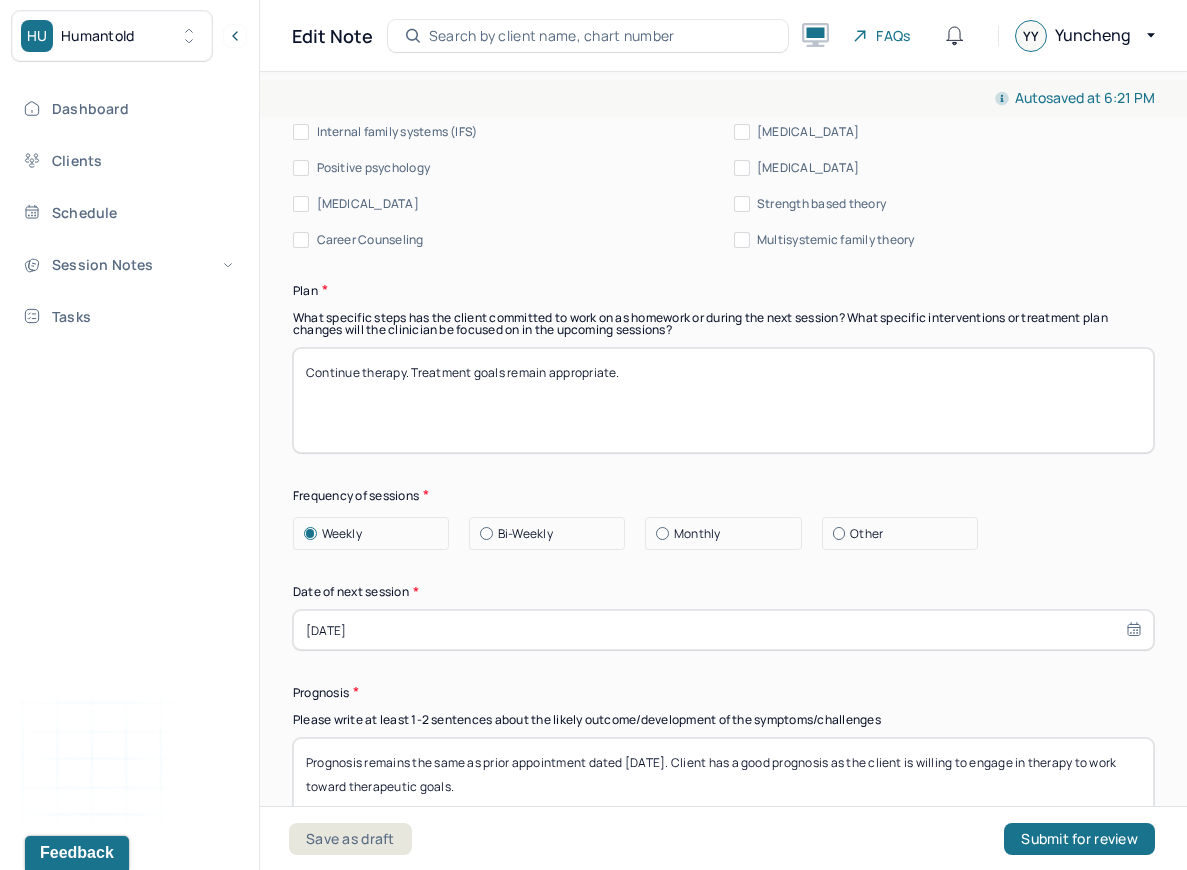 click on "[DATE]" at bounding box center [723, 630] 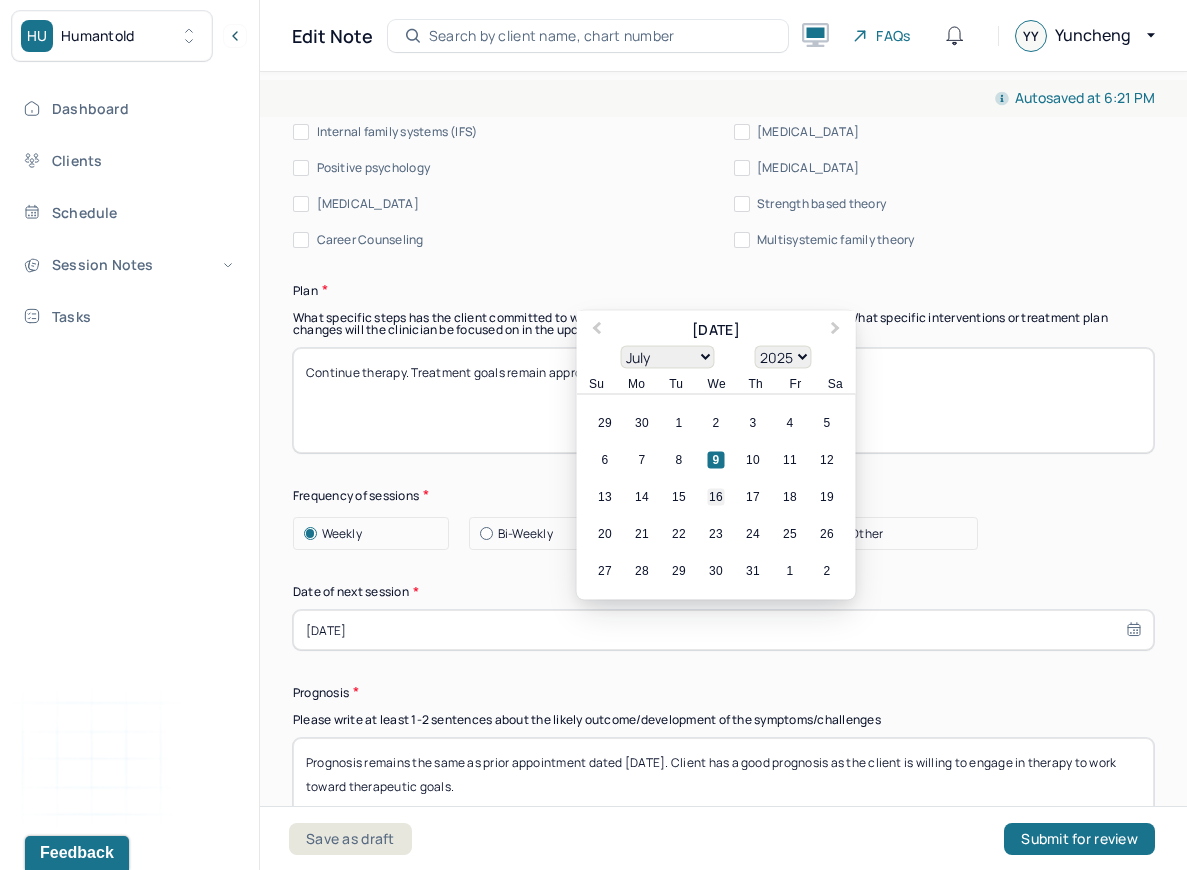 click on "16" at bounding box center (716, 497) 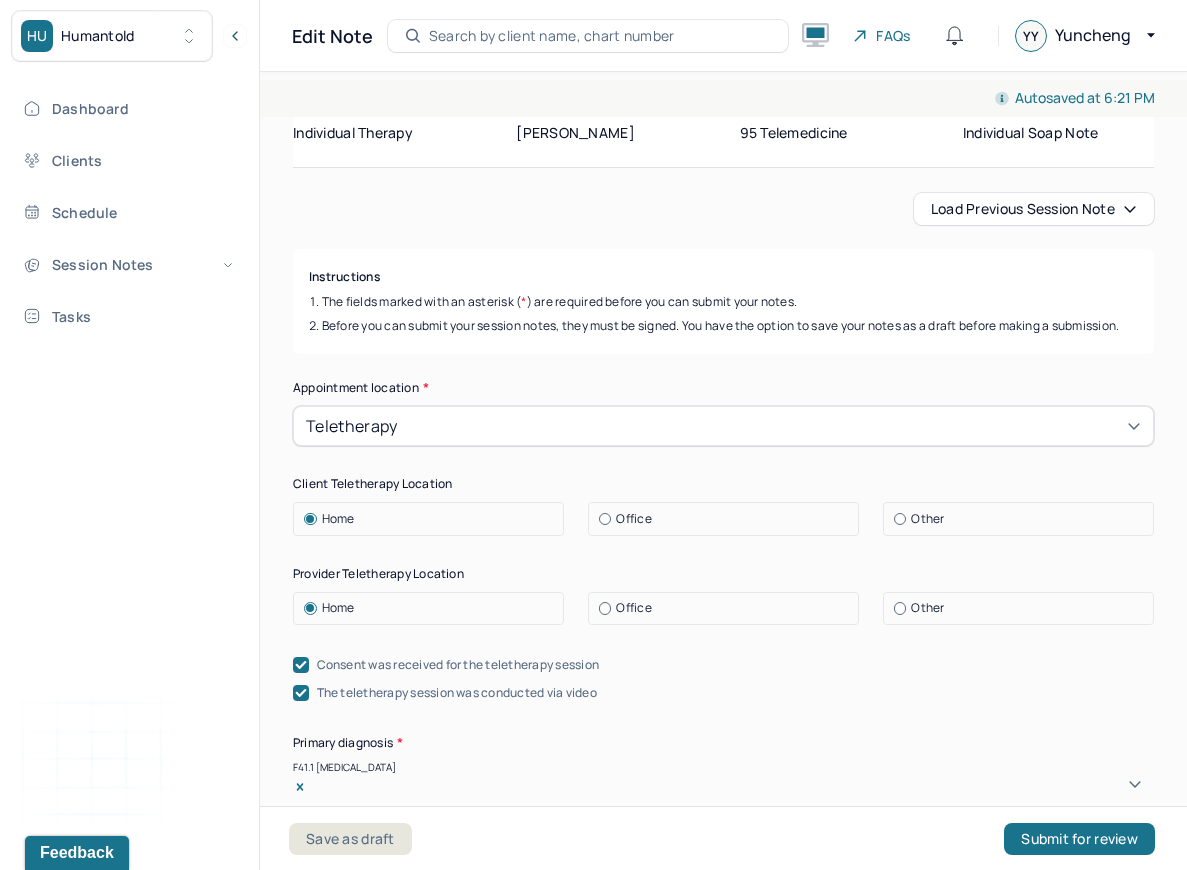scroll, scrollTop: 0, scrollLeft: 0, axis: both 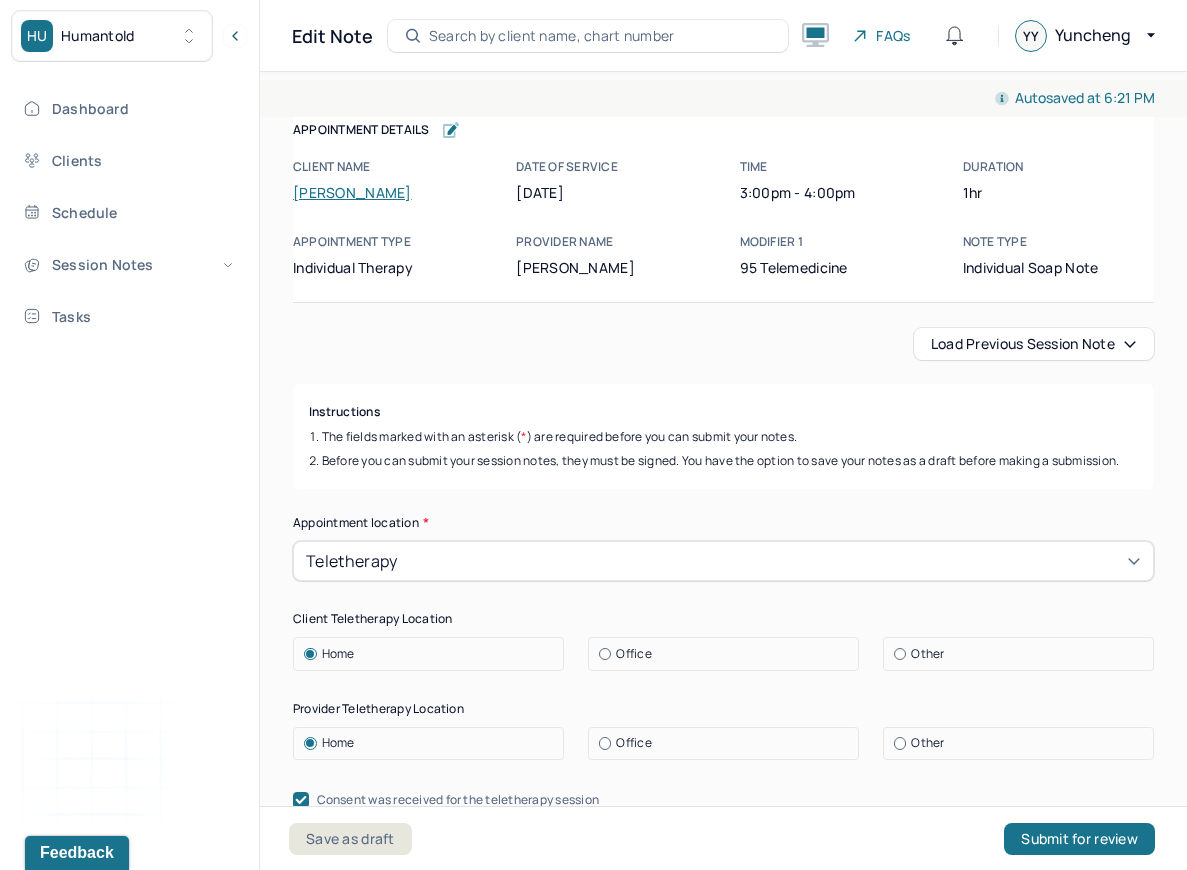 click on "Load previous session note" at bounding box center (1034, 344) 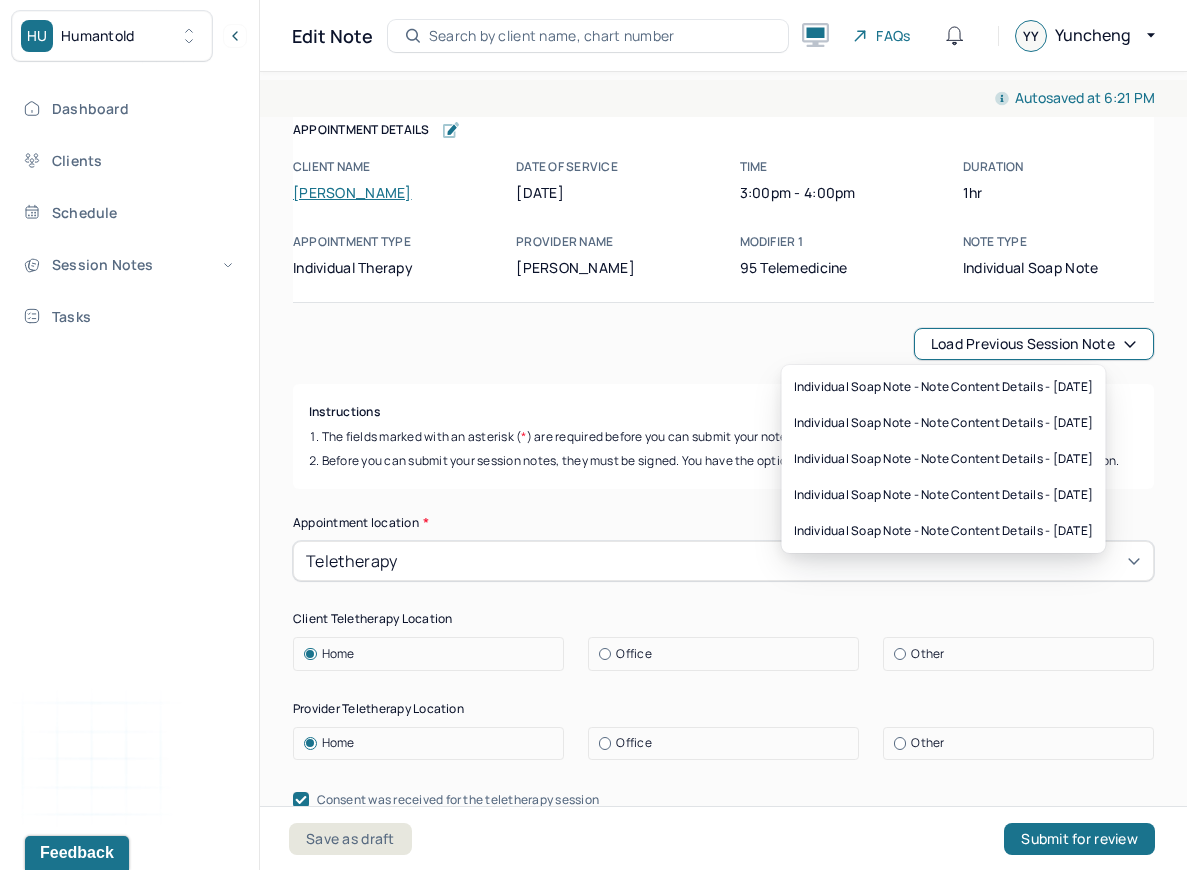 click on "Load previous session note   Instructions The fields marked with an asterisk ( * ) are required before you can submit your notes. Before you can submit your session notes, they must be signed. You have the option to save your notes as a draft before making a submission. Appointment location * Teletherapy Client Teletherapy Location Home Office Other Provider Teletherapy Location Home Office Other Consent was received for the teletherapy session The teletherapy session was conducted via video Primary diagnosis * F41.1 [MEDICAL_DATA] Secondary diagnosis (optional) Secondary diagnosis Tertiary diagnosis (optional) Tertiary diagnosis Emotional / Behavioural symptoms demonstrated * Client appeared conflicted. She demonstrated her thinking process. Causing * Maladaptive Functioning Intention for Session * Encourage personality growth and development Session Note Subjective Objective How did they present themselves? Was there nervous talking or lack of eye contact? Assessment Trauma-focused CBT EDMR" at bounding box center [723, 2588] 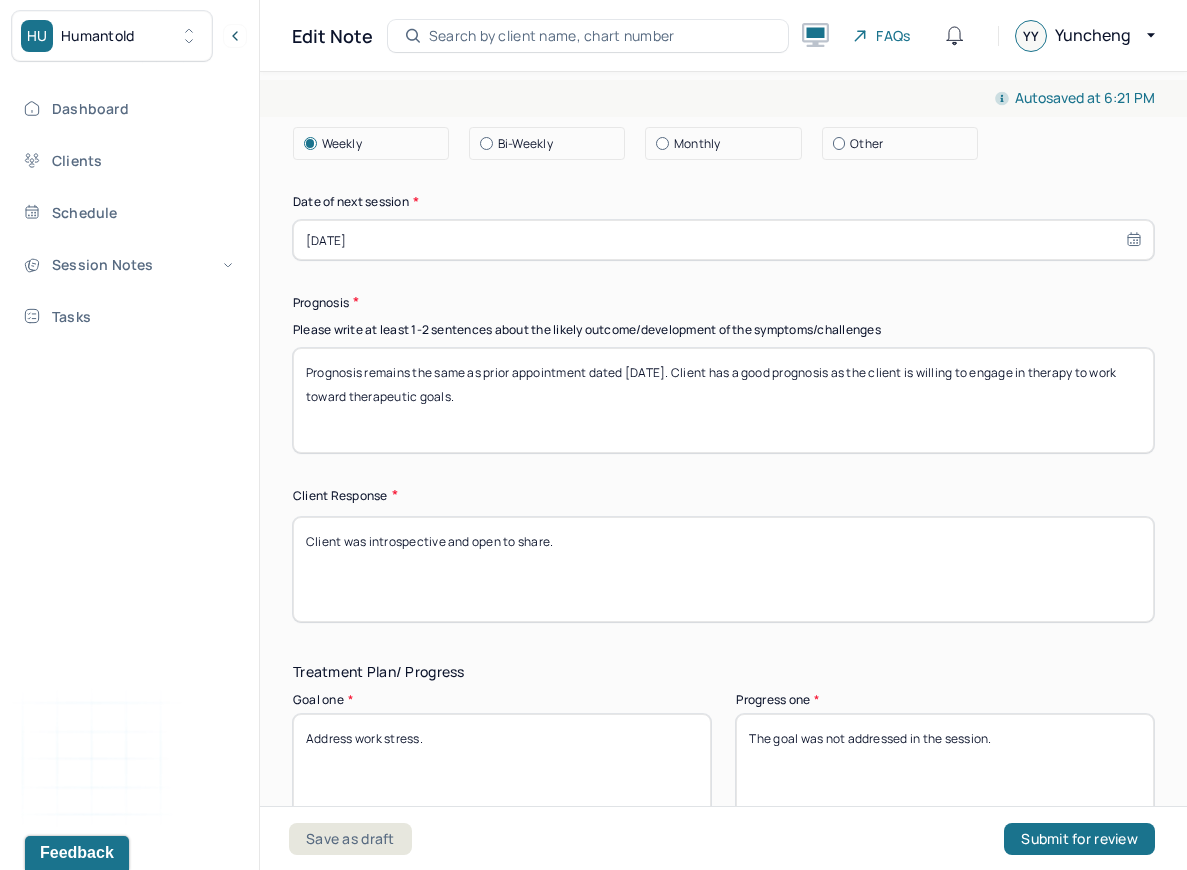 scroll, scrollTop: 3021, scrollLeft: 0, axis: vertical 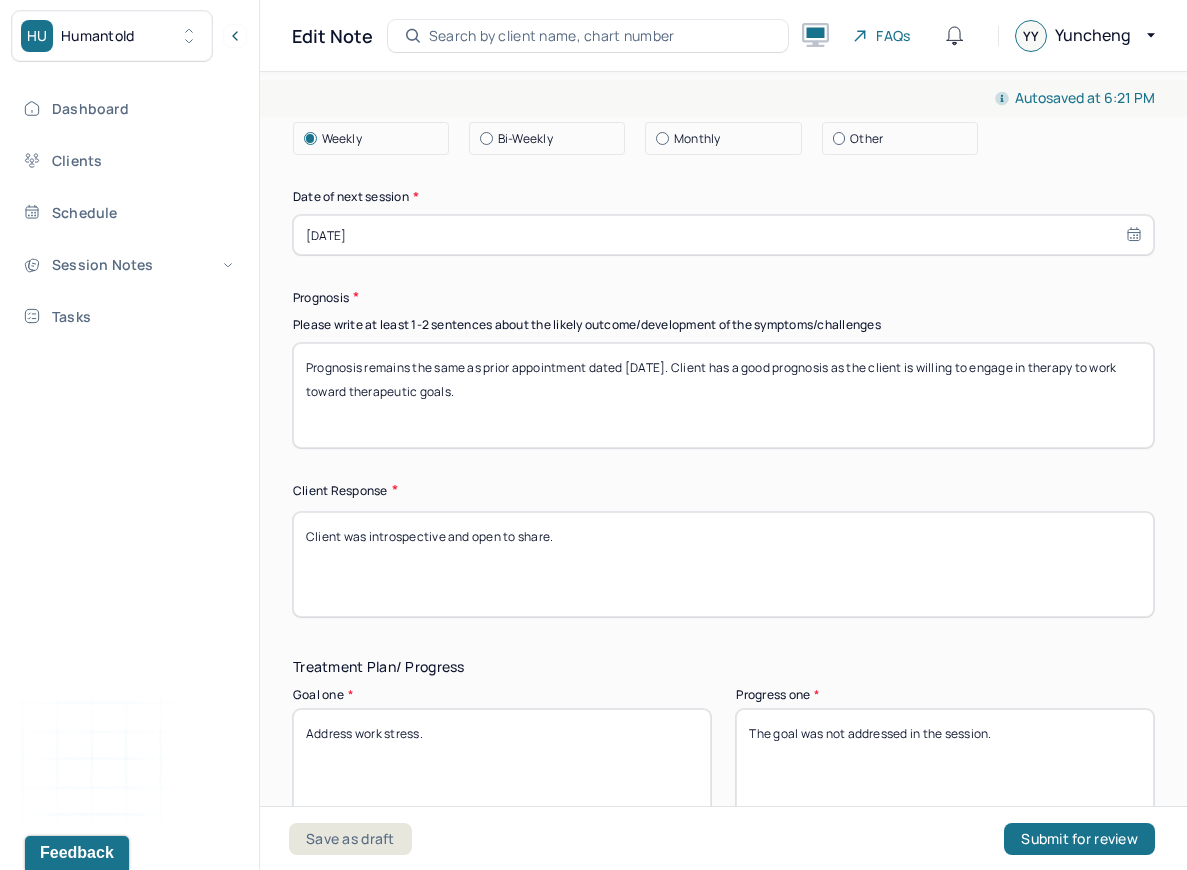 click on "Prognosis remains the same as prior appointment dated [DATE]. Client has a good prognosis as the client is willing to engage in therapy to work toward therapeutic goals." at bounding box center (723, 395) 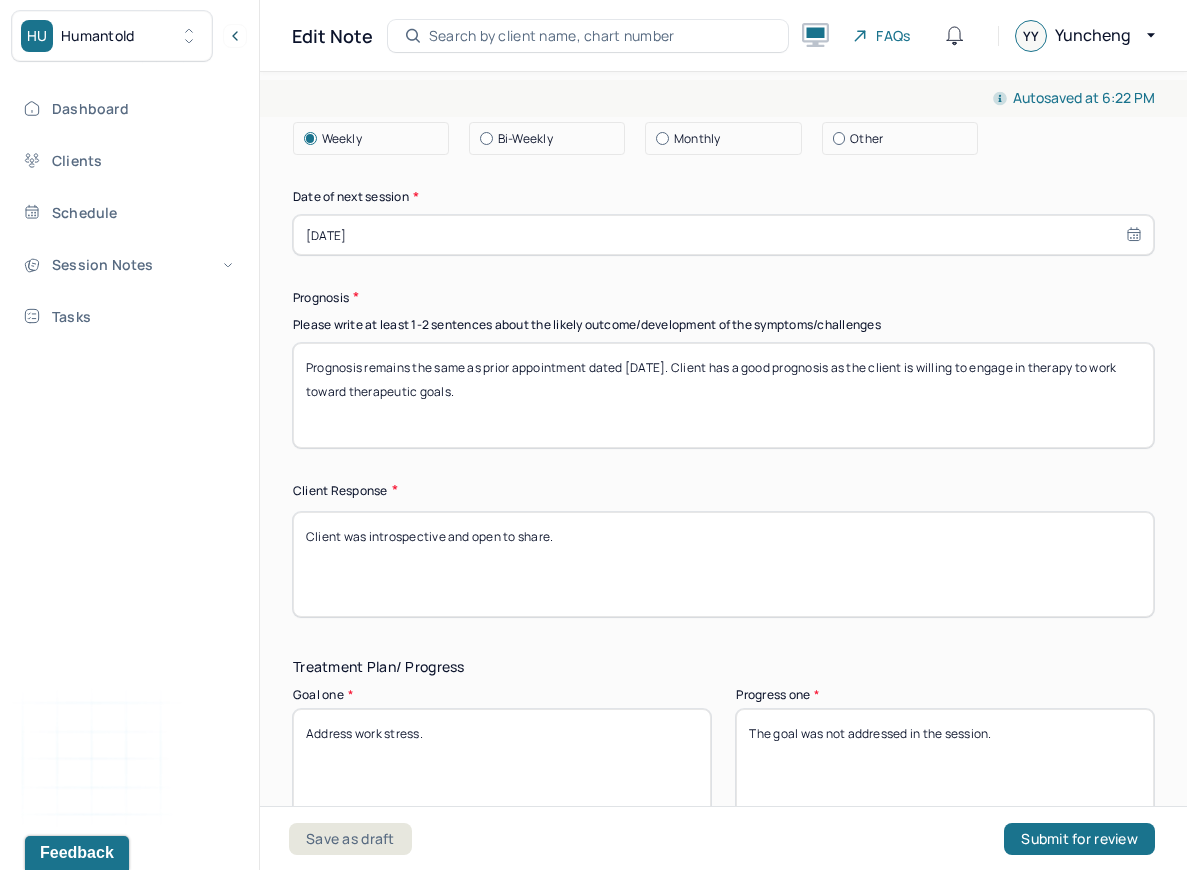 type on "Prognosis remains the same as prior appointment dated [DATE]. Client has a good prognosis as the client is willing to engage in therapy to work toward therapeutic goals." 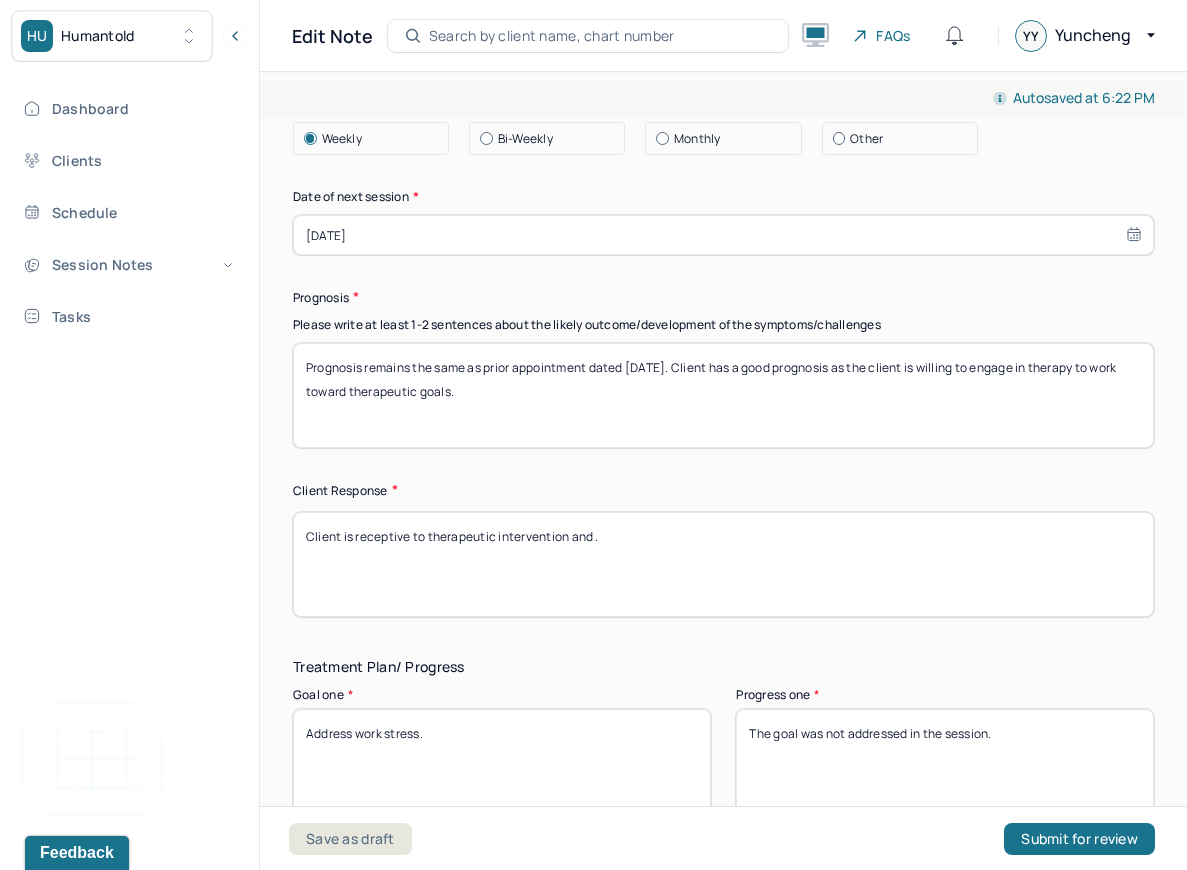 type on "Client is receptive to therapeutic intervention and ." 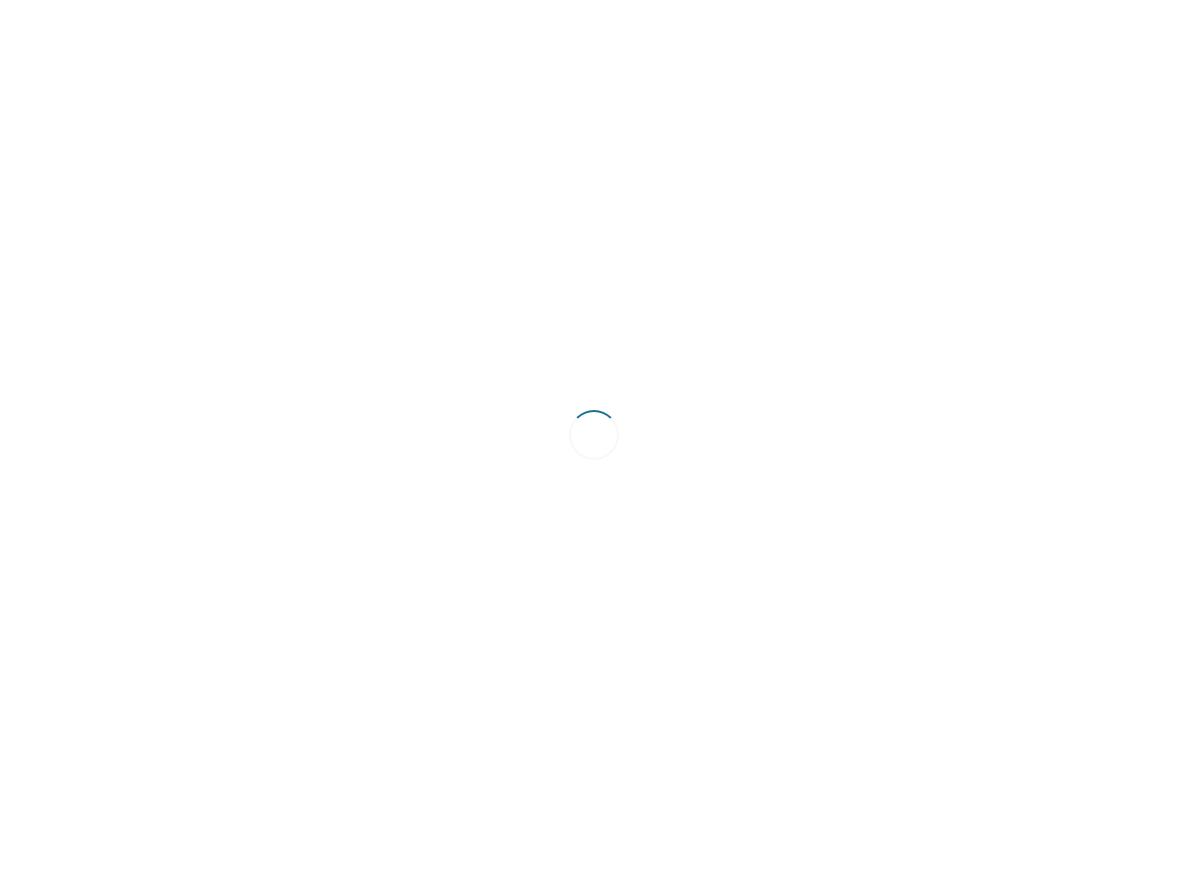 scroll, scrollTop: 0, scrollLeft: 0, axis: both 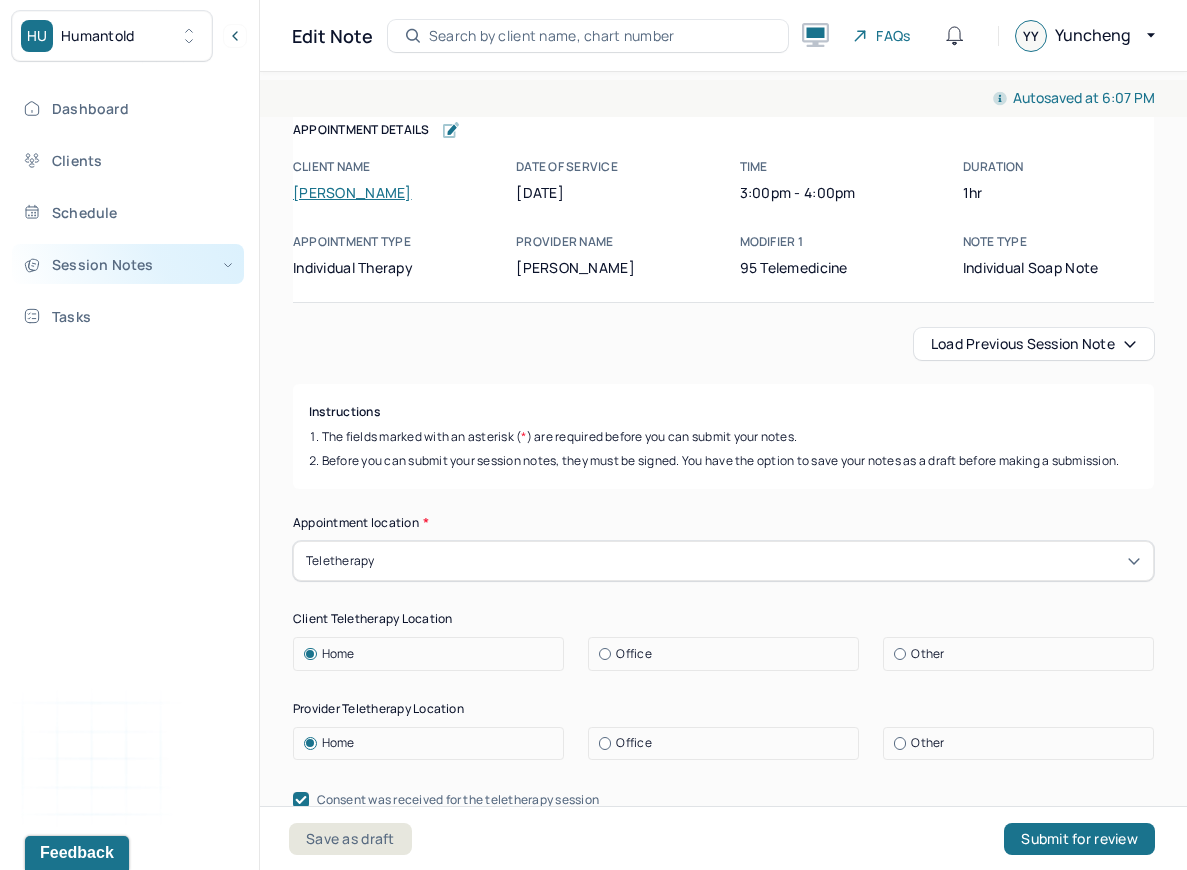 click on "Session Notes" at bounding box center (128, 264) 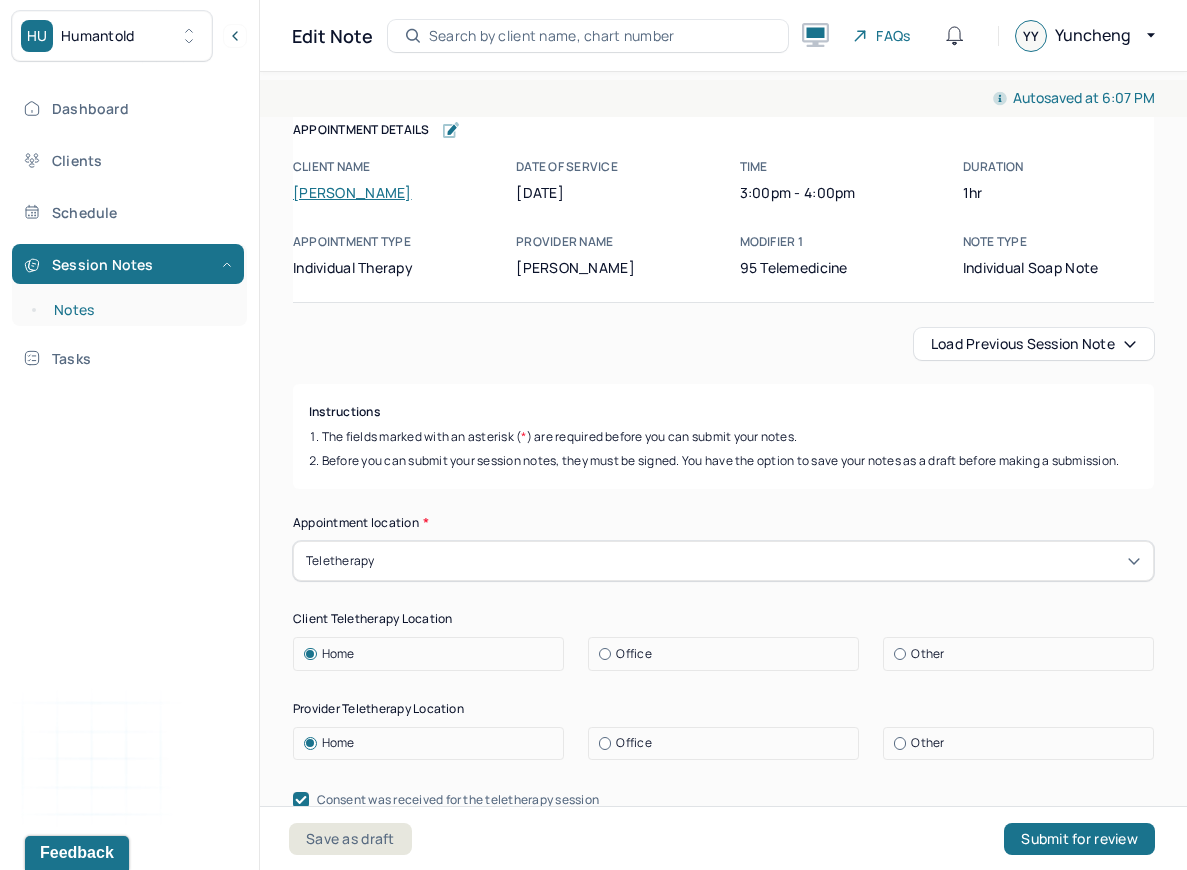 click on "Notes" at bounding box center (139, 310) 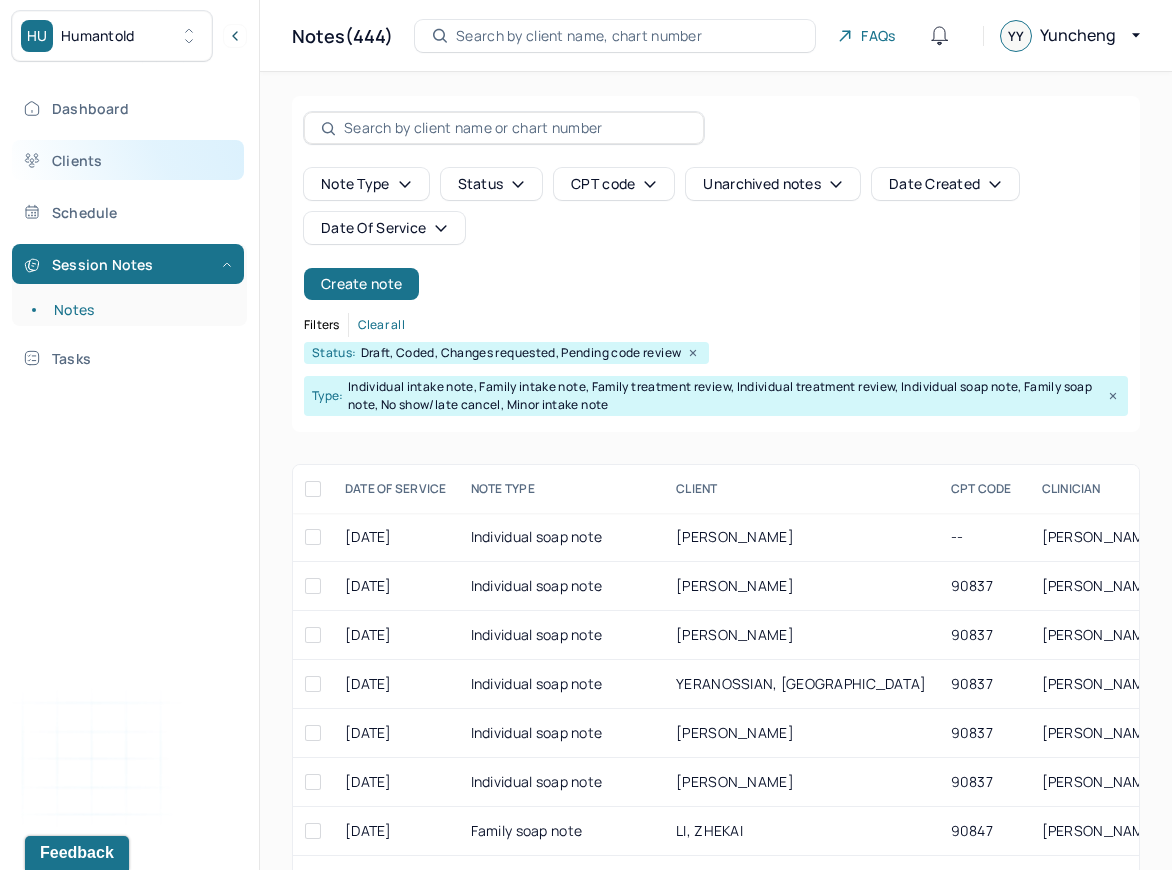 click on "Clients" at bounding box center (128, 160) 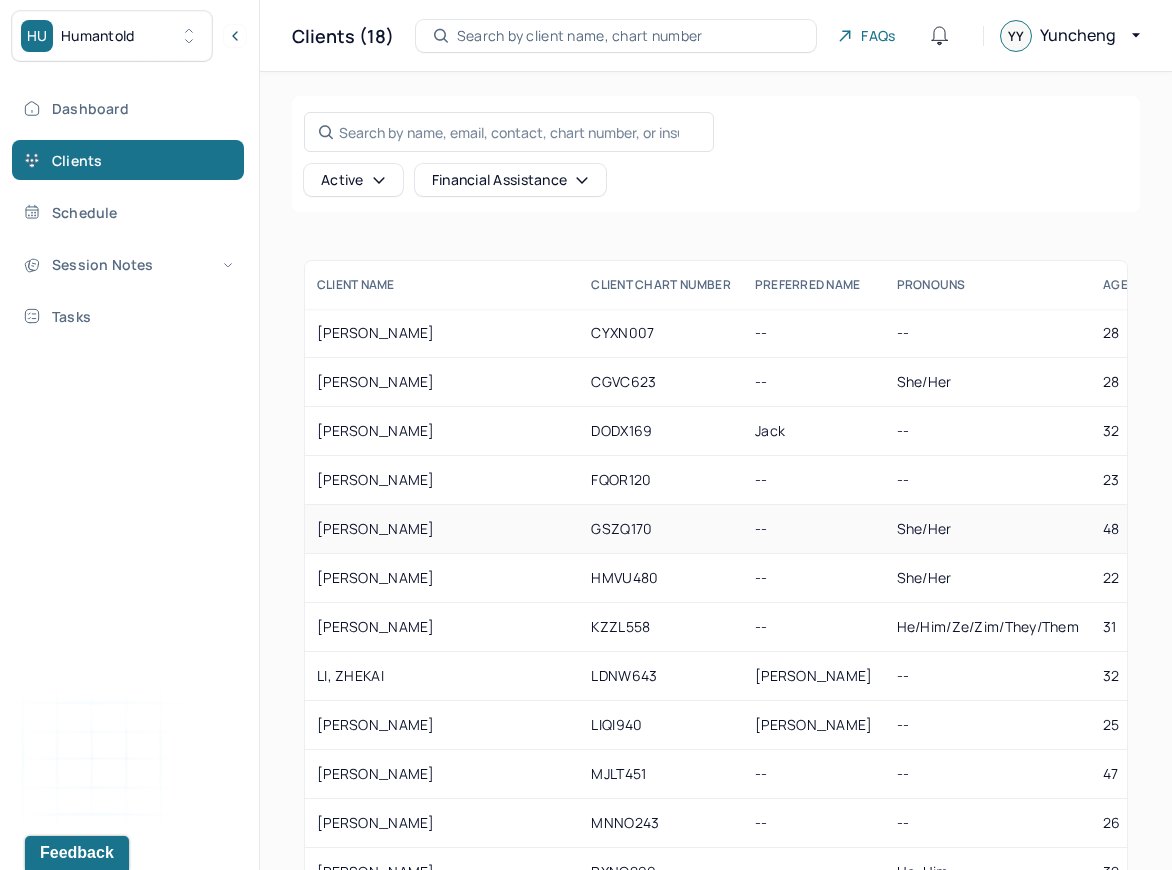 scroll, scrollTop: 251, scrollLeft: 0, axis: vertical 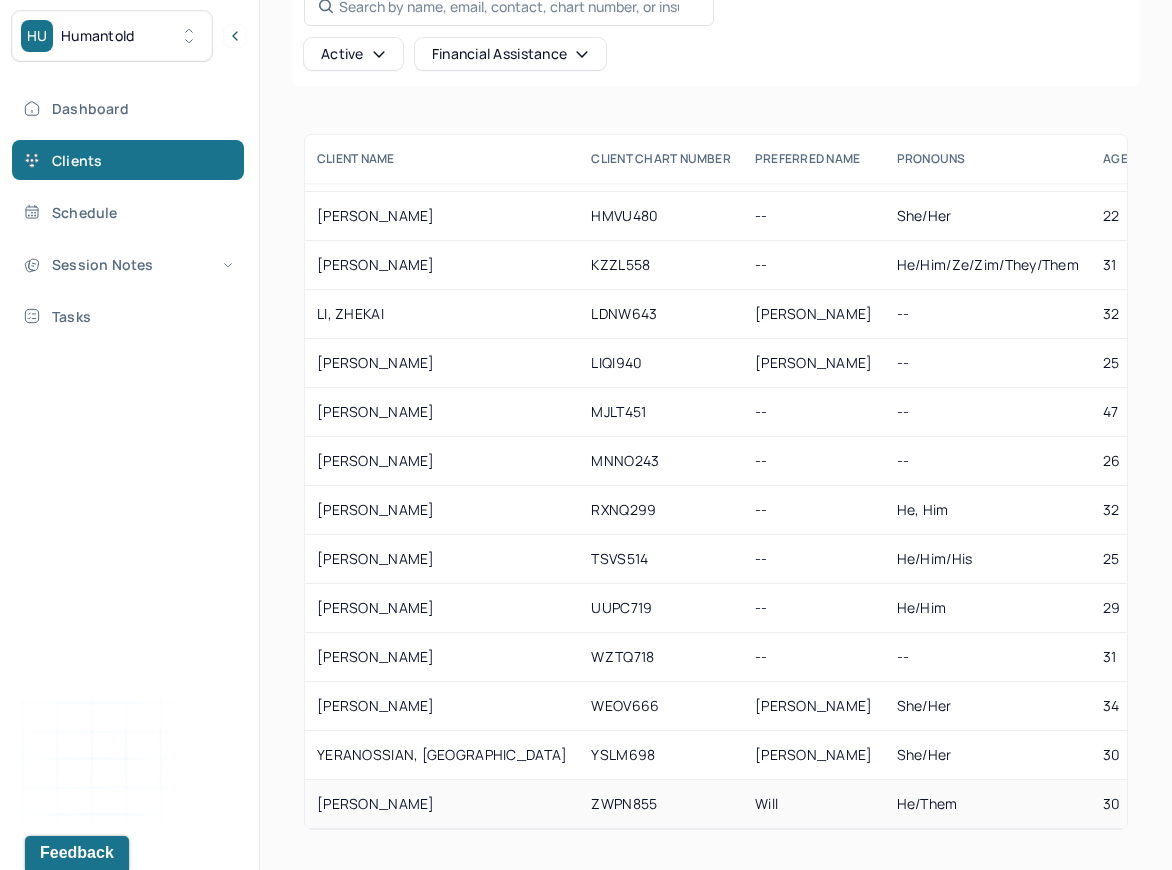 click on "[PERSON_NAME]" at bounding box center [442, 804] 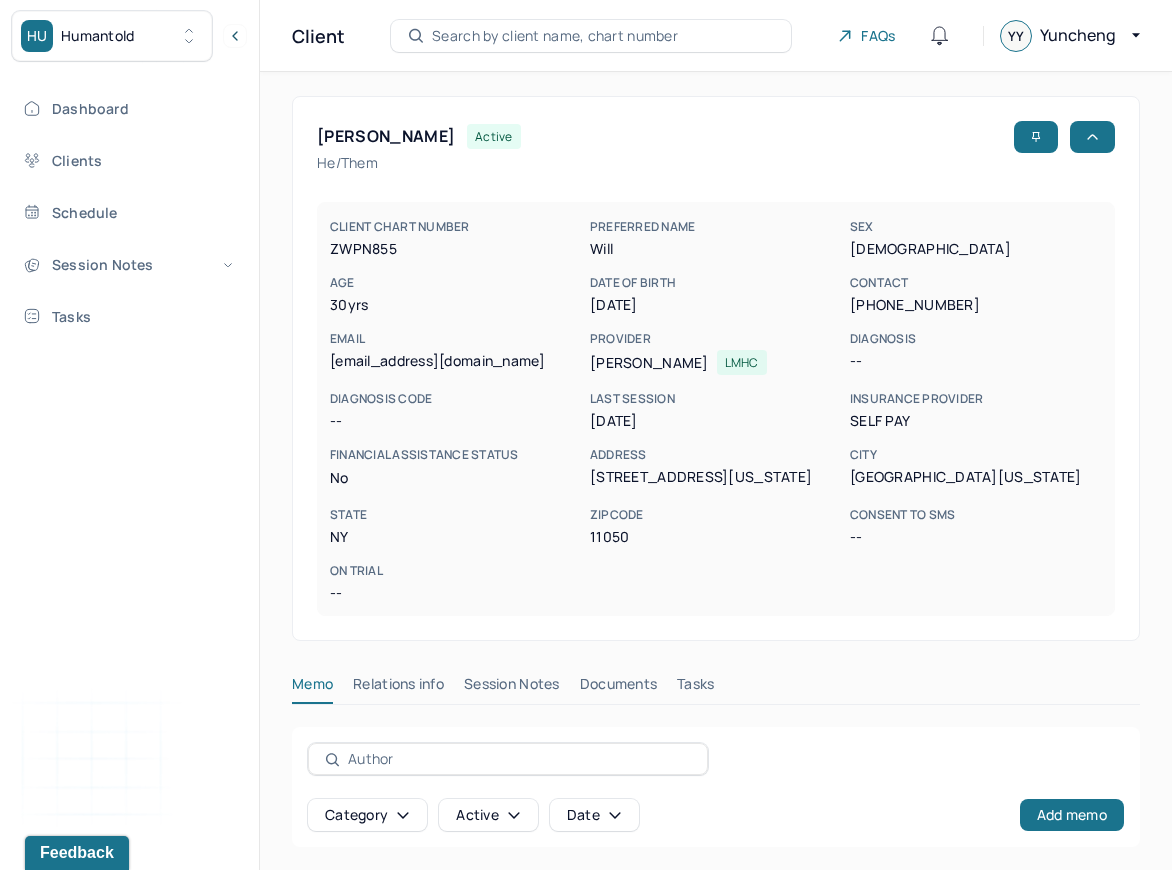 click on "Session Notes" at bounding box center (512, 688) 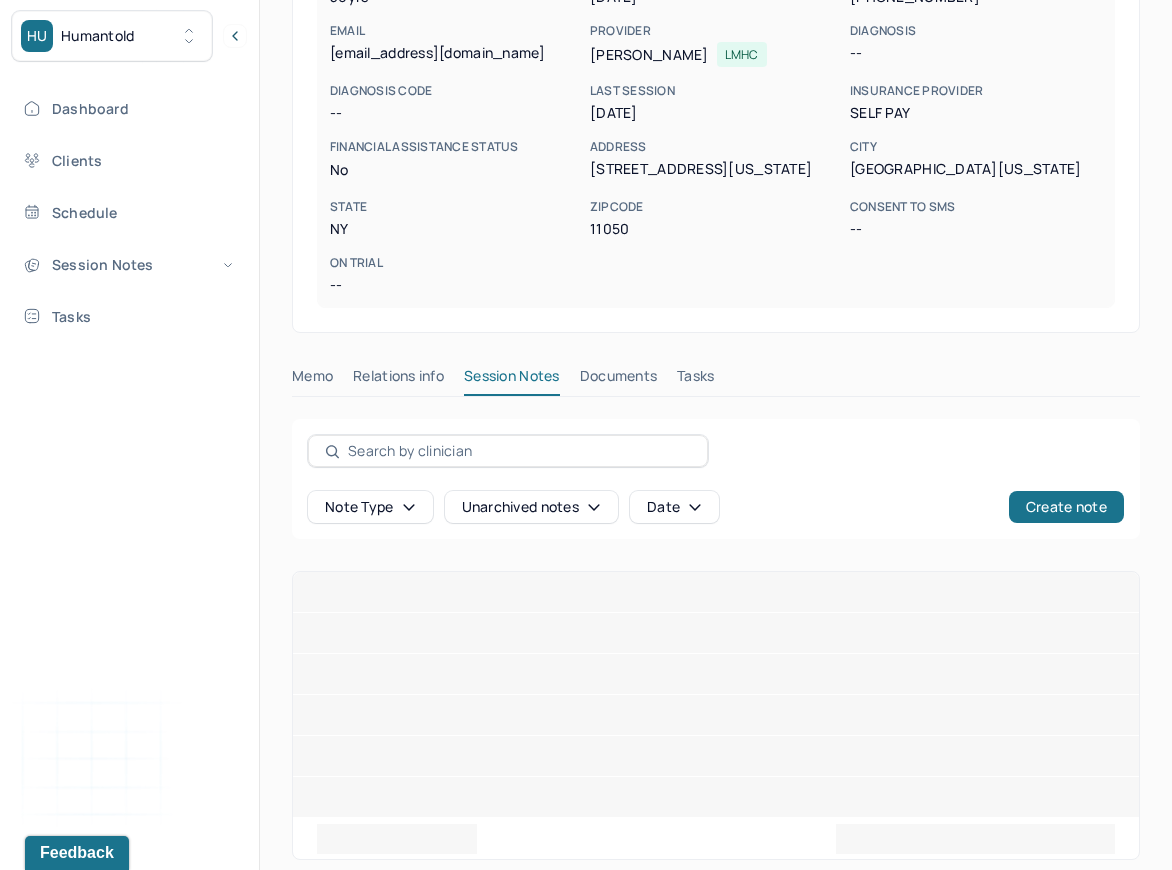 scroll, scrollTop: 322, scrollLeft: 0, axis: vertical 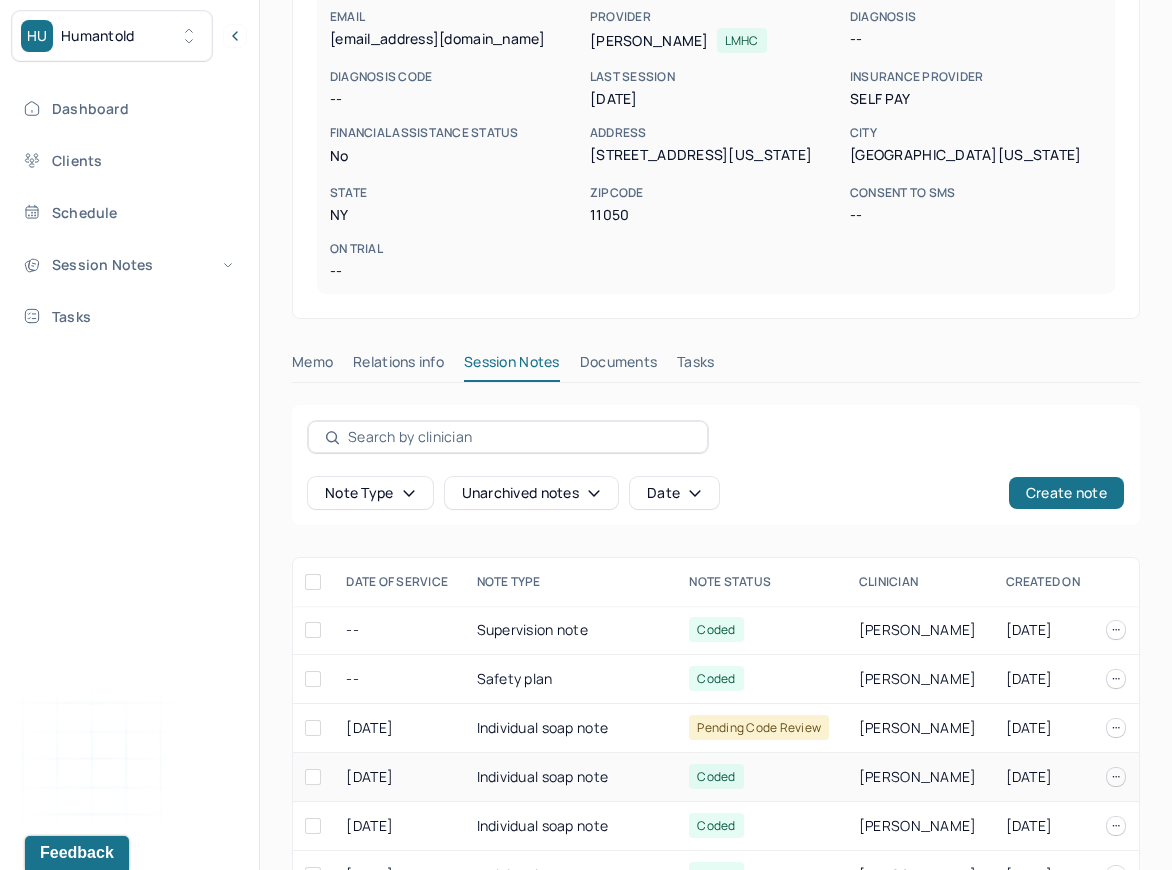 click on "Individual soap note" at bounding box center (571, 777) 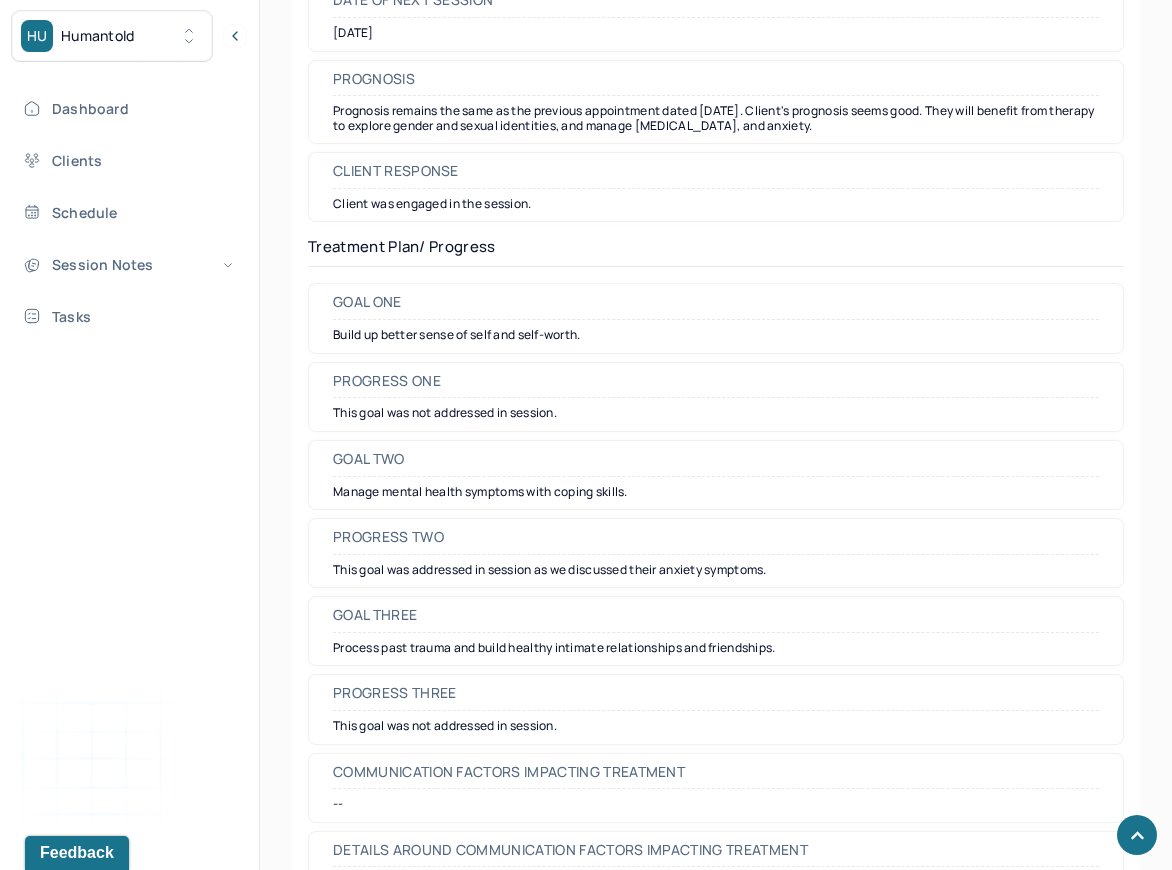 scroll, scrollTop: 2613, scrollLeft: 0, axis: vertical 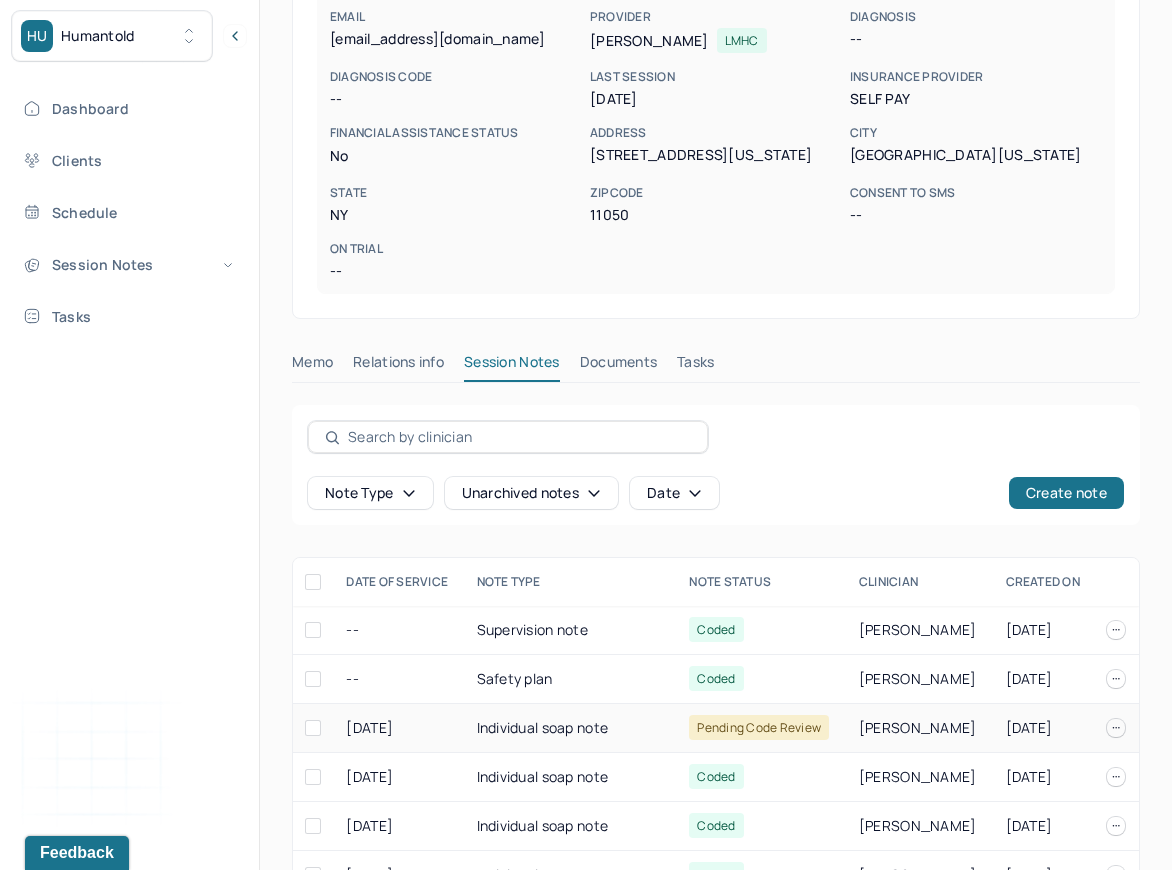 click on "Individual soap note" at bounding box center (571, 728) 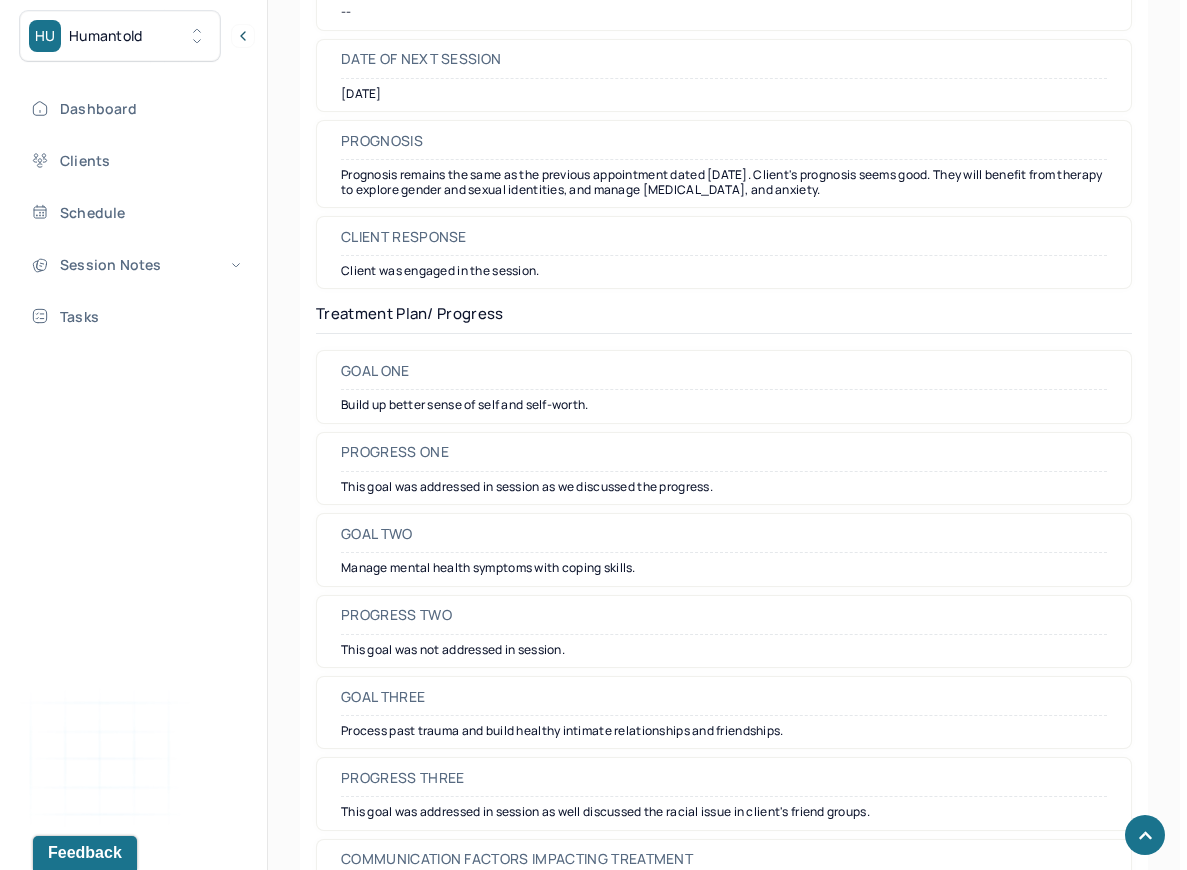 scroll, scrollTop: 2543, scrollLeft: 0, axis: vertical 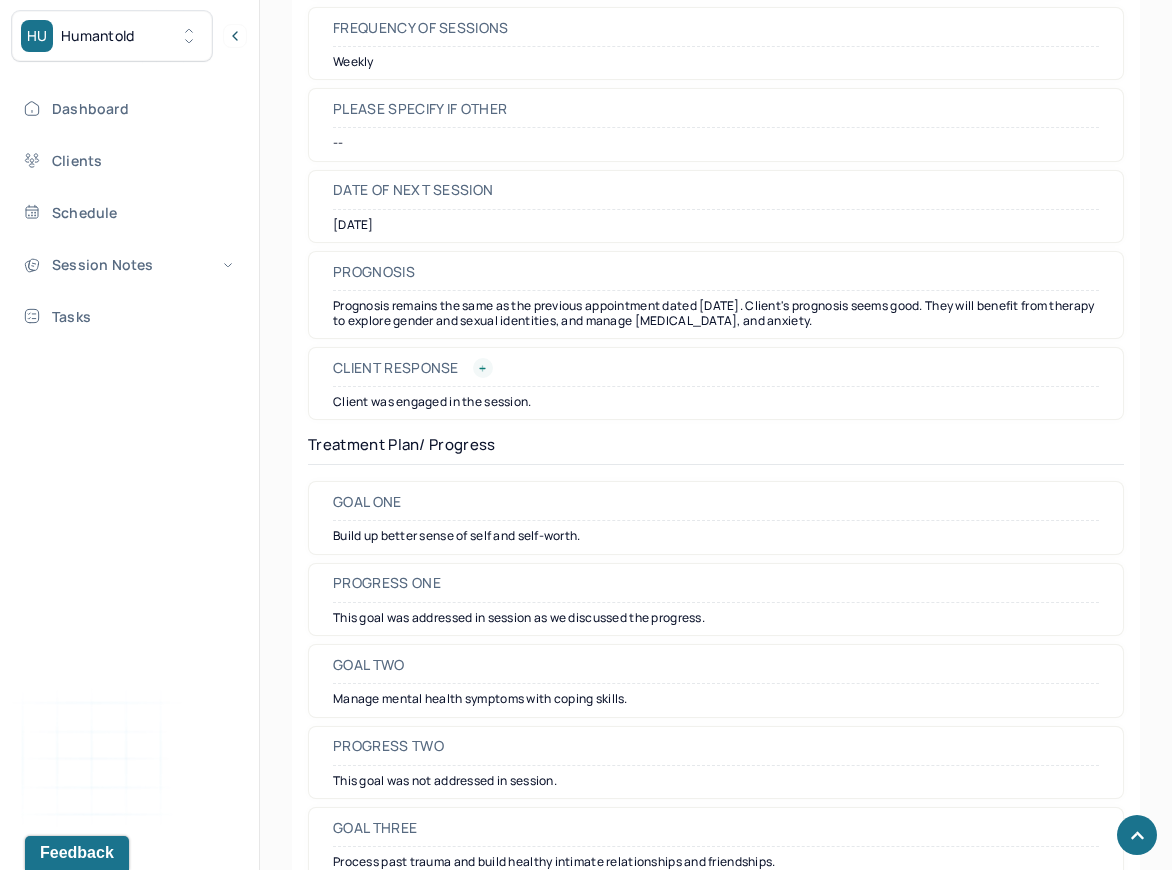 click at bounding box center [483, 368] 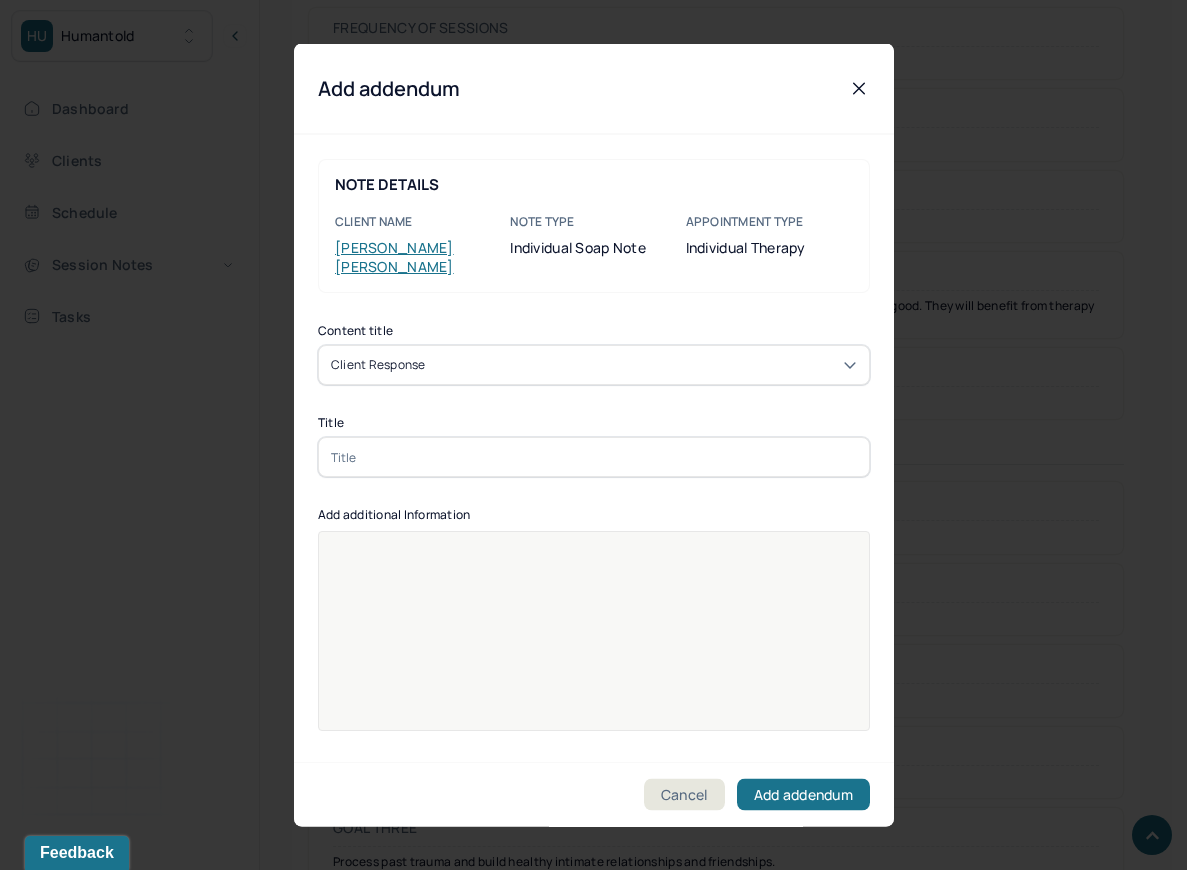 click at bounding box center [594, 457] 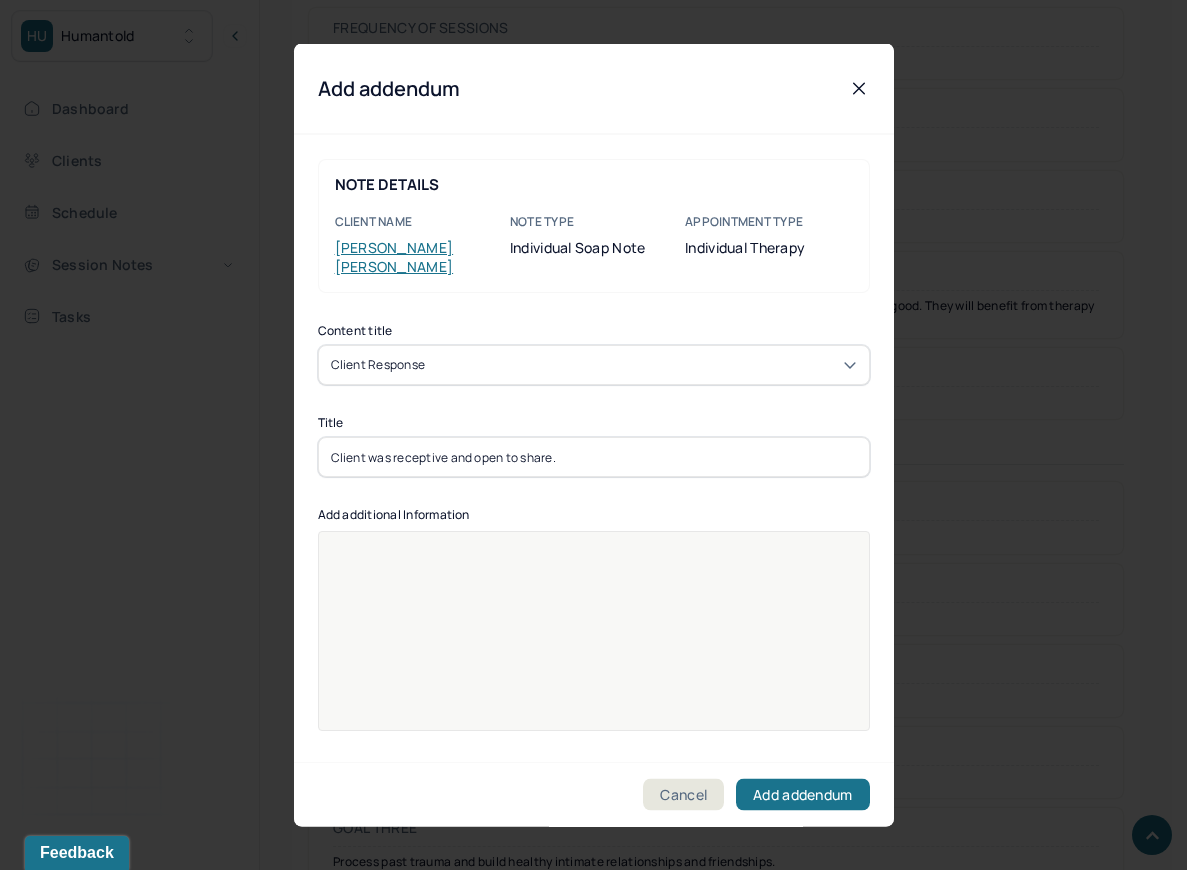 click on "Client was receptive and open to share." at bounding box center [594, 457] 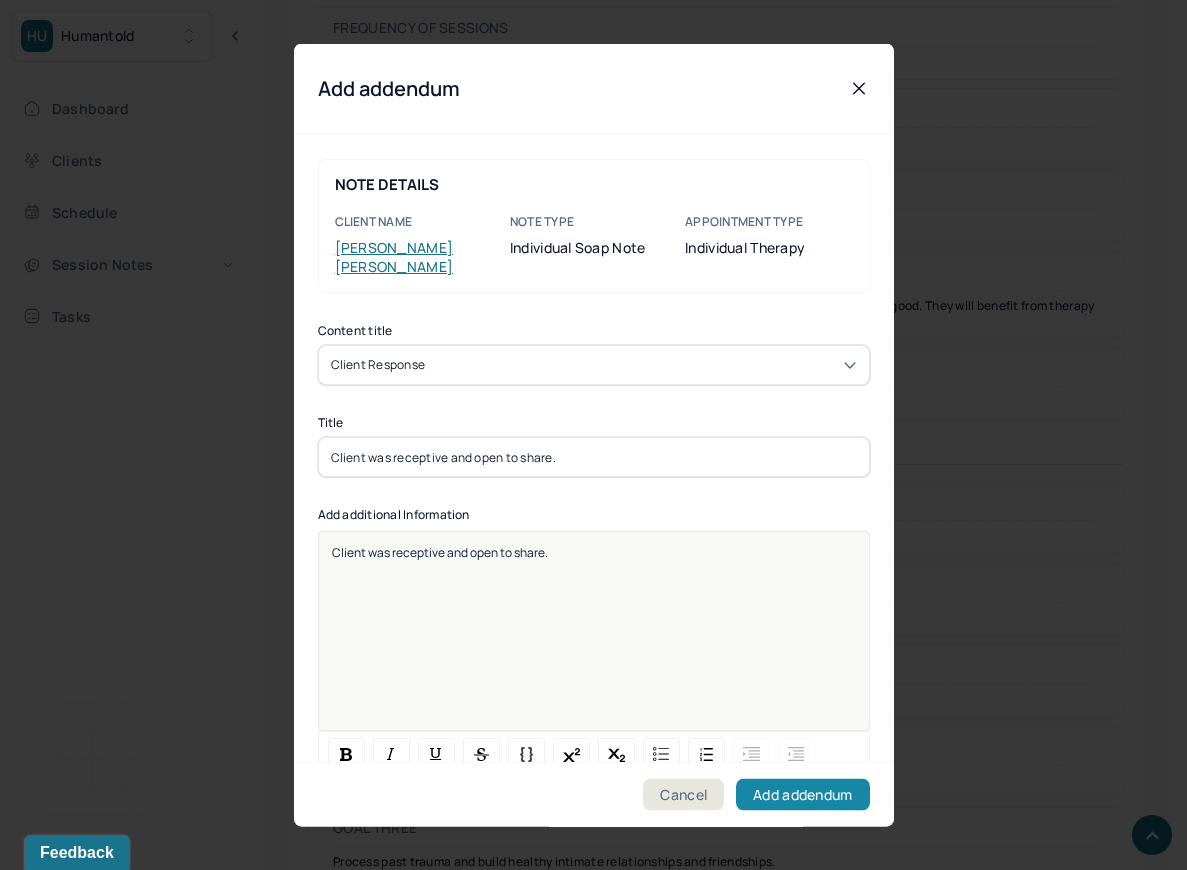 click on "Add addendum" at bounding box center (802, 795) 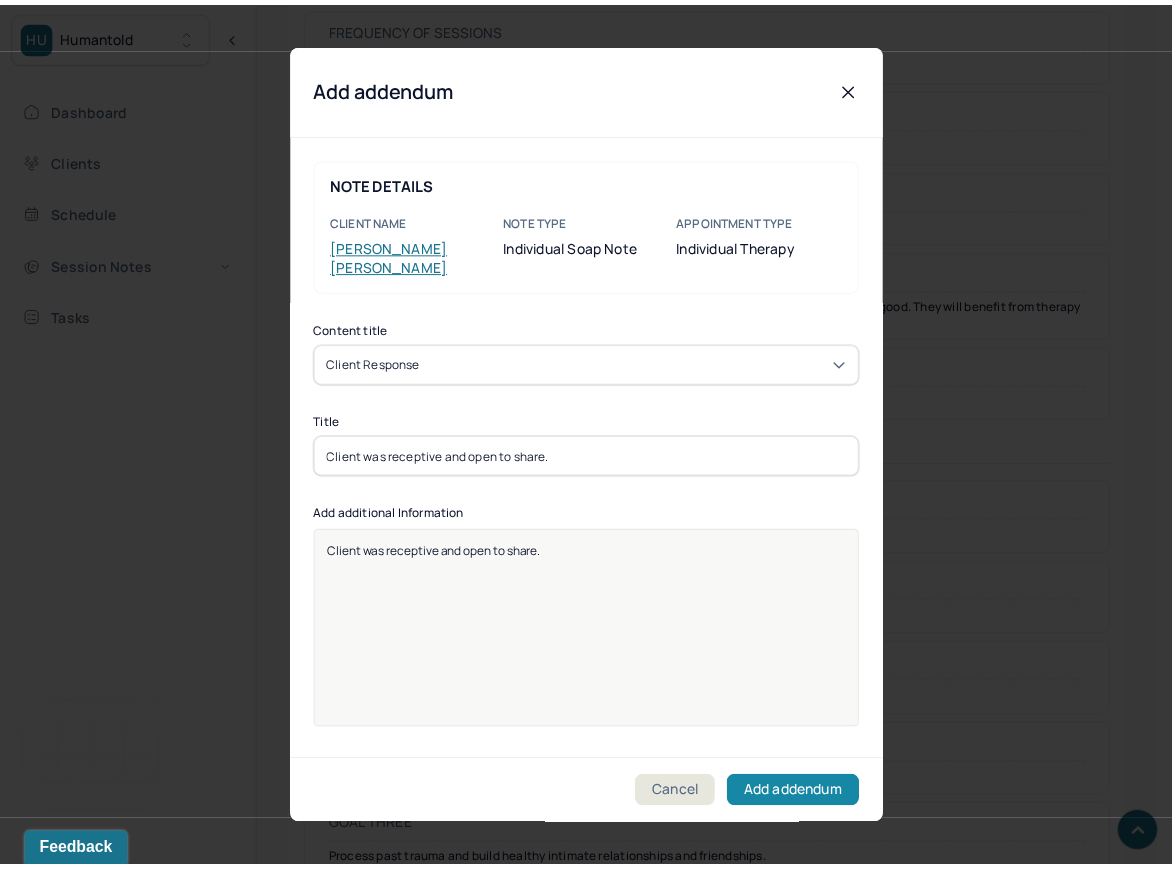 scroll, scrollTop: 154, scrollLeft: 0, axis: vertical 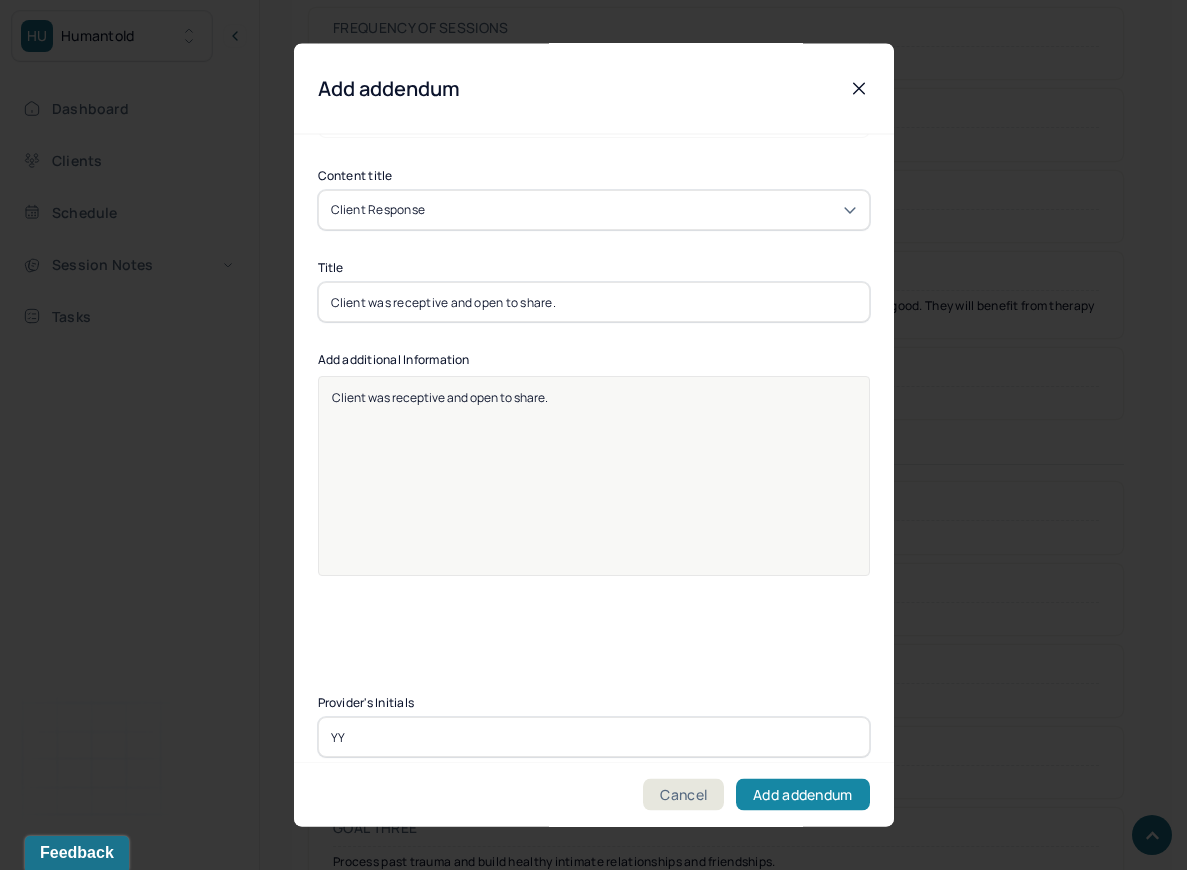 type on "YY" 